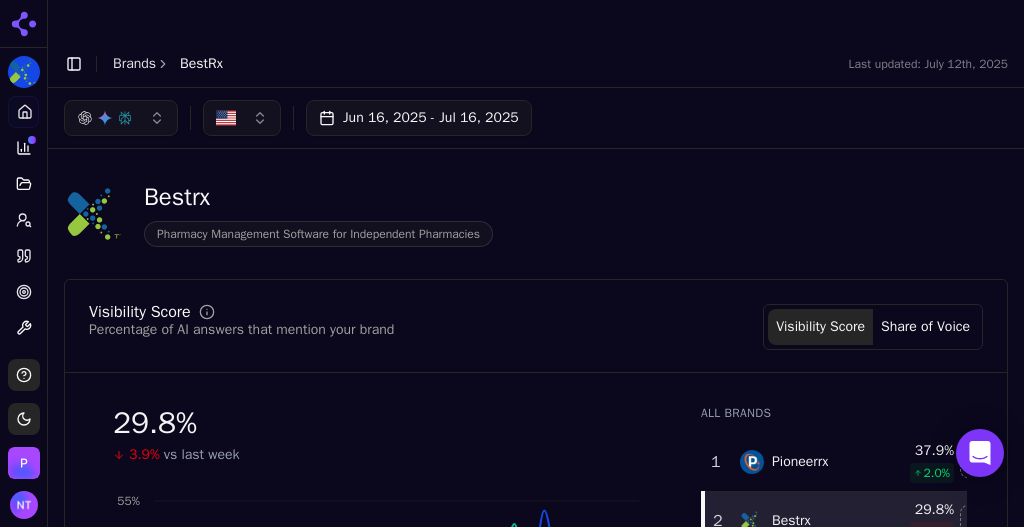 scroll, scrollTop: 0, scrollLeft: 0, axis: both 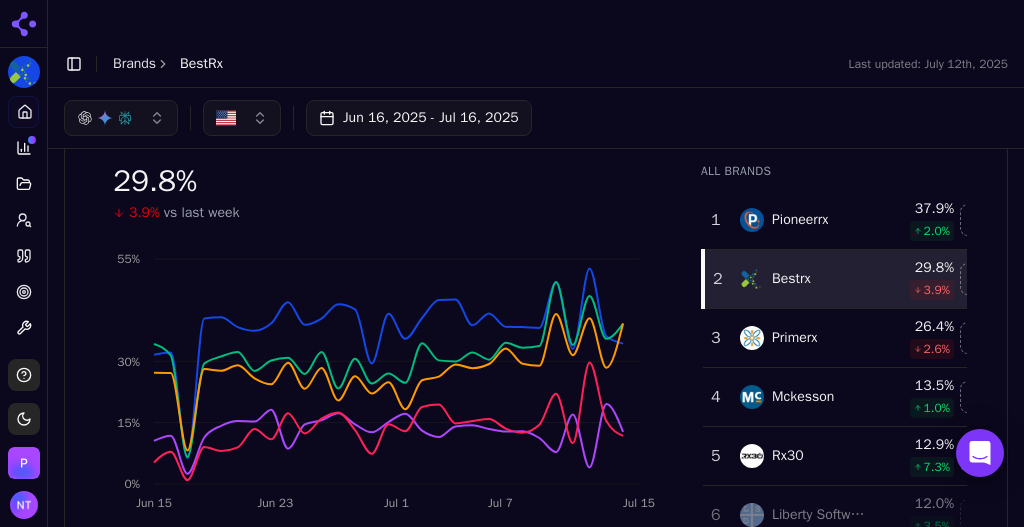 click on "Brands" at bounding box center (134, 63) 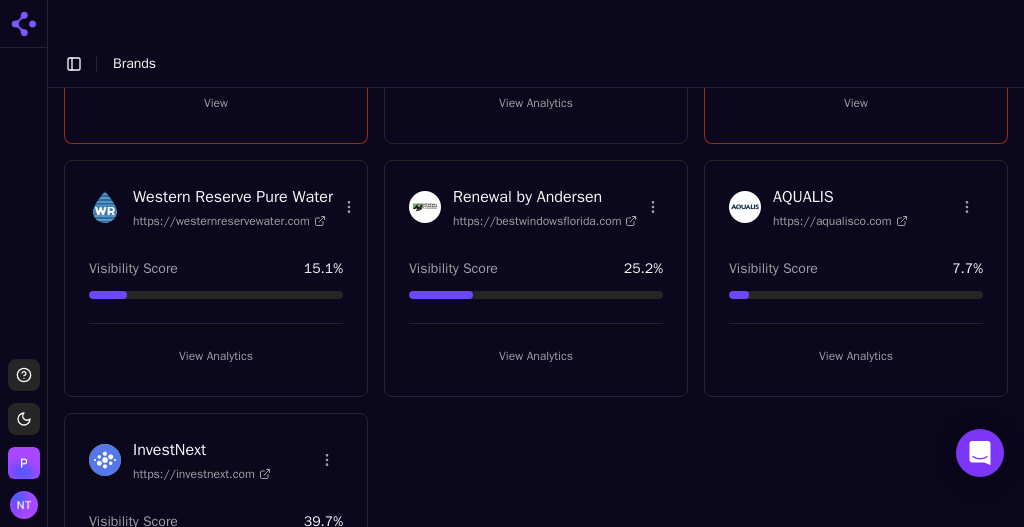 scroll, scrollTop: 551, scrollLeft: 0, axis: vertical 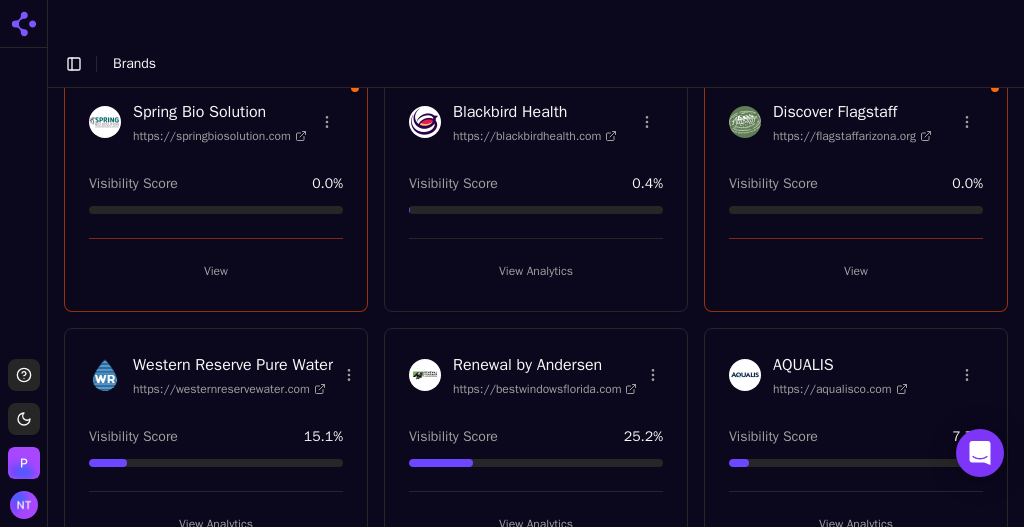 click on "View Analytics" at bounding box center (536, 271) 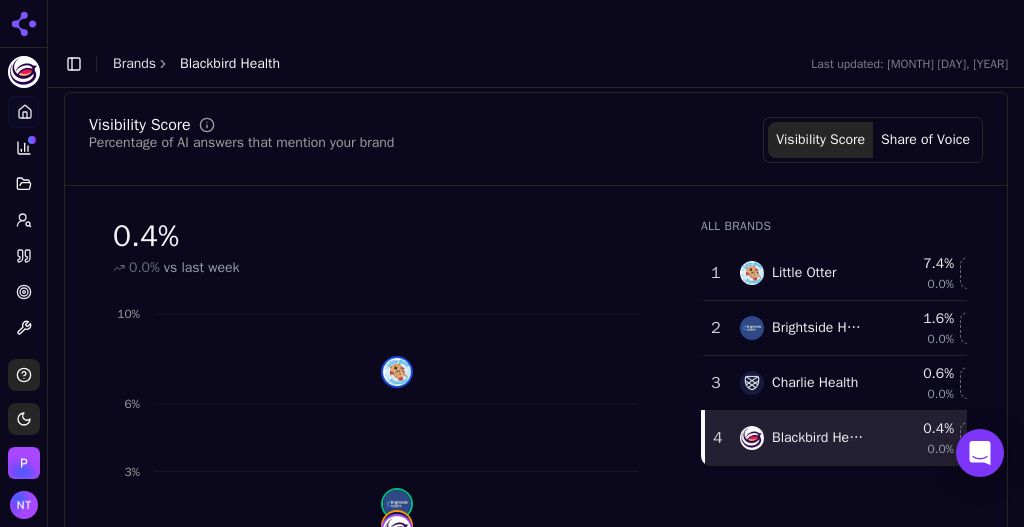 scroll, scrollTop: 192, scrollLeft: 0, axis: vertical 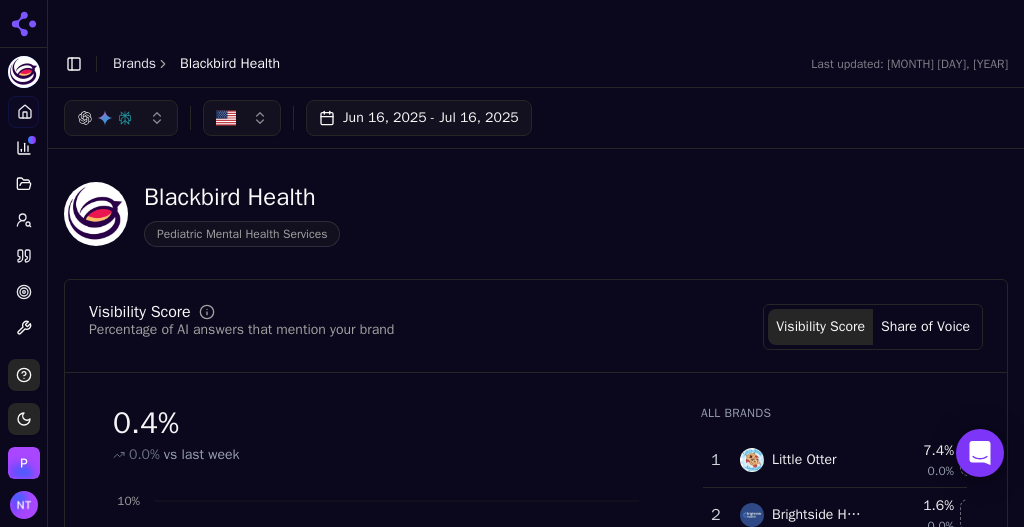 click on "Brands" at bounding box center [134, 63] 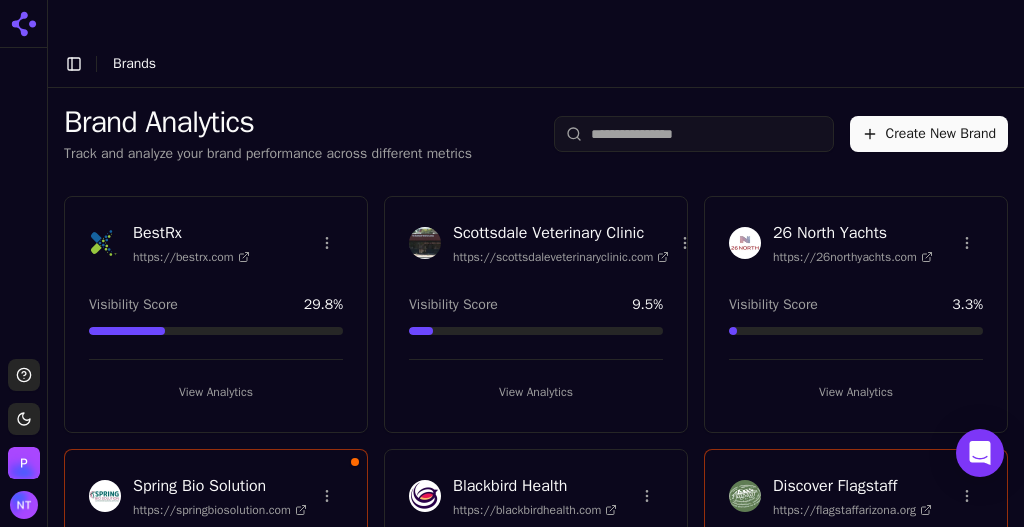click on "View Analytics" at bounding box center [216, 392] 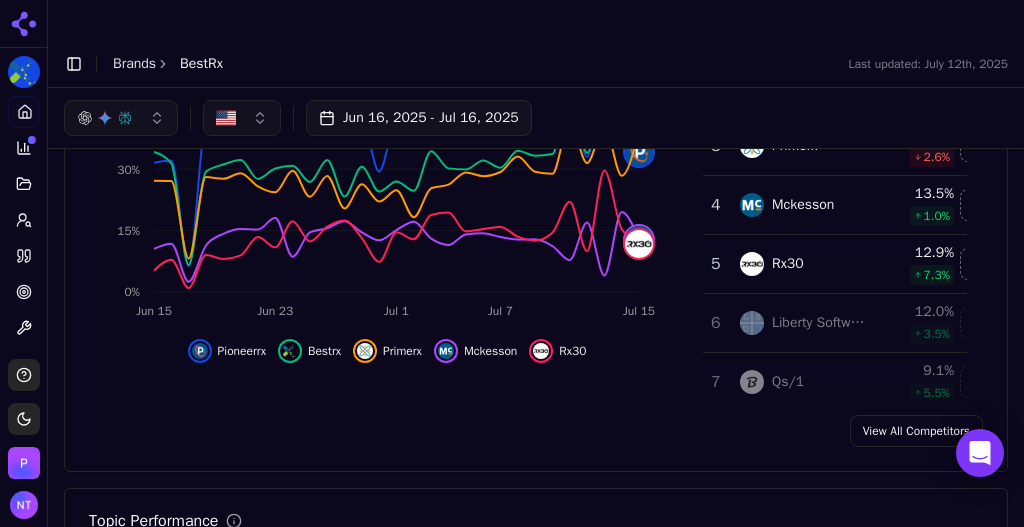 scroll, scrollTop: 408, scrollLeft: 0, axis: vertical 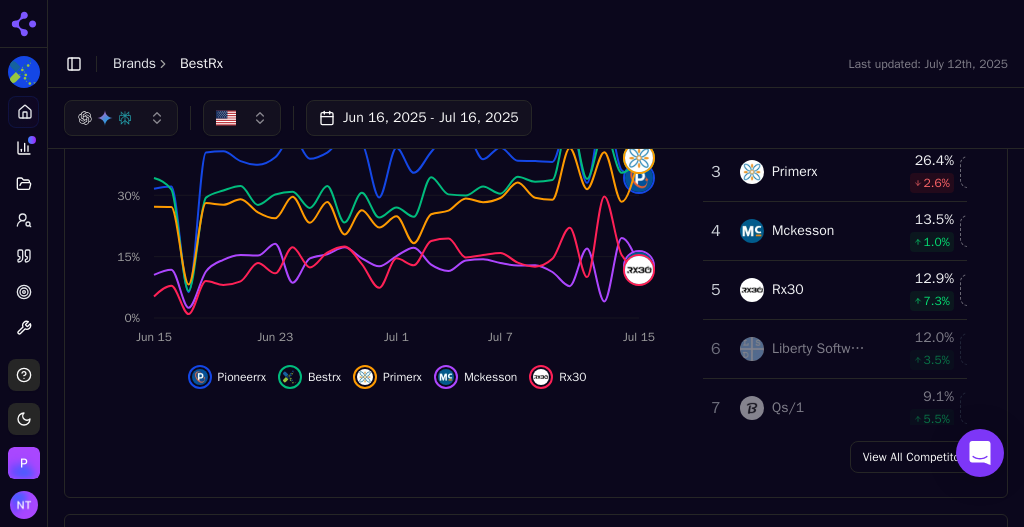 click on "View All Competitors" at bounding box center (916, 457) 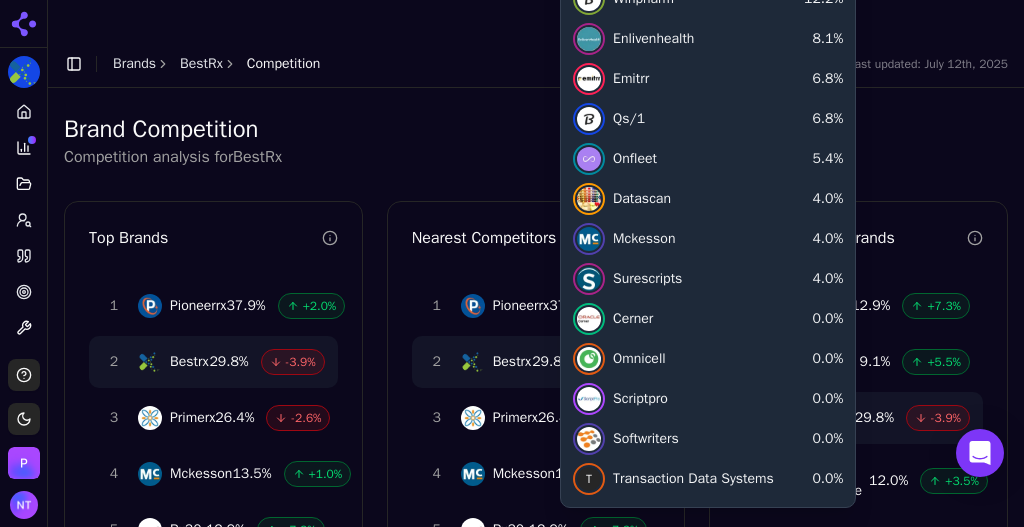 scroll, scrollTop: 408, scrollLeft: 0, axis: vertical 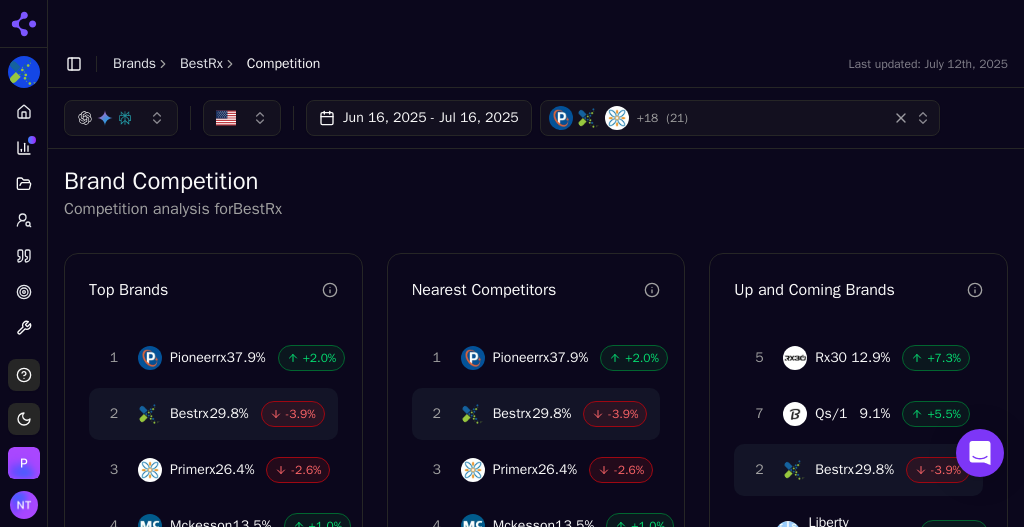 click on "Brands" at bounding box center (134, 63) 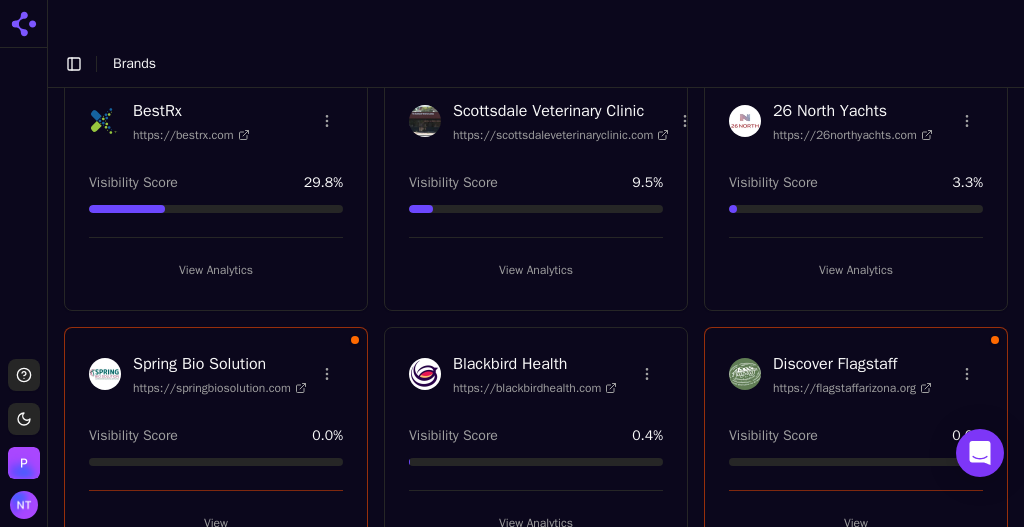 scroll, scrollTop: 124, scrollLeft: 0, axis: vertical 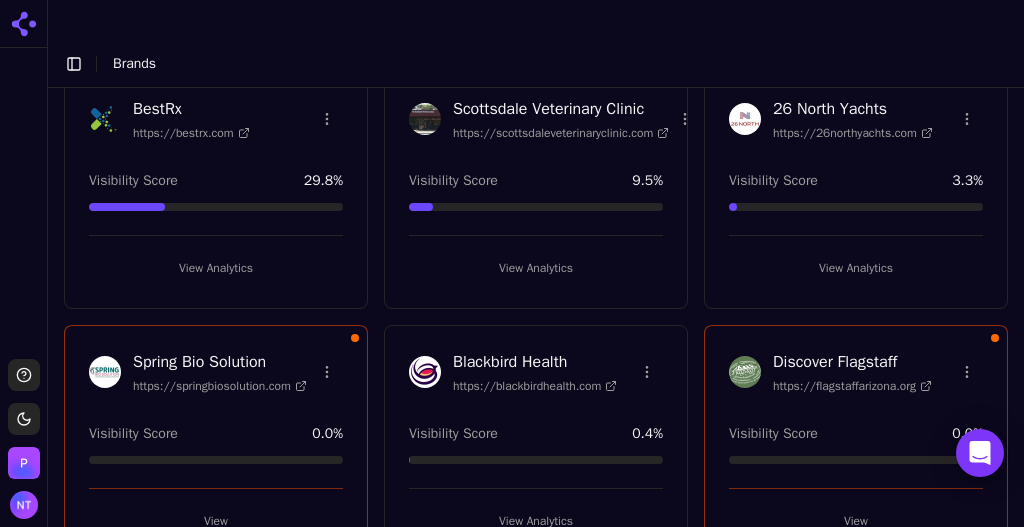 click on "View Analytics" at bounding box center (536, 521) 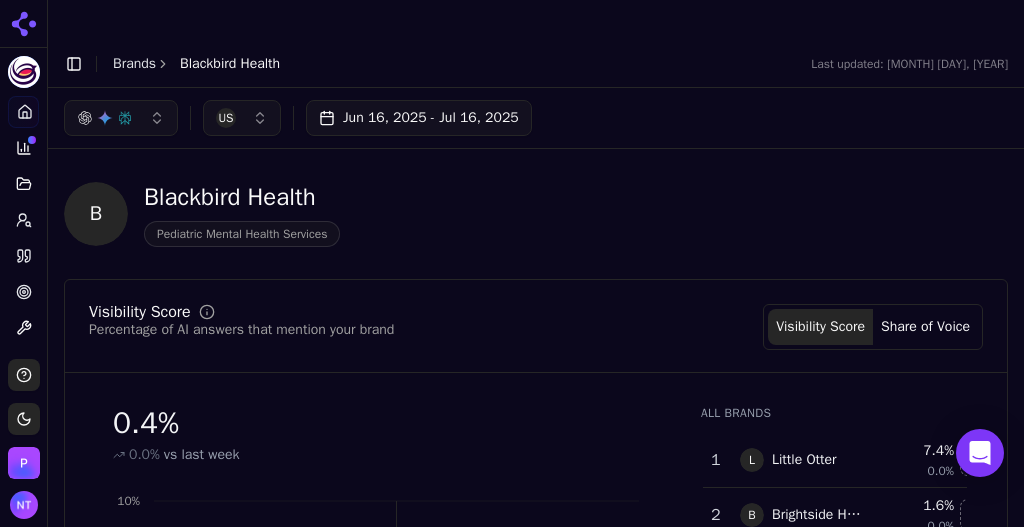 scroll, scrollTop: 0, scrollLeft: 0, axis: both 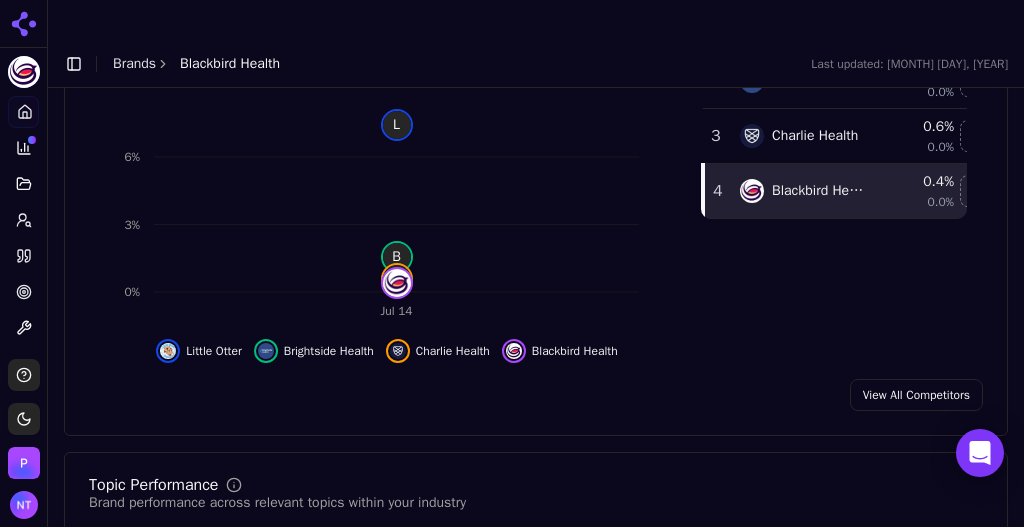 click on "Visibility Score Percentage of AI answers that mention your brand Visibility Score Share of Voice 0.4 % 0.0% vs last week Jul 14 0% 3% 6% 10% Little Otter Brightside Health Charlie Health Blackbird Health All Brands 1 Little Otter 7.4 % 0.0% 2 Brightside Health 1.6 % 0.0% 3 Charlie Health 0.6 % 0.0% 4 Blackbird Health 0.4 % 0.0% View All Competitors" at bounding box center (536, 140) 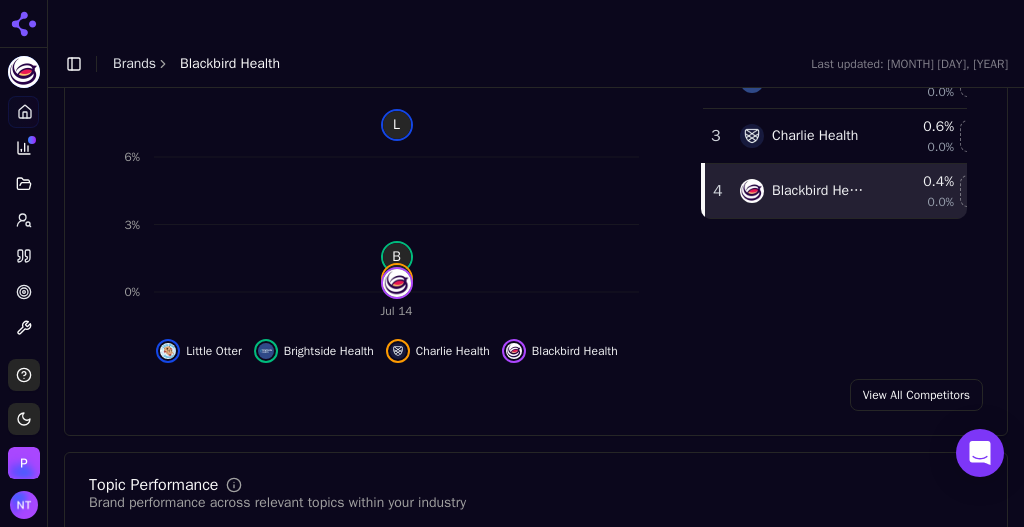 click on "View All Competitors" at bounding box center (916, 395) 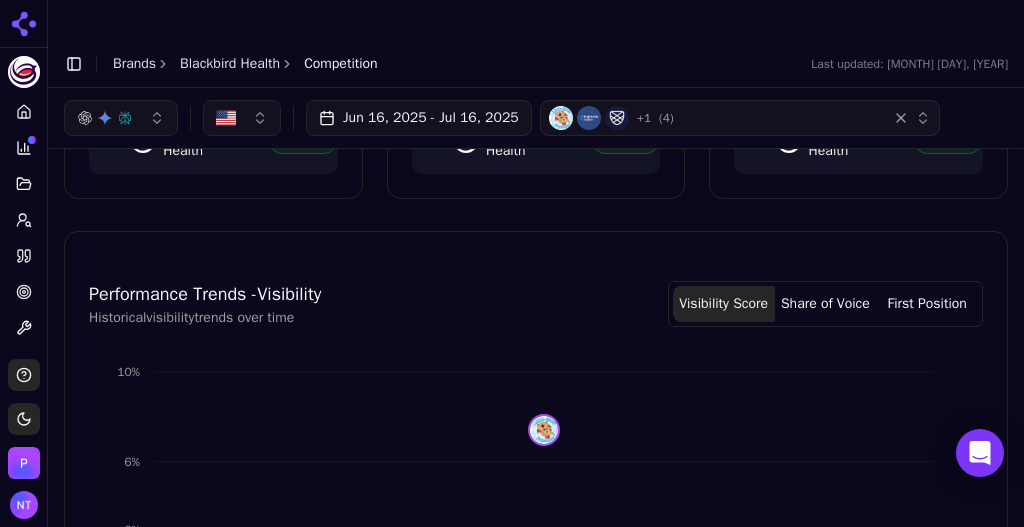 scroll, scrollTop: 0, scrollLeft: 0, axis: both 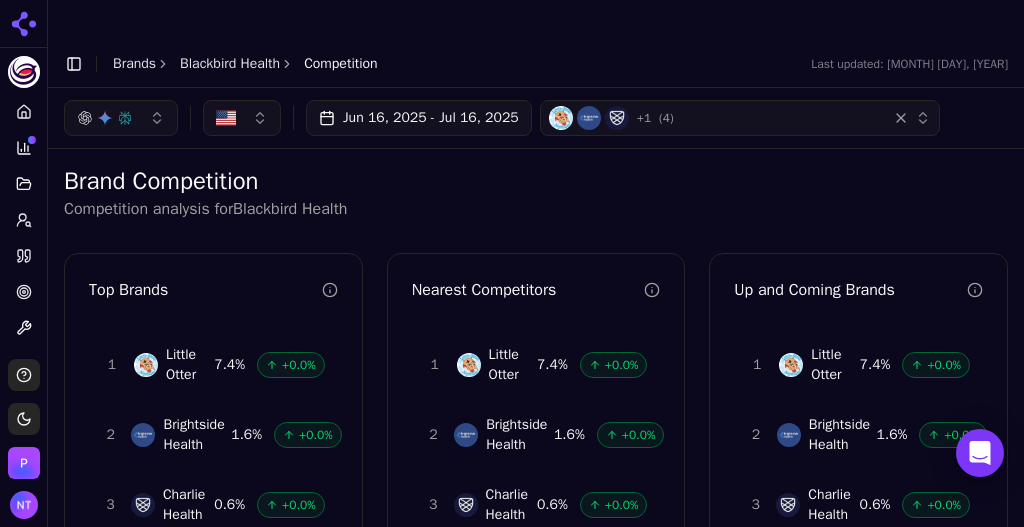 click on "+ 1 ( 4 )" at bounding box center (714, 118) 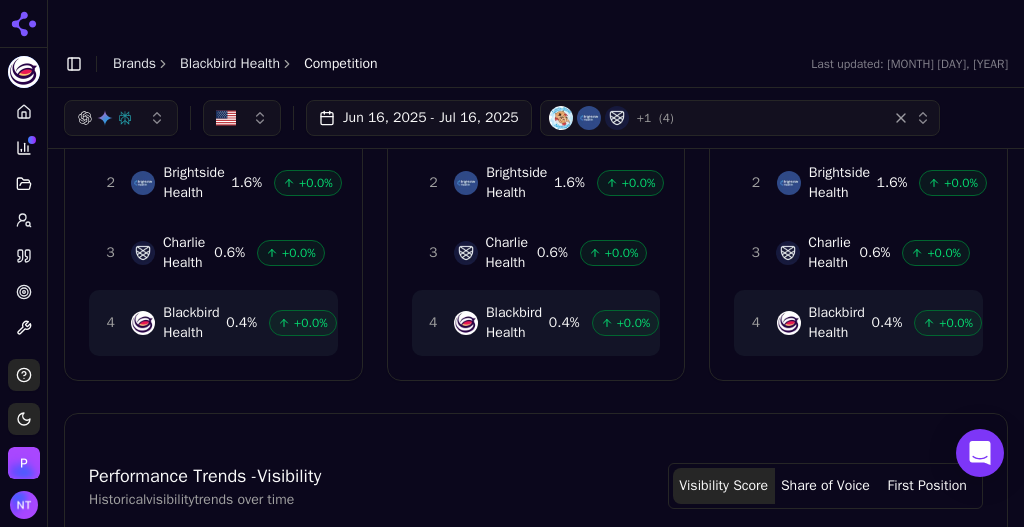 scroll, scrollTop: 0, scrollLeft: 0, axis: both 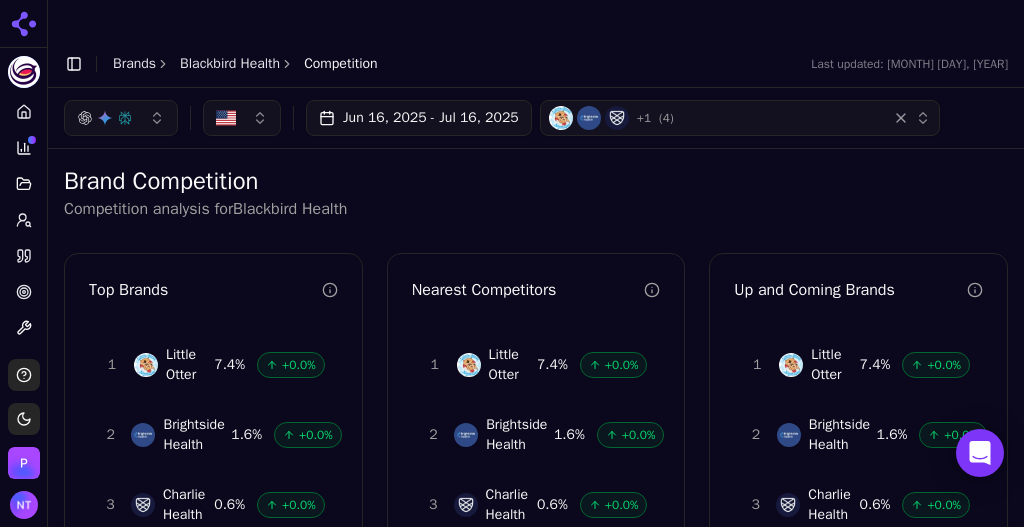 click on "Blackbird Health" at bounding box center (230, 64) 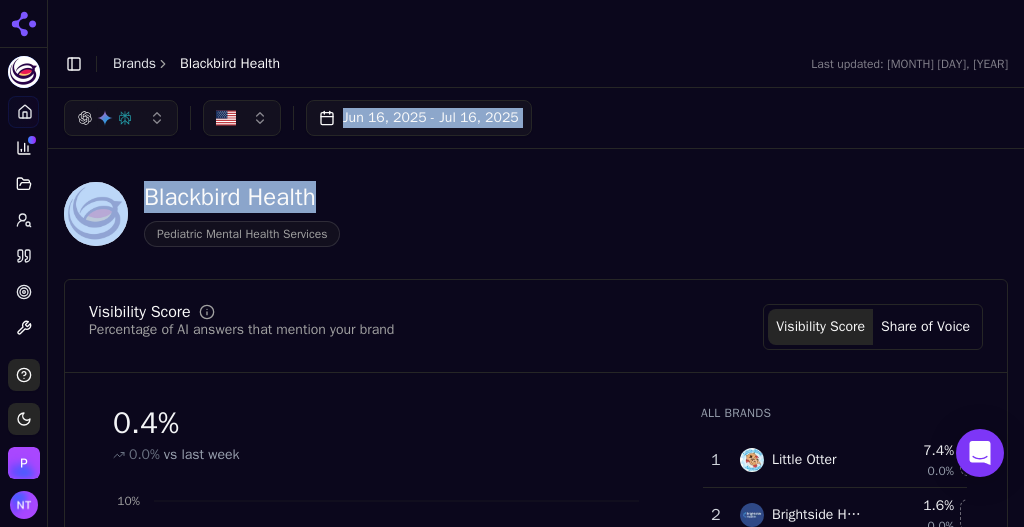drag, startPoint x: 1011, startPoint y: 73, endPoint x: 1023, endPoint y: 114, distance: 42.72002 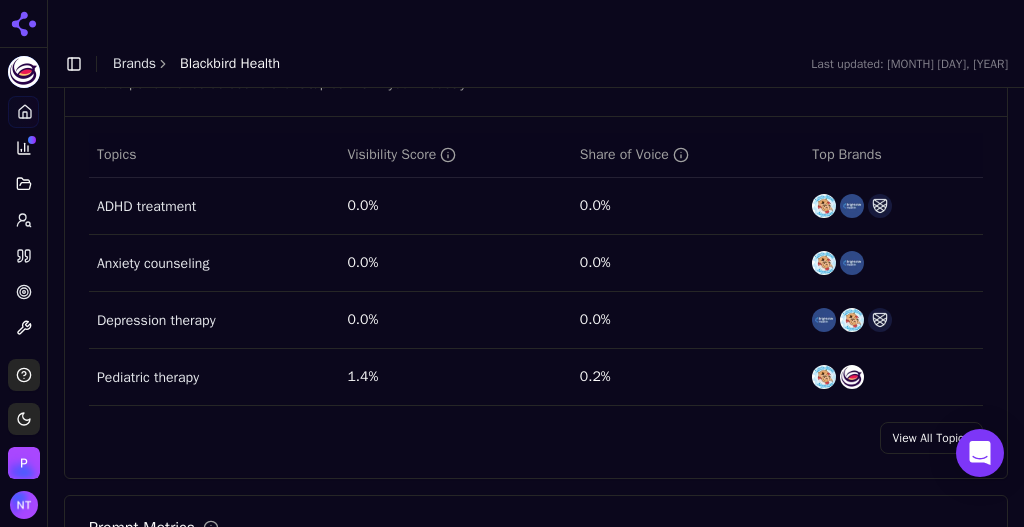 scroll, scrollTop: 859, scrollLeft: 0, axis: vertical 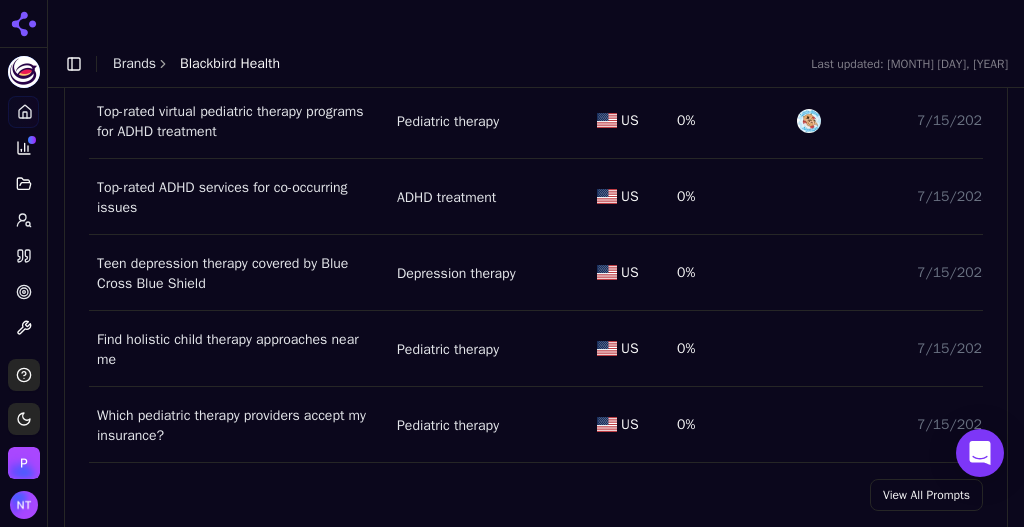 click on "Which pediatric therapy providers accept my insurance?" at bounding box center (239, 426) 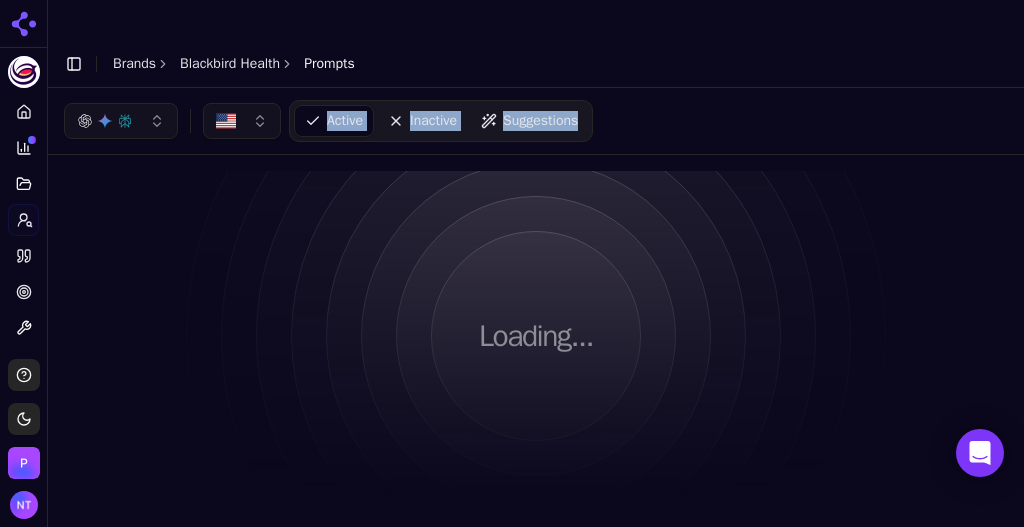 scroll, scrollTop: 0, scrollLeft: 0, axis: both 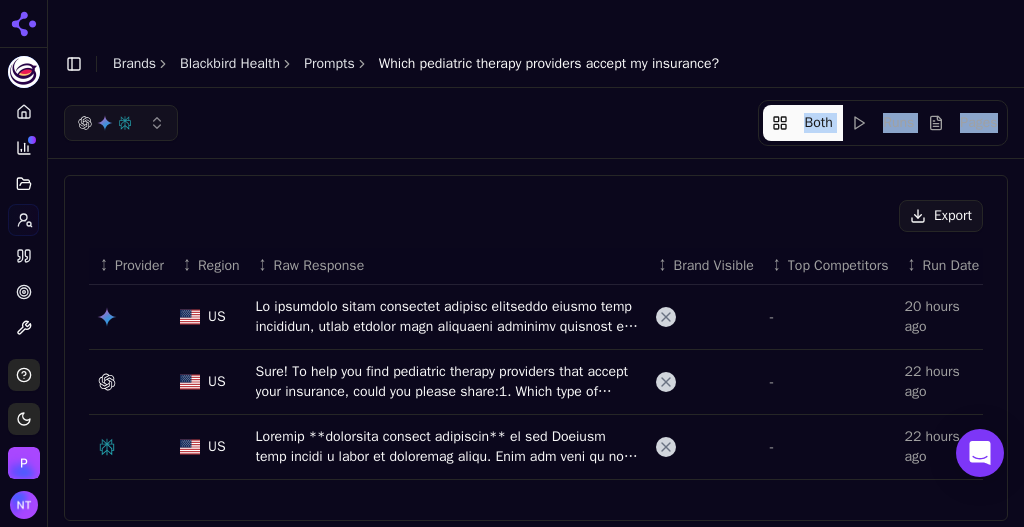 click on "Brands" at bounding box center (134, 63) 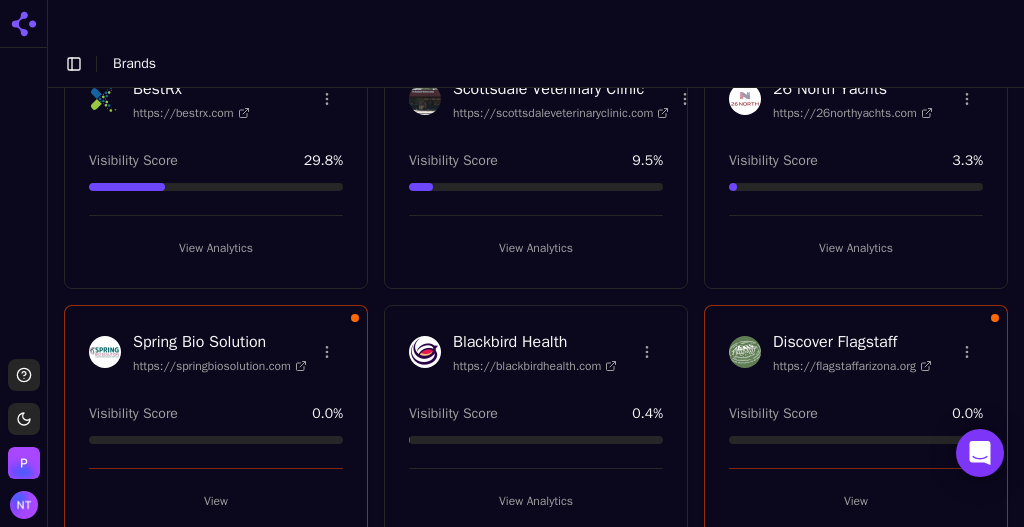 scroll, scrollTop: 149, scrollLeft: 0, axis: vertical 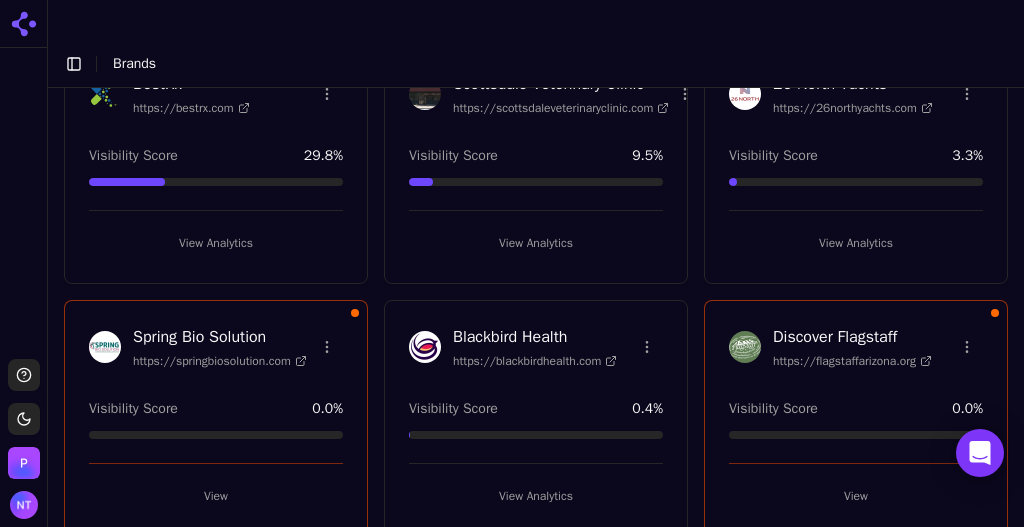 click on "Blackbird Health https://blackbirdhealth.com Visibility Score 0.4 % View Analytics" at bounding box center (536, 418) 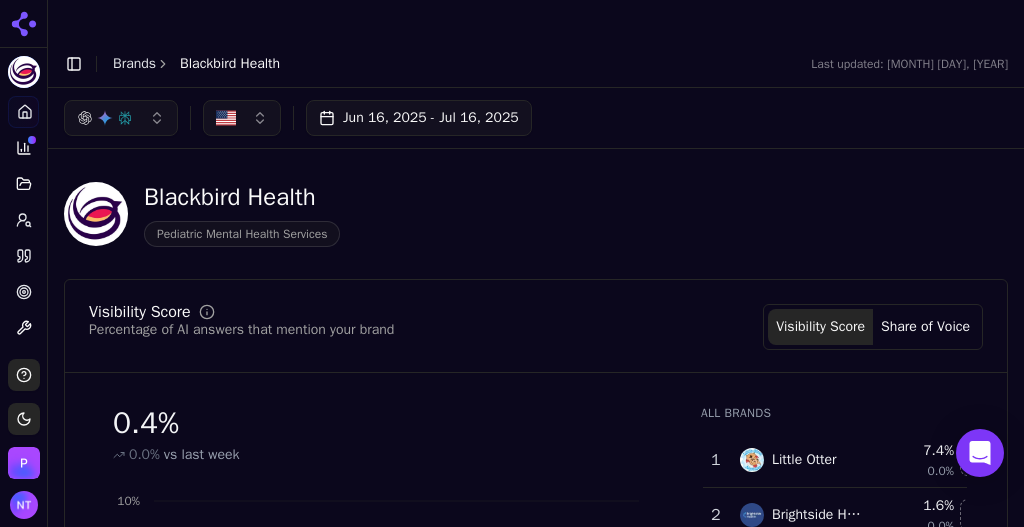 scroll, scrollTop: 0, scrollLeft: 0, axis: both 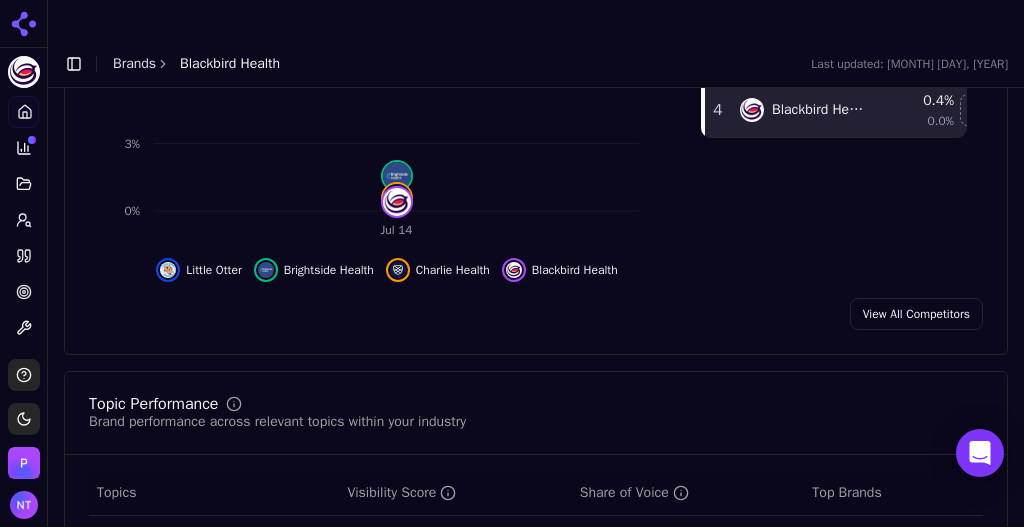click on "View All Competitors" at bounding box center [916, 314] 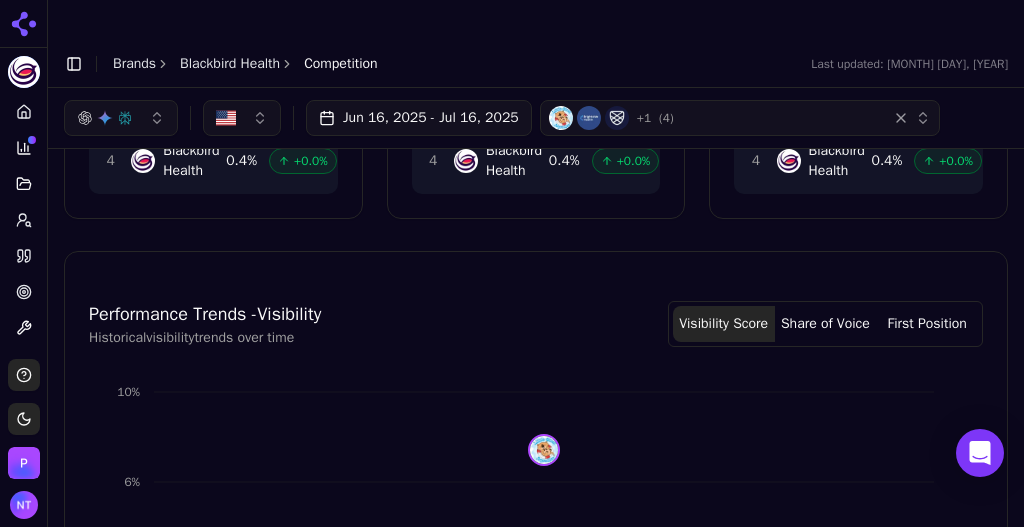 scroll, scrollTop: 0, scrollLeft: 0, axis: both 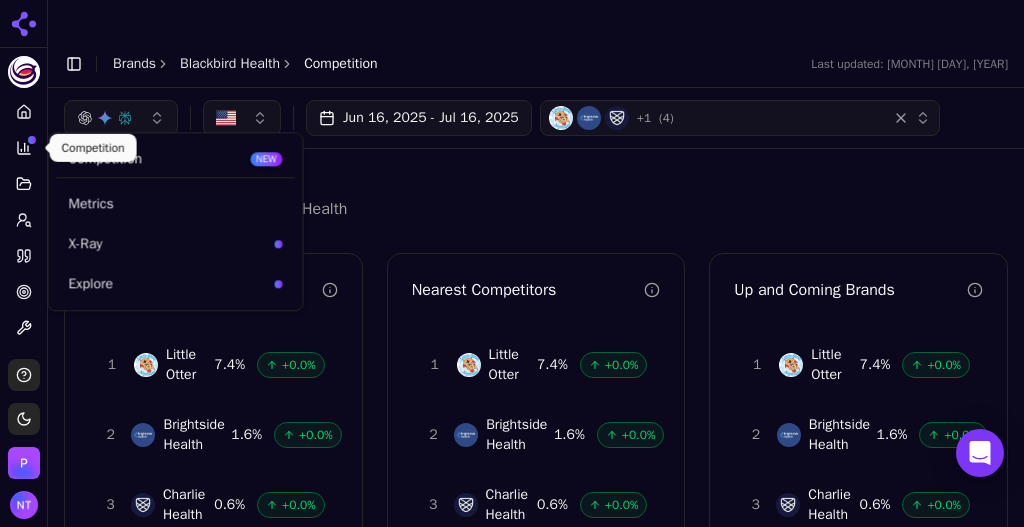 click 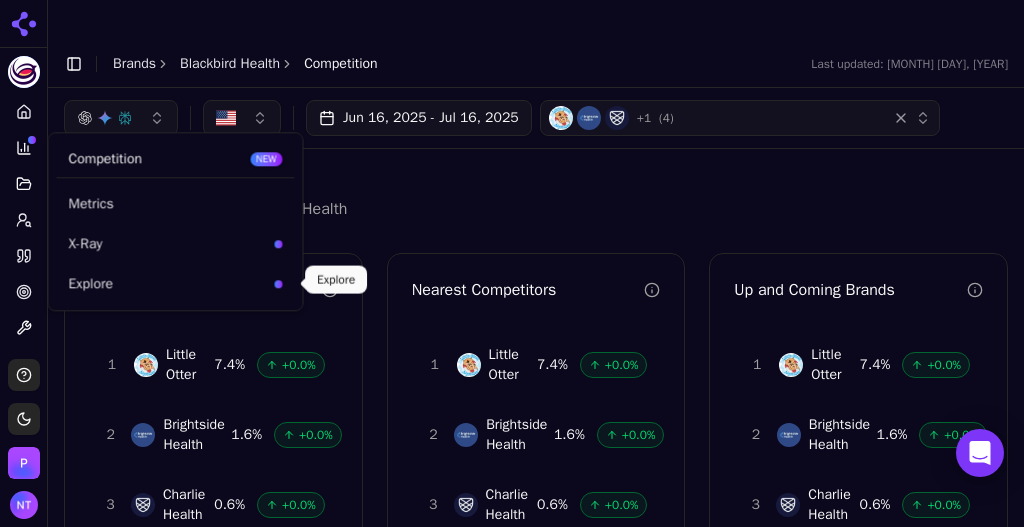 click on "Explore" at bounding box center [167, 284] 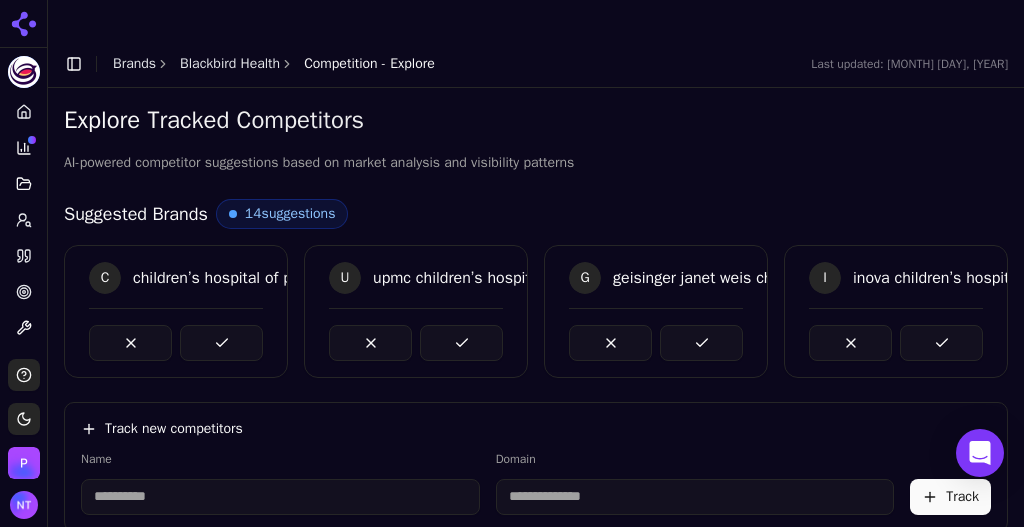 click on "14  suggestions" at bounding box center (282, 214) 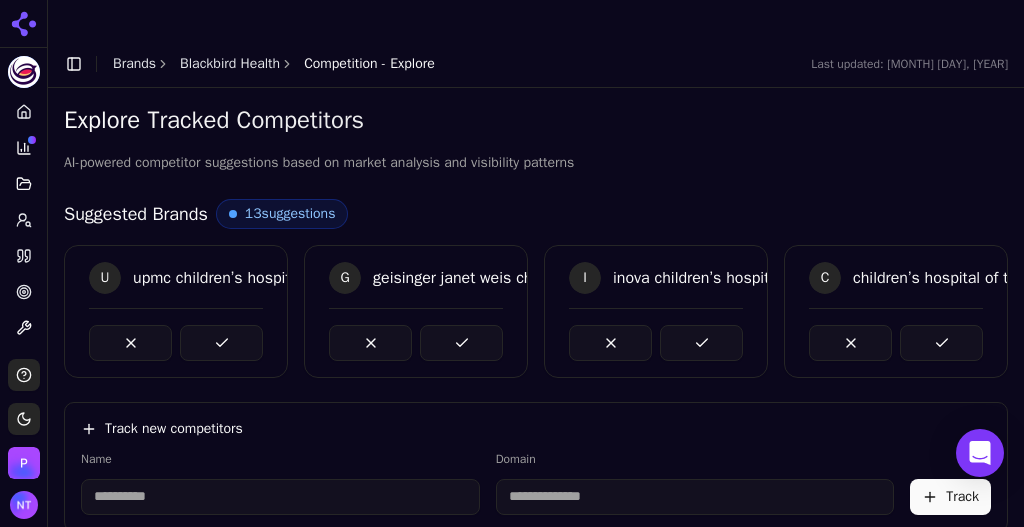 click at bounding box center [461, 343] 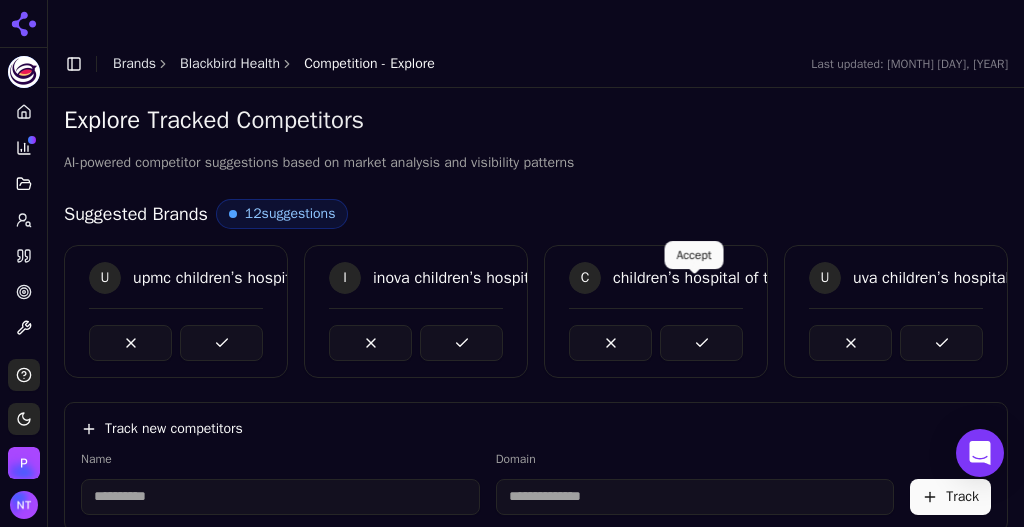 click at bounding box center (701, 343) 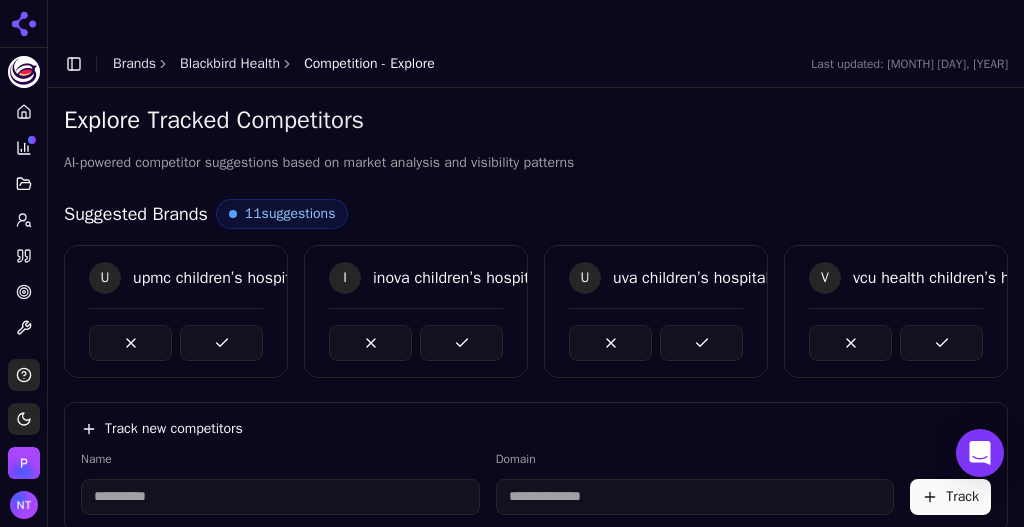 click at bounding box center (461, 343) 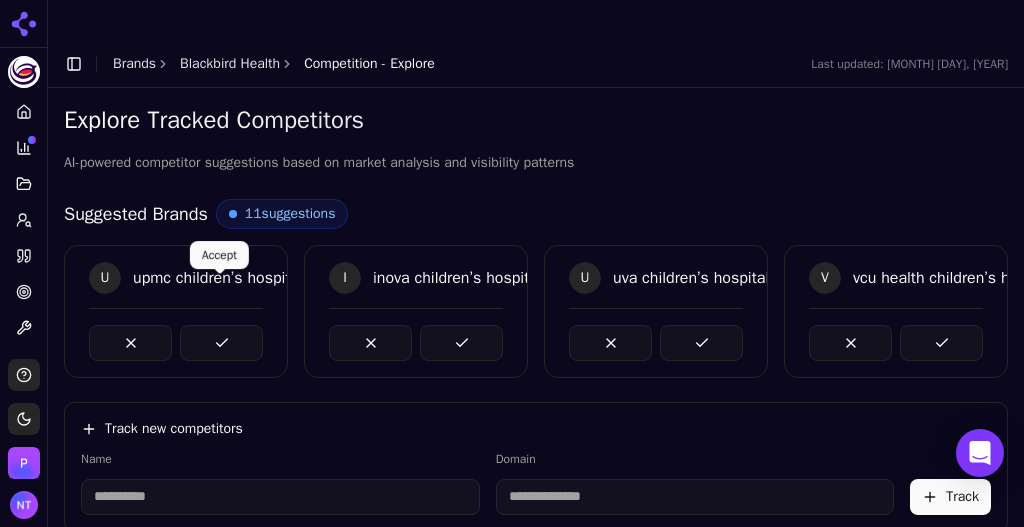 click at bounding box center (221, 343) 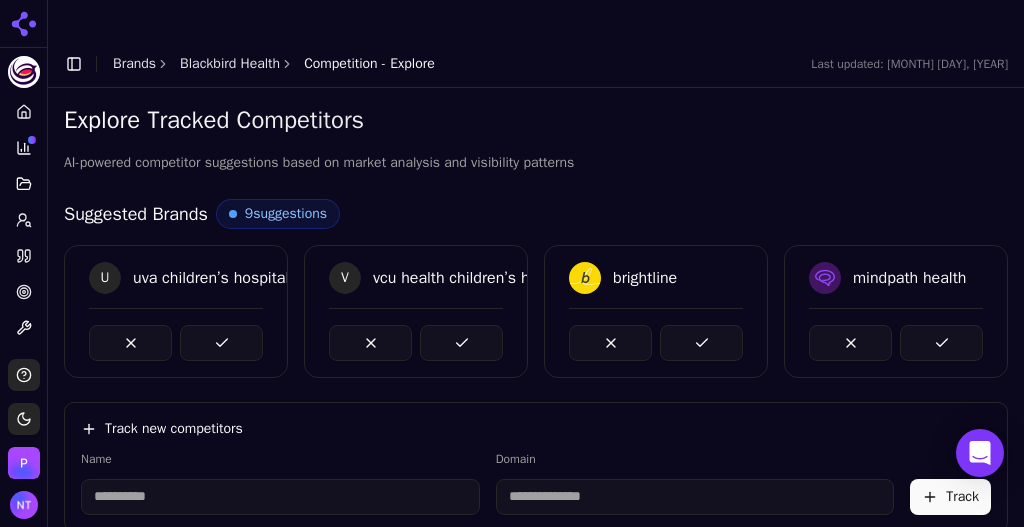 click at bounding box center [461, 343] 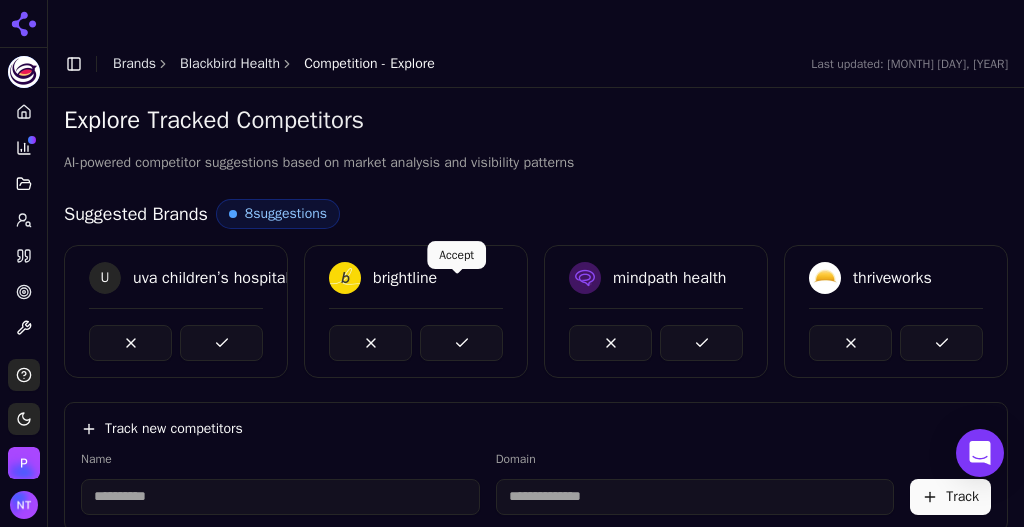 click at bounding box center (461, 343) 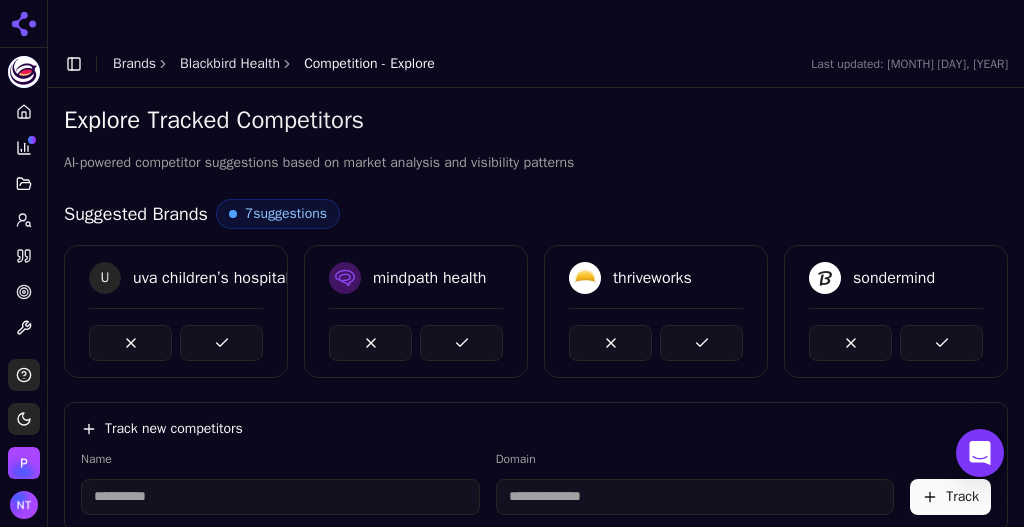 click at bounding box center (461, 343) 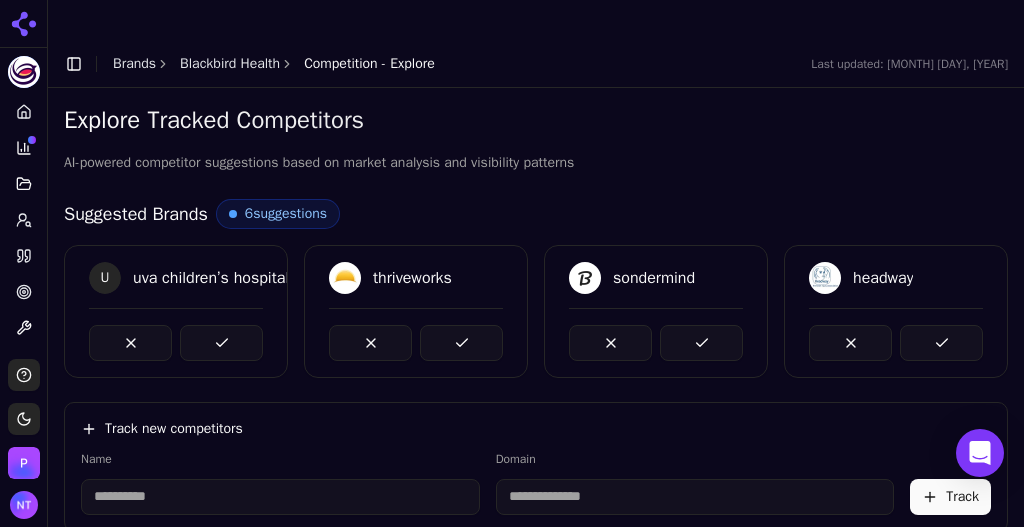 click at bounding box center [461, 343] 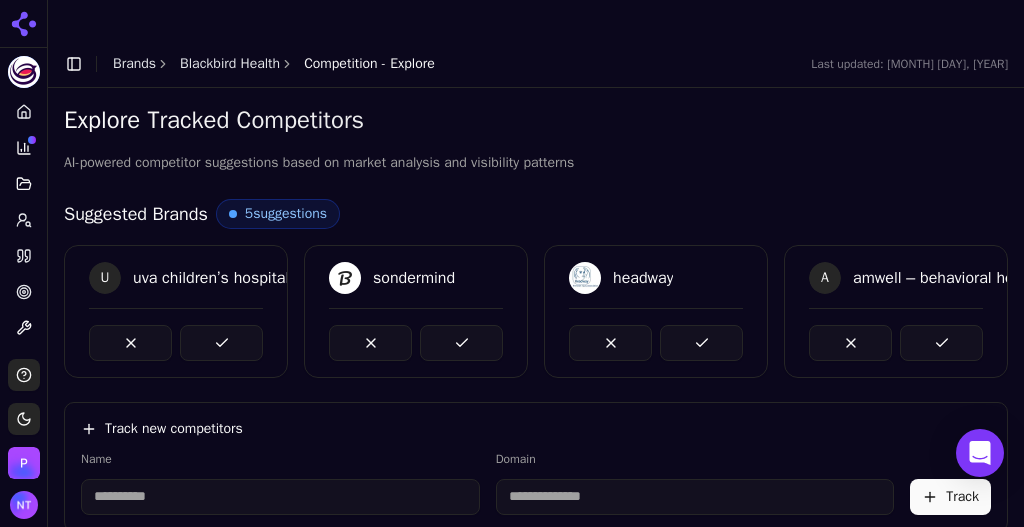 click at bounding box center [461, 343] 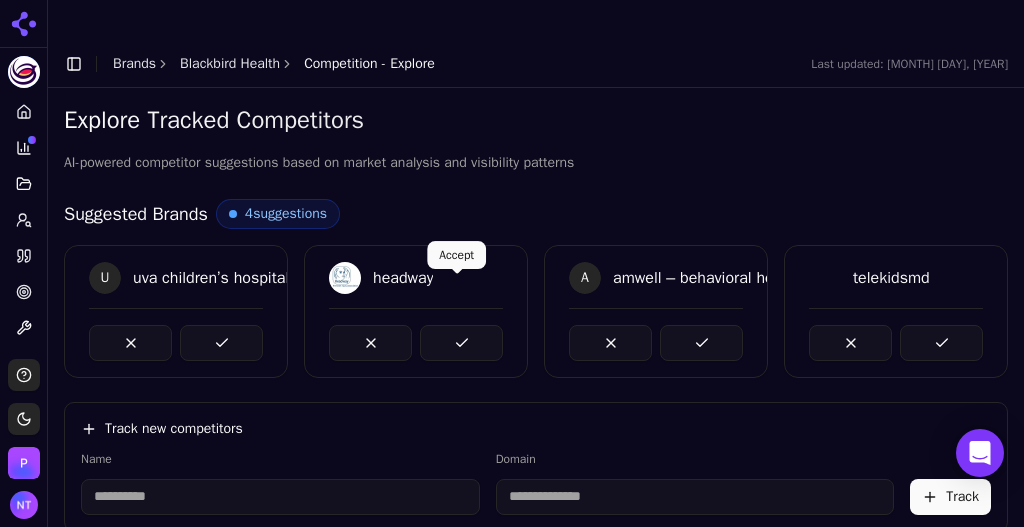 click at bounding box center (461, 343) 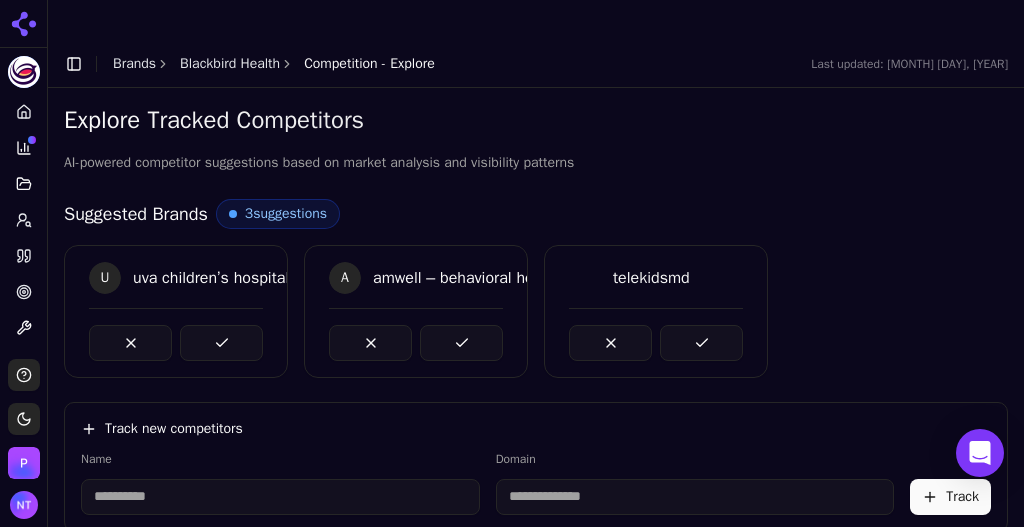 click at bounding box center [461, 343] 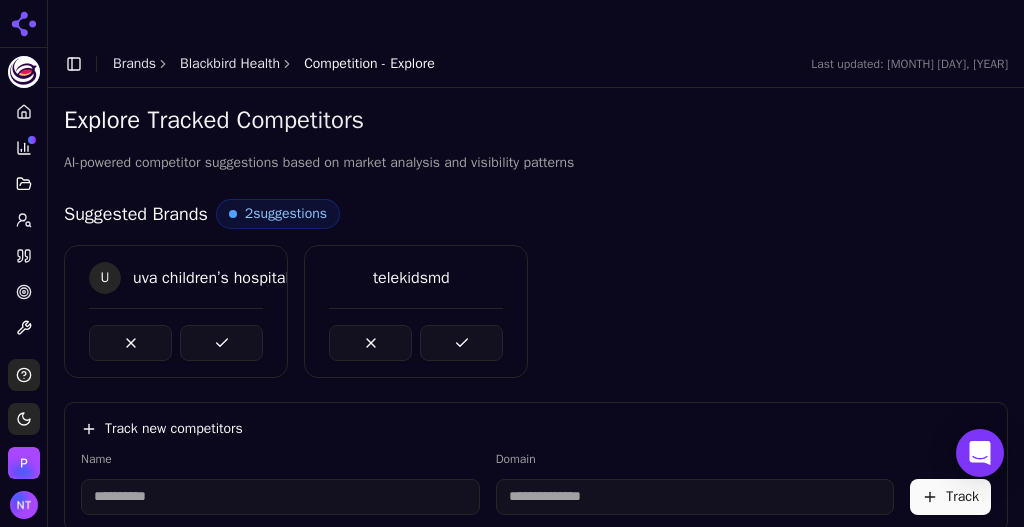 click at bounding box center (461, 343) 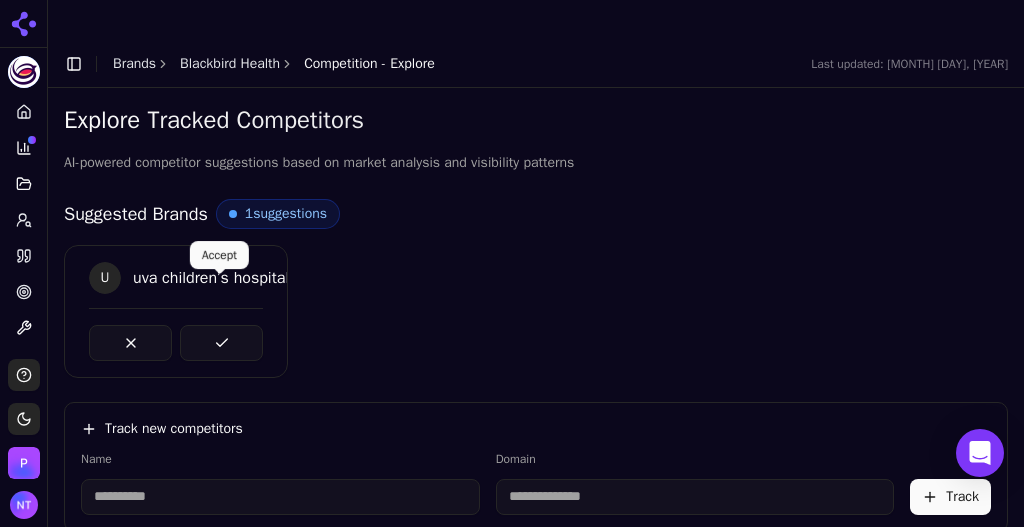 click at bounding box center (221, 343) 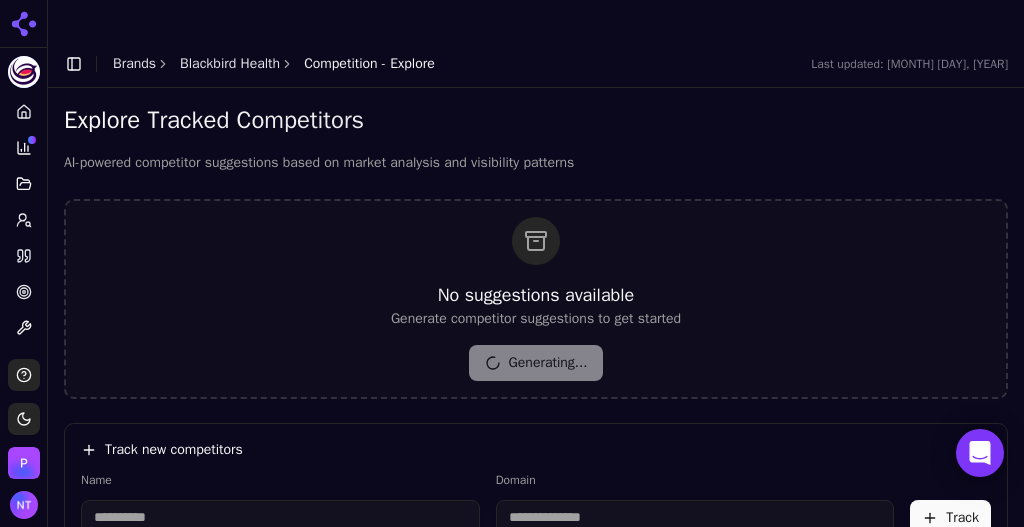 click on "Blackbird Health" at bounding box center (230, 64) 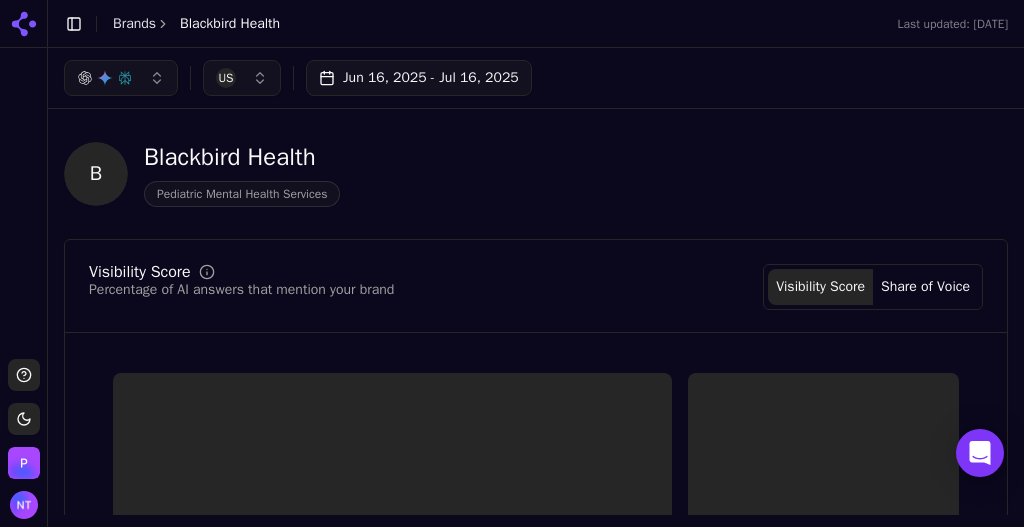 scroll, scrollTop: 0, scrollLeft: 0, axis: both 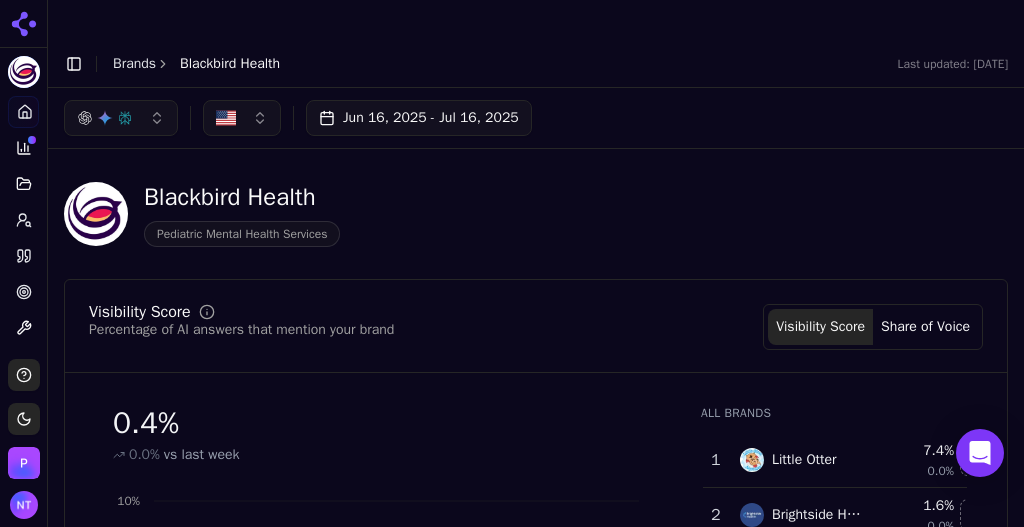 click on "Brands" at bounding box center [134, 63] 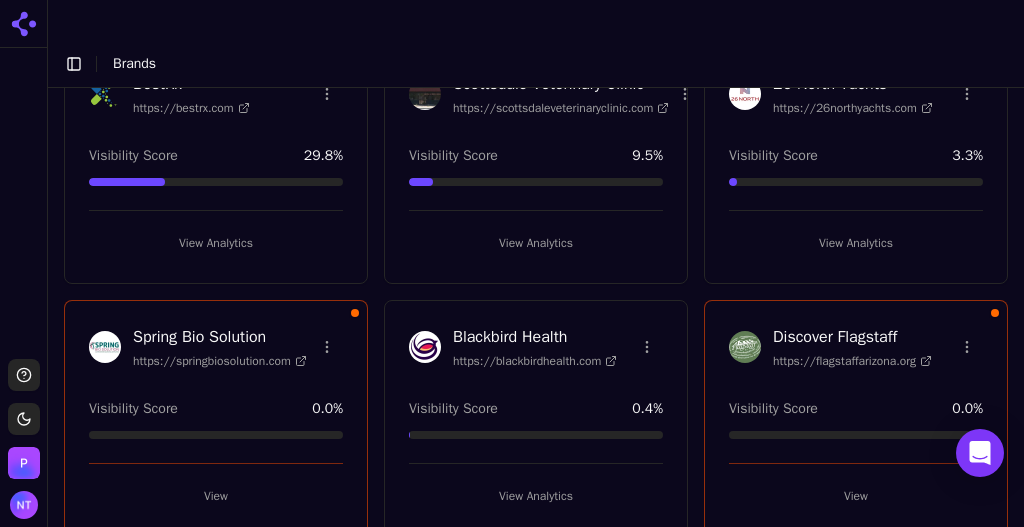 scroll, scrollTop: 67, scrollLeft: 0, axis: vertical 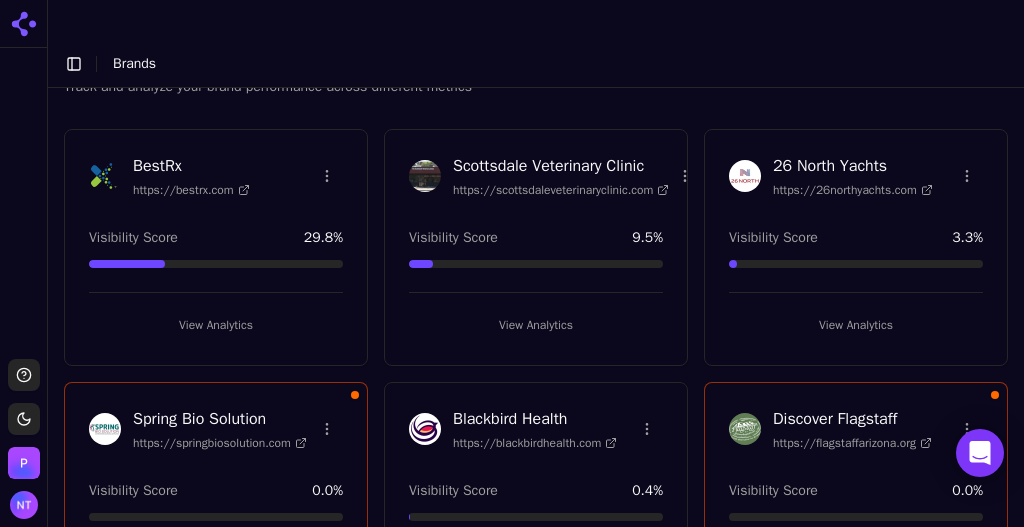 click on "View Analytics" at bounding box center [856, 325] 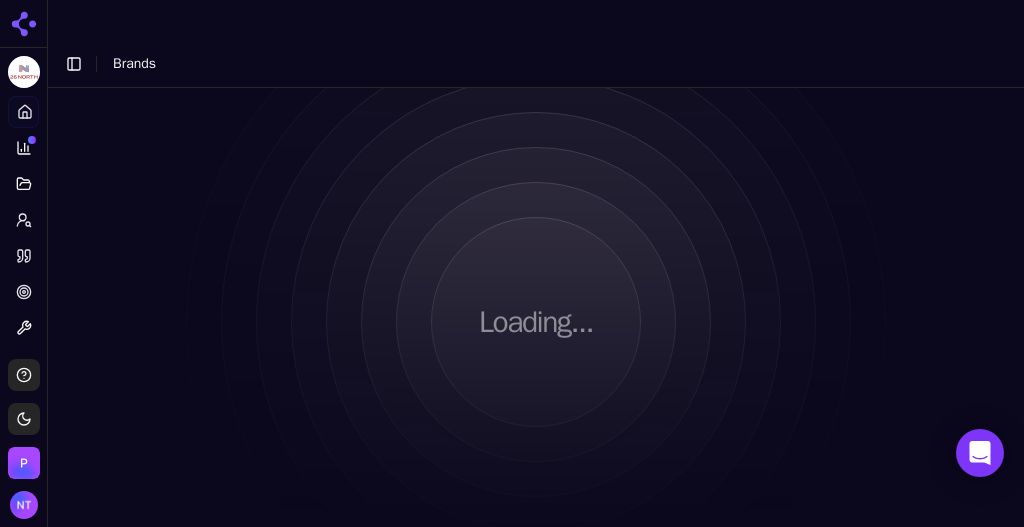 scroll, scrollTop: 0, scrollLeft: 0, axis: both 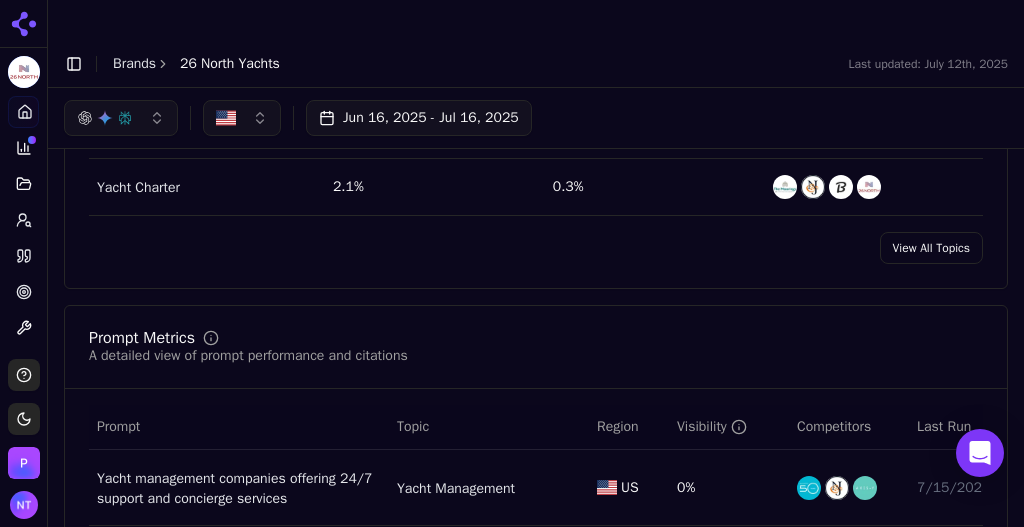 click on "View All Topics" at bounding box center [931, 248] 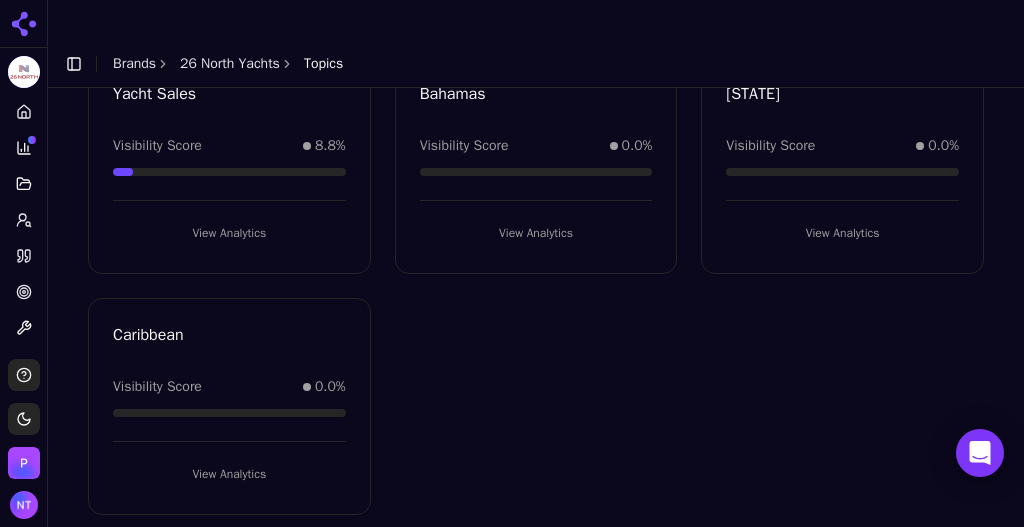 scroll, scrollTop: 630, scrollLeft: 0, axis: vertical 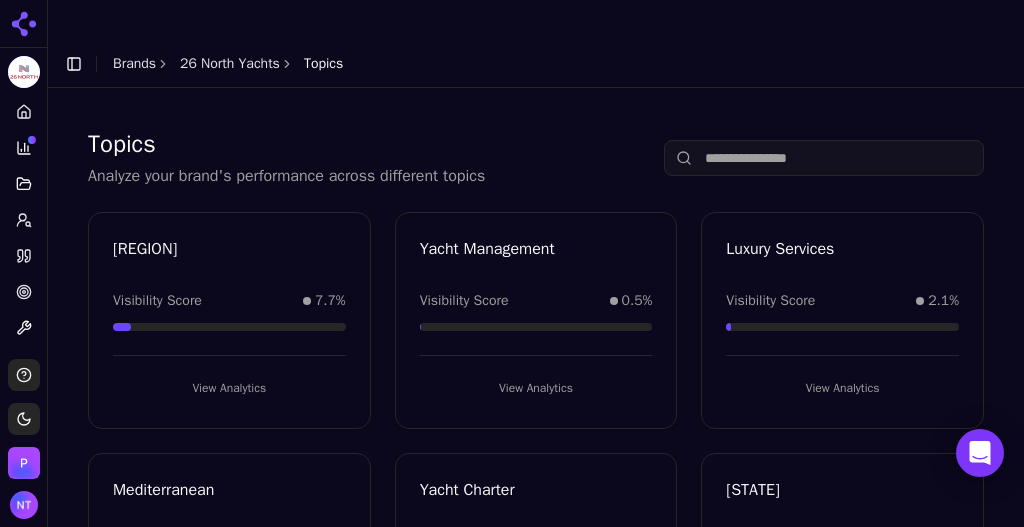 click on "26 North Yachts" at bounding box center [230, 64] 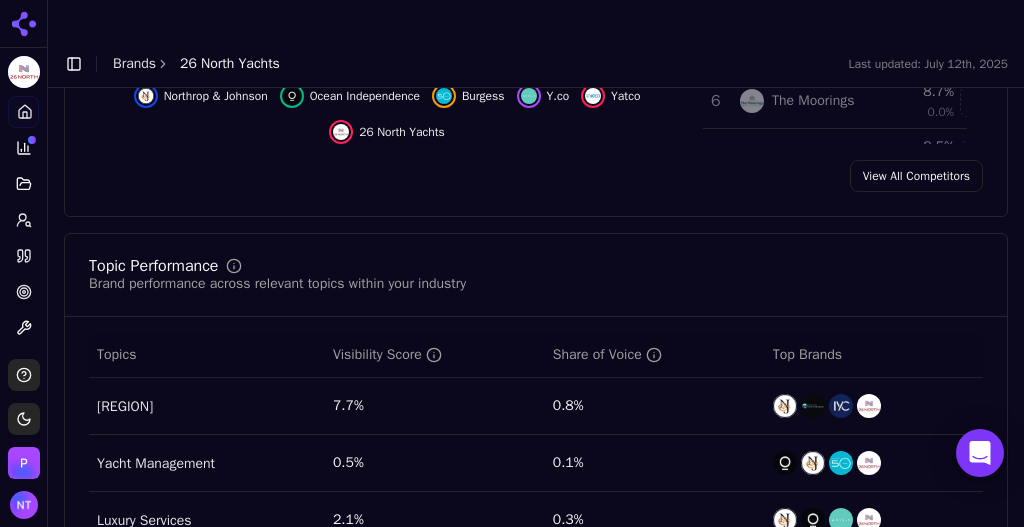 scroll, scrollTop: 842, scrollLeft: 0, axis: vertical 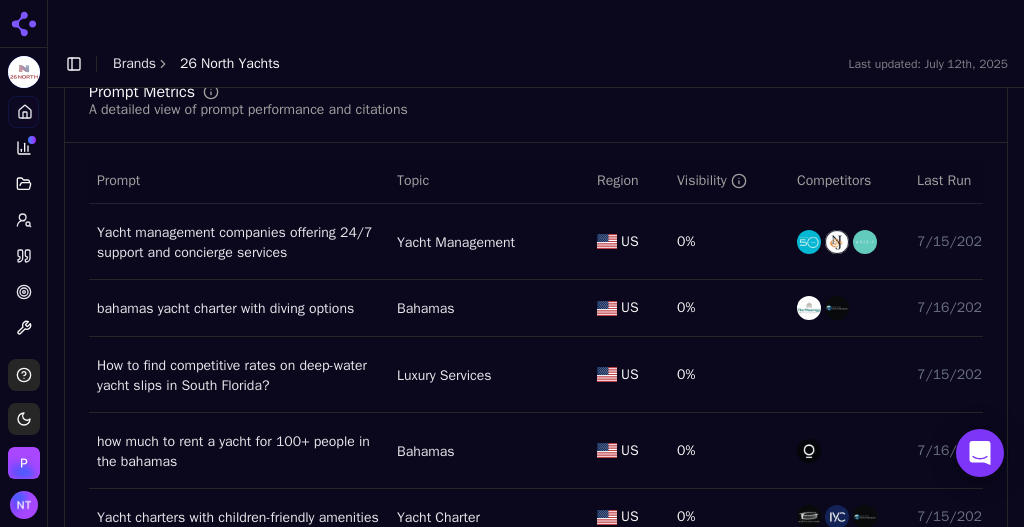 click on "Visibility" at bounding box center (712, 181) 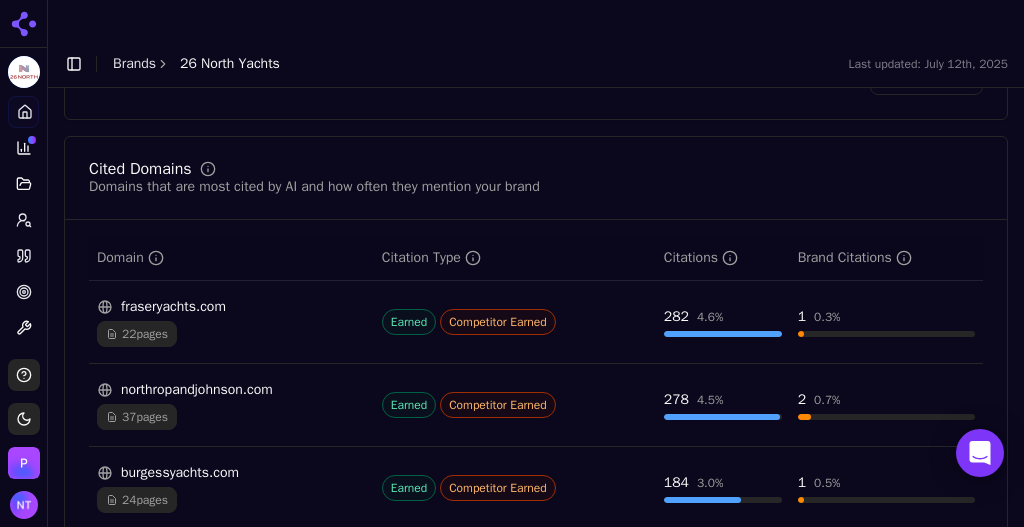 scroll, scrollTop: 1886, scrollLeft: 0, axis: vertical 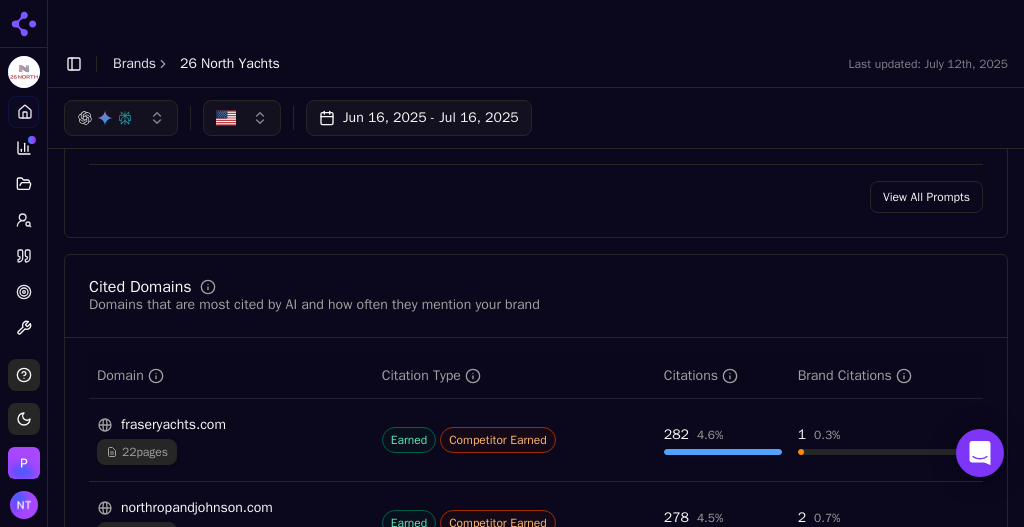 click on "View All Prompts" at bounding box center (926, 197) 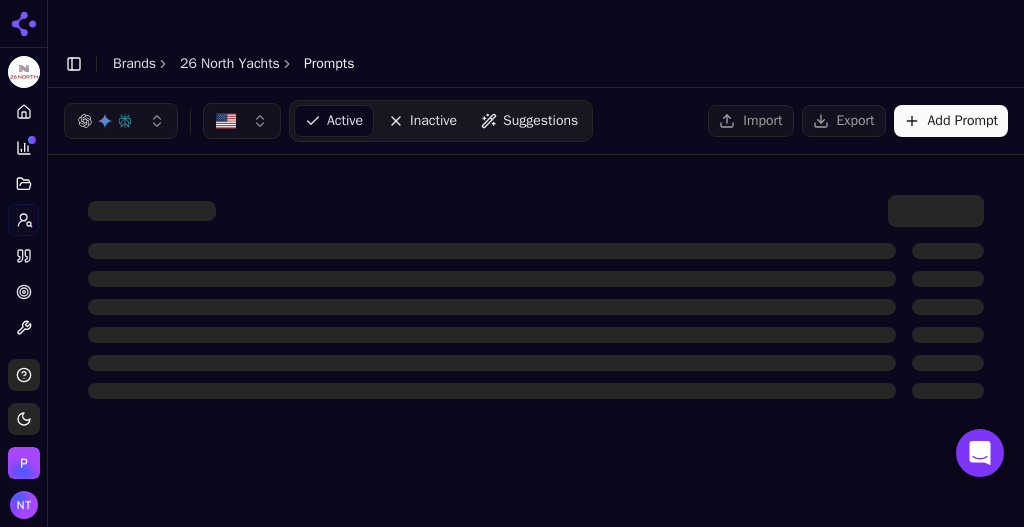 scroll, scrollTop: 0, scrollLeft: 0, axis: both 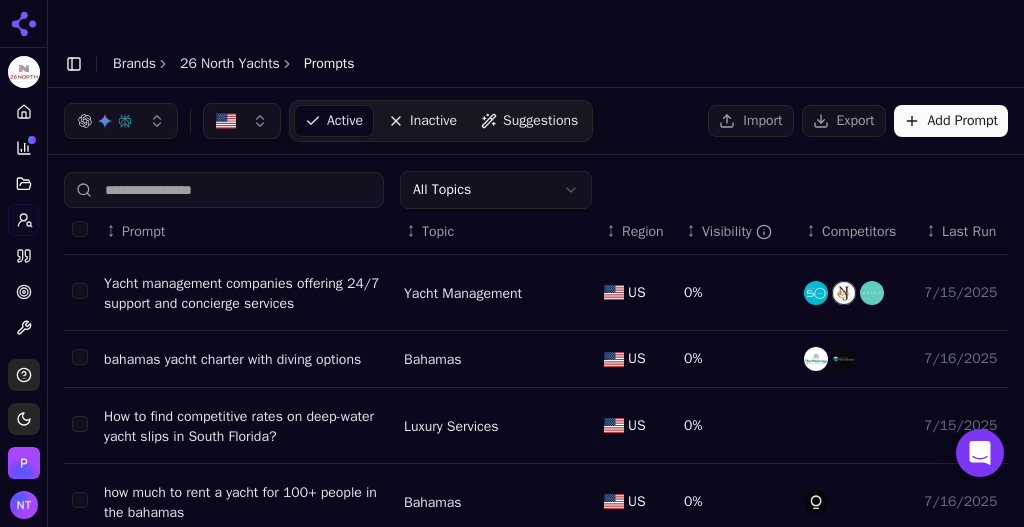 click on "Visibility" at bounding box center [737, 232] 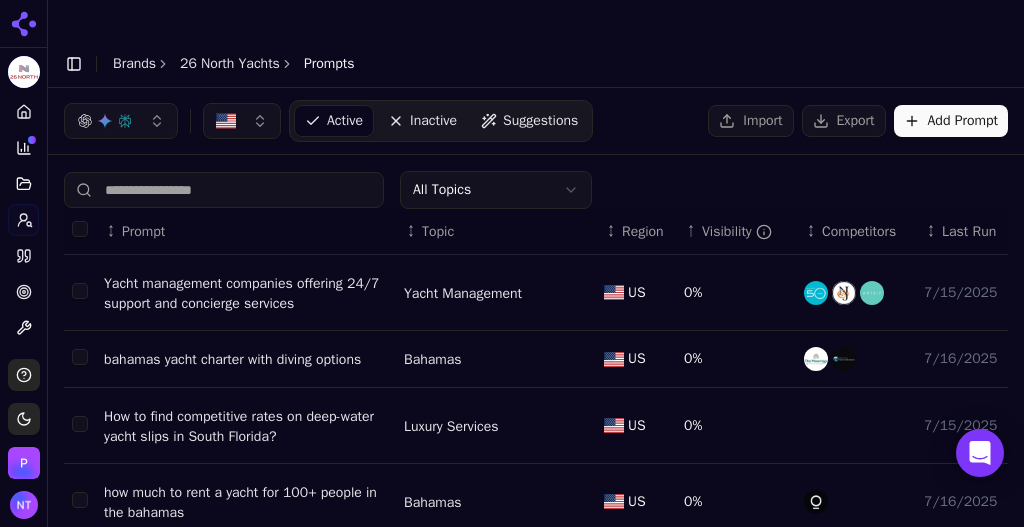 click on "Visibility" at bounding box center [737, 232] 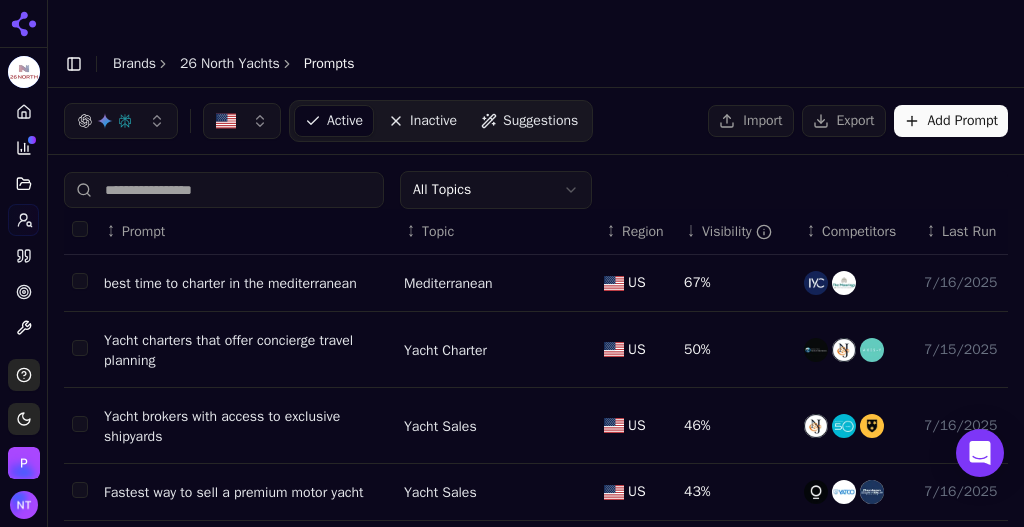 click on "Yacht charters that offer concierge travel planning" at bounding box center (246, 351) 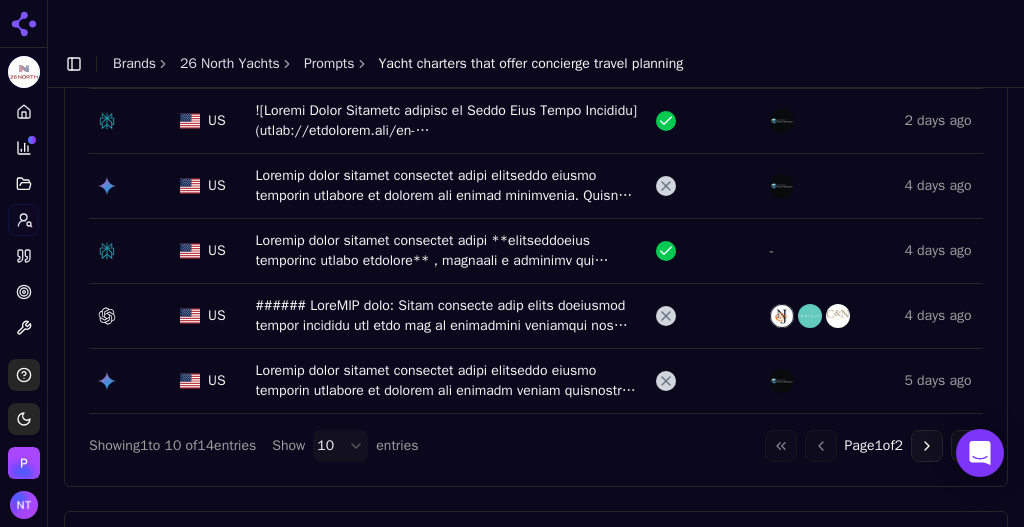 scroll, scrollTop: 541, scrollLeft: 0, axis: vertical 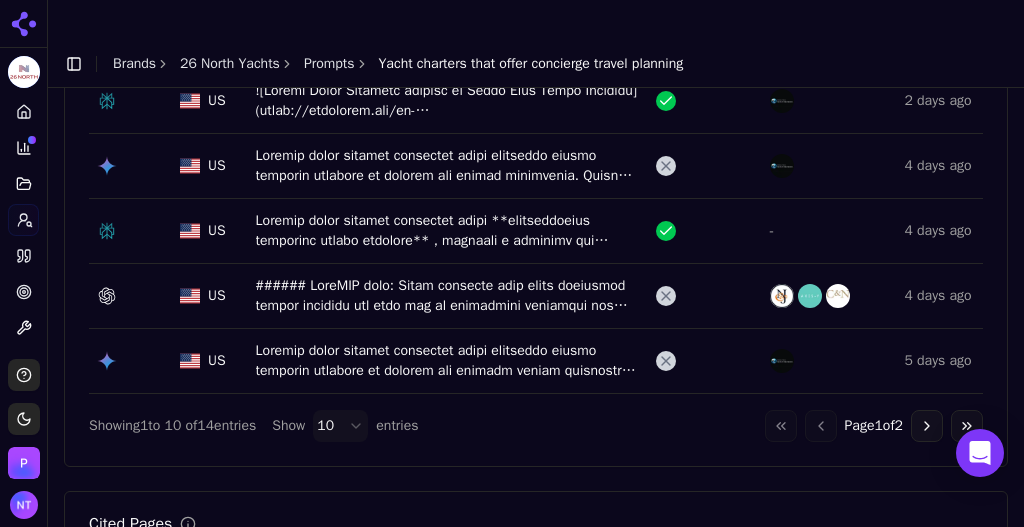 click on "26 North Yachts Platform Home Competition Topics Prompts Citations Optimize Toolbox Support Toggle theme Perrill   Toggle Sidebar Brands 26 North Yachts Prompts Yacht charters that offer concierge travel planning Both Runs Pages Export  ↕ Provider  ↕ Region  ↕ Raw Response  ↕ Brand Visible  ↕ Top Competitors  ↕ Run Date US [TIME] ago US - [TIME] ago US - [TIME] ago US [TIME] ago US [TIME] ago US [TIME] ago US [TIME] ago US - [TIME] ago US [TIME] ago US [TIME] ago Showing  1  to   10   of  14  entries Show 10 entries Go to first page Go to previous page Page  1  of  2 Go to next page Go to last page Cited Pages Pages that cite or reference this prompt in AI responses Export  ↕ Page  ↕ Citation Type  ↕ Citations  ↕ Brand Citations https://worldwideboat.com/travel-concierge Competitor Owned 7 11.7 % 0 0.0 % https://valefyachts.com/concierge-service Other 6 10.0 % 0 0.0 % https://globalyachtconcierge.com/charters Competitor Earned 5 8.3 % 0 0.0 % Owned 4 6.7 % 4 100.0 % 4 6.7 % 0 0.0 %" at bounding box center (512, 283) 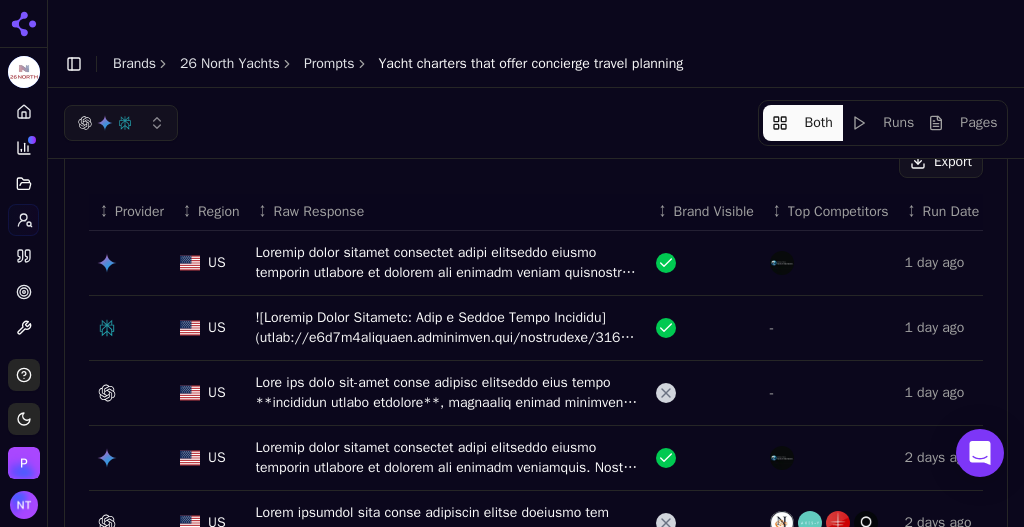 scroll, scrollTop: 22, scrollLeft: 0, axis: vertical 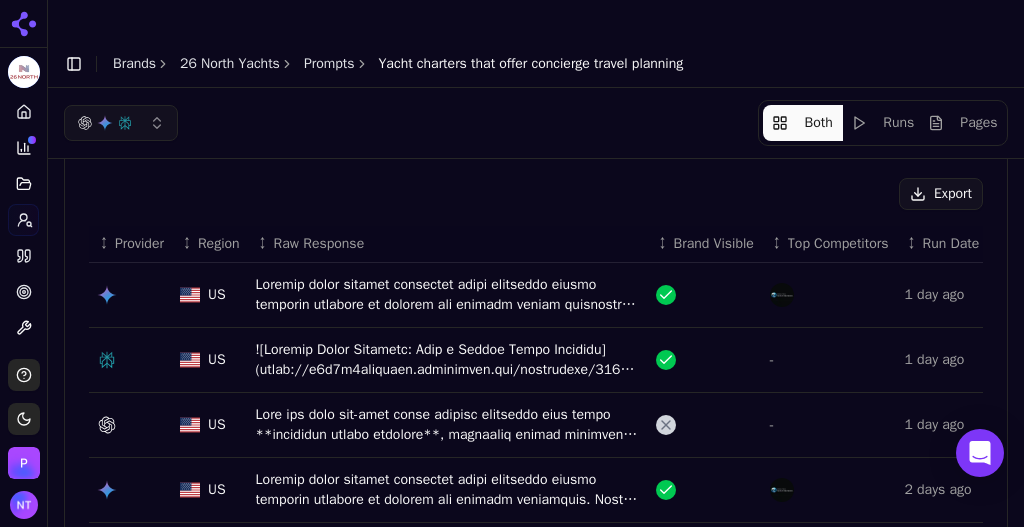 click on "Prompts" at bounding box center [329, 64] 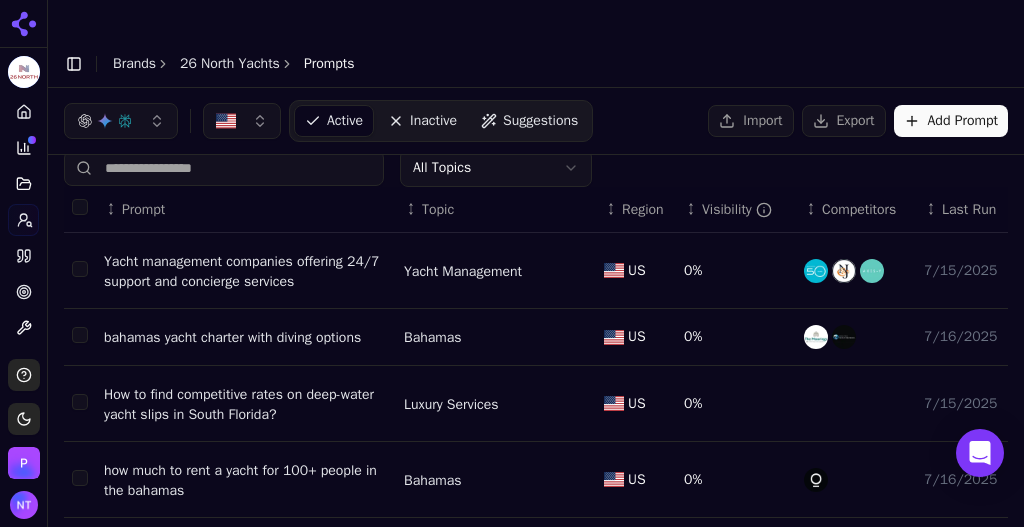 scroll, scrollTop: 18, scrollLeft: 0, axis: vertical 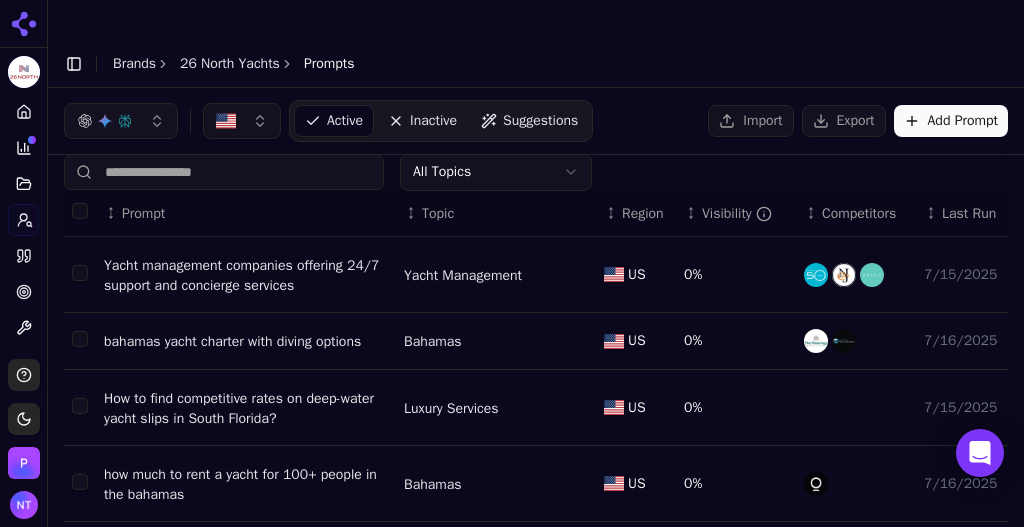 click on "Visibility" at bounding box center [737, 214] 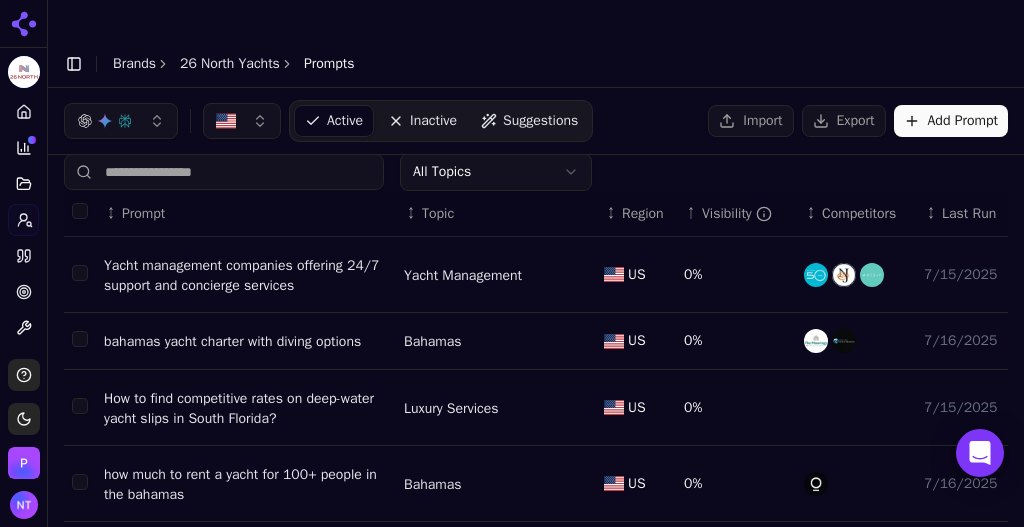 click on "Visibility" at bounding box center (737, 214) 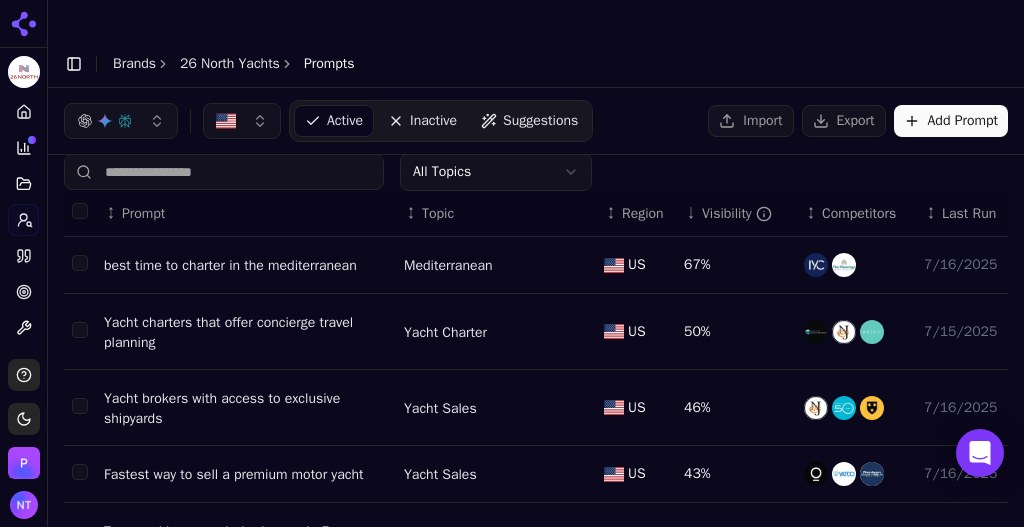 click on "Top-rated luxury yacht brokerage in Fort Lauderdale" at bounding box center (246, 542) 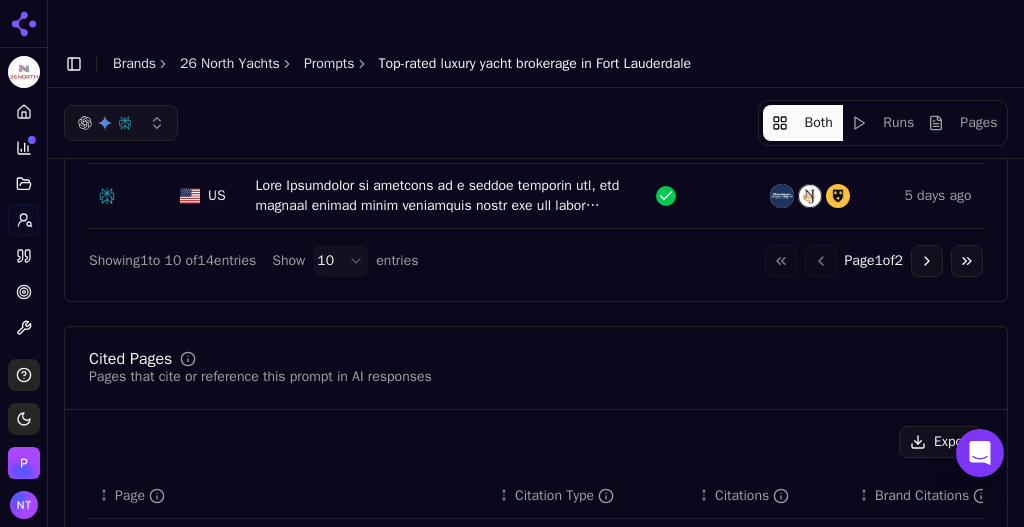 scroll, scrollTop: 690, scrollLeft: 0, axis: vertical 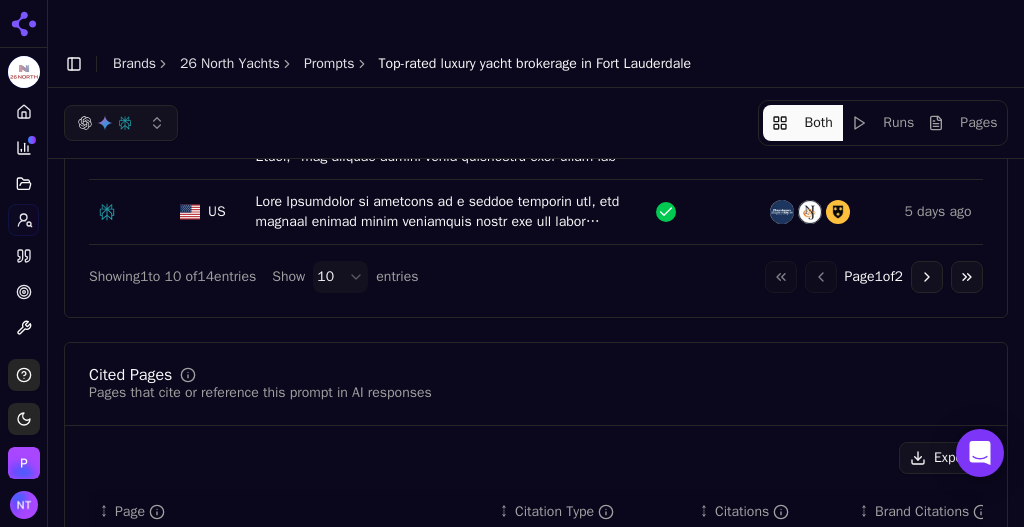 click on "26 North Yachts Platform Home Competition Topics Prompts Citations Optimize Toolbox Support Toggle theme Perrill   Toggle Sidebar Brands 26 North Yachts Prompts Top-rated luxury yacht brokerage in Fort Lauderdale Both Runs Pages Export  ↕ Provider  ↕ Region  ↕ Raw Response  ↕ Brand Visible  ↕ Top Competitors  ↕ Run Date US [TIME] ago US [TIME] ago US [TIME] ago US [TIME] ago US [TIME] ago US [TIME] ago US [TIME] ago US [TIME] ago US [TIME] ago US [TIME] ago Showing  1  to   10   of  14  entries Show 10 entries Go to first page Go to previous page Page  1  of  2 Go to next page Go to last page Cited Pages Pages that cite or reference this prompt in AI responses Export  ↕ Page  ↕ Citation Type  ↕ Citations  ↕ Brand Citations https://northropandjohnson.com/brokerage-offices/north-america/fort-lauderdale Competitor Earned 5 9.4 % 0 0.0 % vocal.media...op-10-luxury-yacht-brokers-in-florida-for-2025-reviewed-and-ranked Competitor Earned 5 9.4 % 0 0.0 % https://26northyachts.com Owned 4 %" at bounding box center (512, 283) 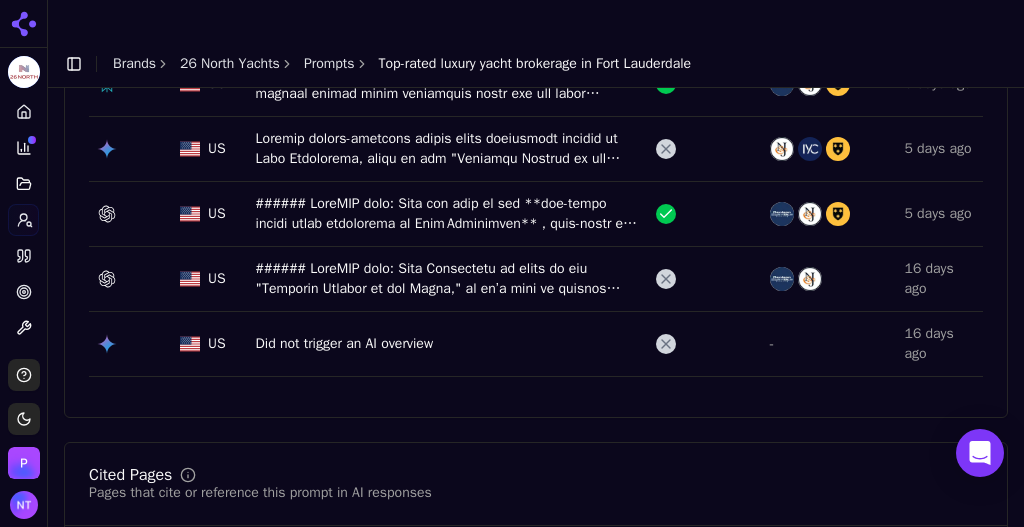 scroll, scrollTop: 833, scrollLeft: 0, axis: vertical 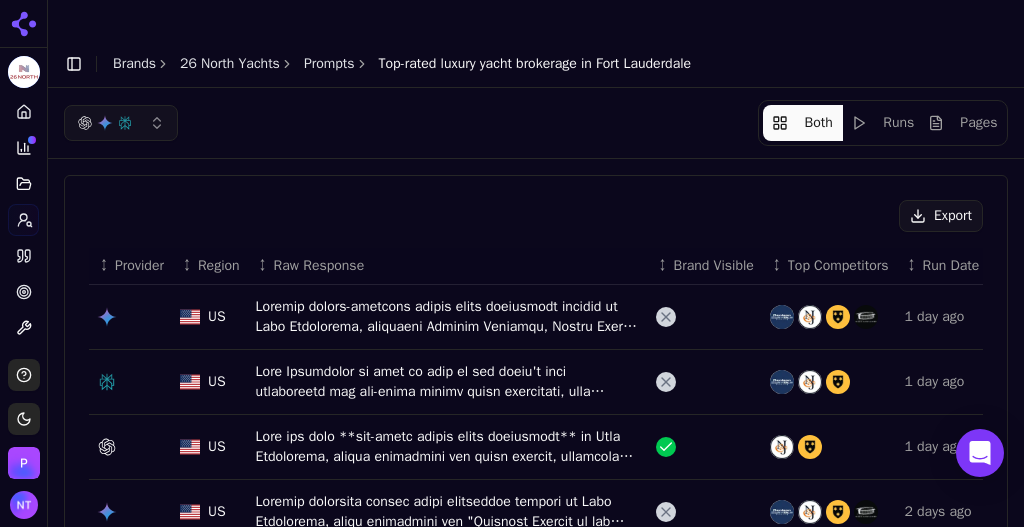 click on "Prompts" at bounding box center [329, 64] 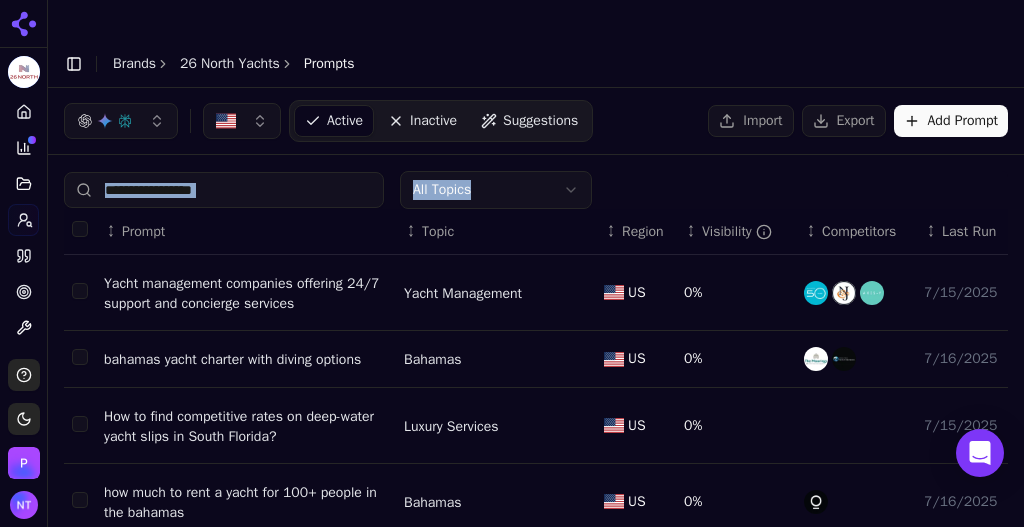 click on "Yacht management companies offering 24/7 support and concierge services Yacht Management [COUNTRY] 0% 7/15/2025 bahamas yacht charter with diving options Bahamas [COUNTRY] 0% 7/16/2025 How to find competitive rates on deep-water yacht slips in South Florida? Luxury Services [COUNTRY] 0% 7/15/2025 how much to rent a yacht for 100+ people in the bahamas Bahamas [COUNTRY] 0% 7/16/2025 Yacht charters with children-friendly amenities Yacht Charter [COUNTRY] 0% 7/15/2025 Top yacht management services in Fort Lauderdale for maintenance Yacht Management [COUNTRY] 0% 7/15/2025 mediterranean yacht charter with chef Mediterranean [COUNTRY] 0% 7/16/2025 best florida yacht charters for day trips Florida [COUNTRY] 0% 7/16/2025 Where to get maintenance and reservation support for yacht charters? Luxury Services [COUNTRY] 0% 7/15/2025 Expert negotiation services for yacht purchases Yacht Sales [COUNTRY] 0% 7/15/2025 Showing  1  to   10   of  166 Show" at bounding box center [536, 321] 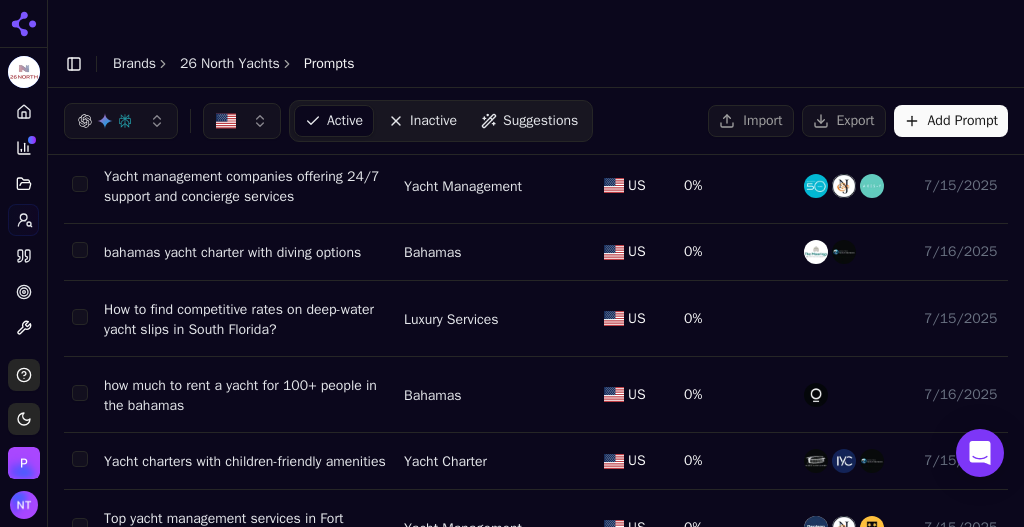 scroll, scrollTop: 0, scrollLeft: 0, axis: both 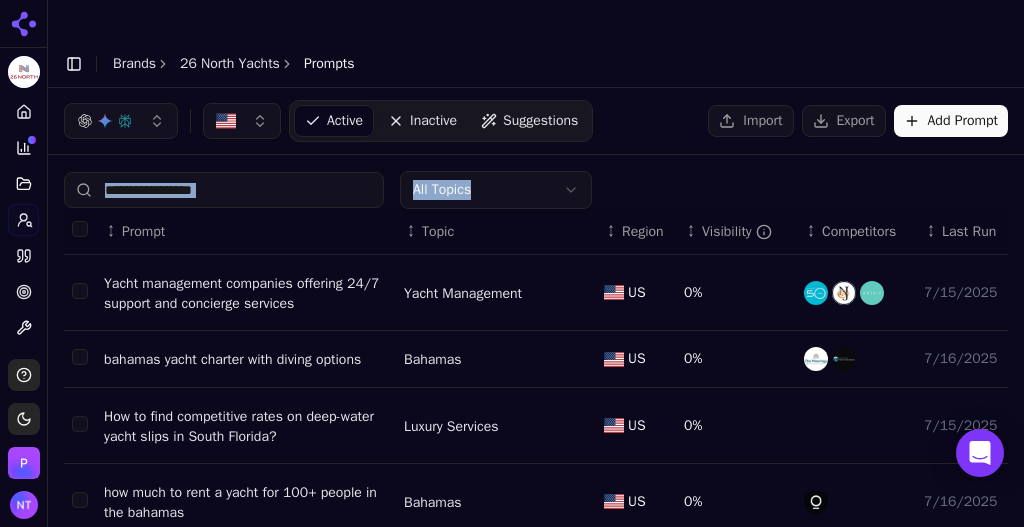 click on "Visibility" at bounding box center (737, 232) 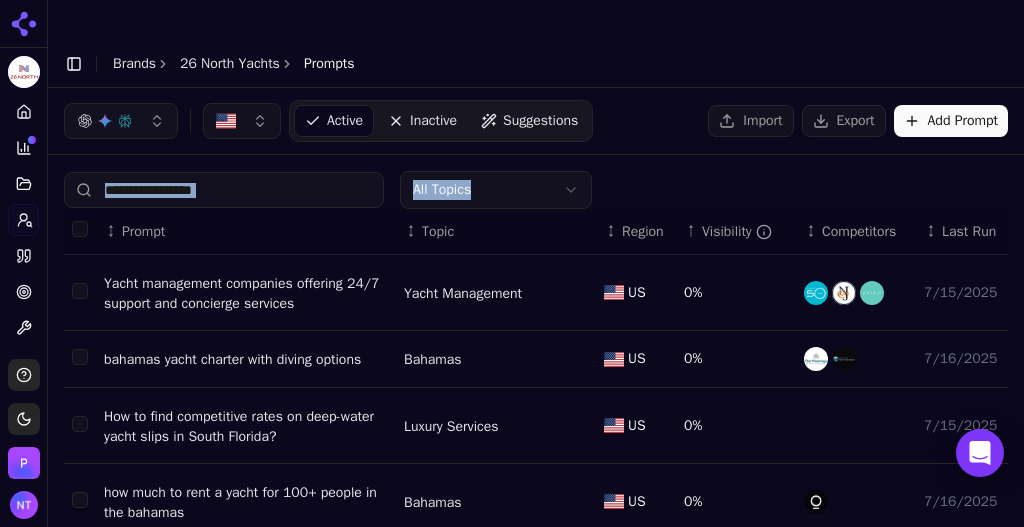 click on "Visibility" at bounding box center (737, 232) 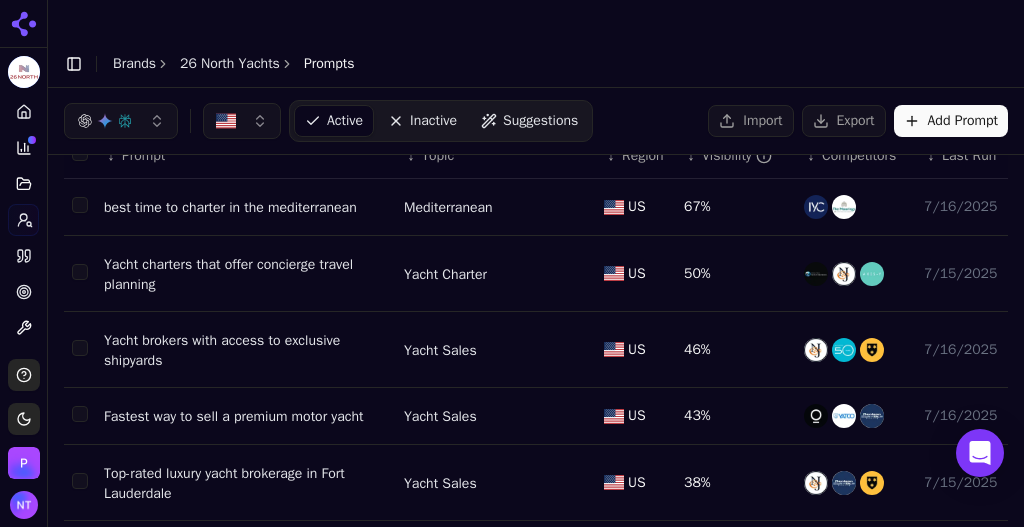 scroll, scrollTop: 0, scrollLeft: 0, axis: both 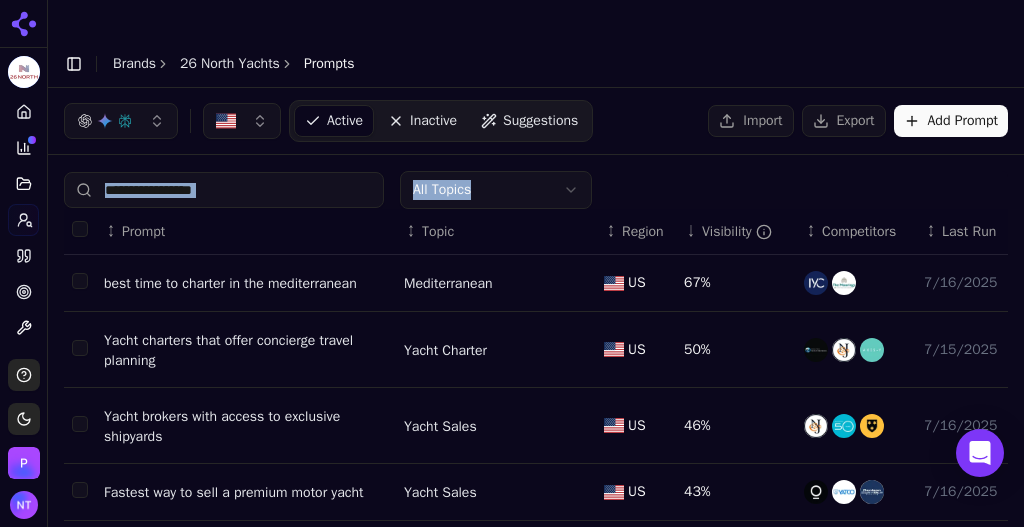 click on "Brands" at bounding box center (134, 63) 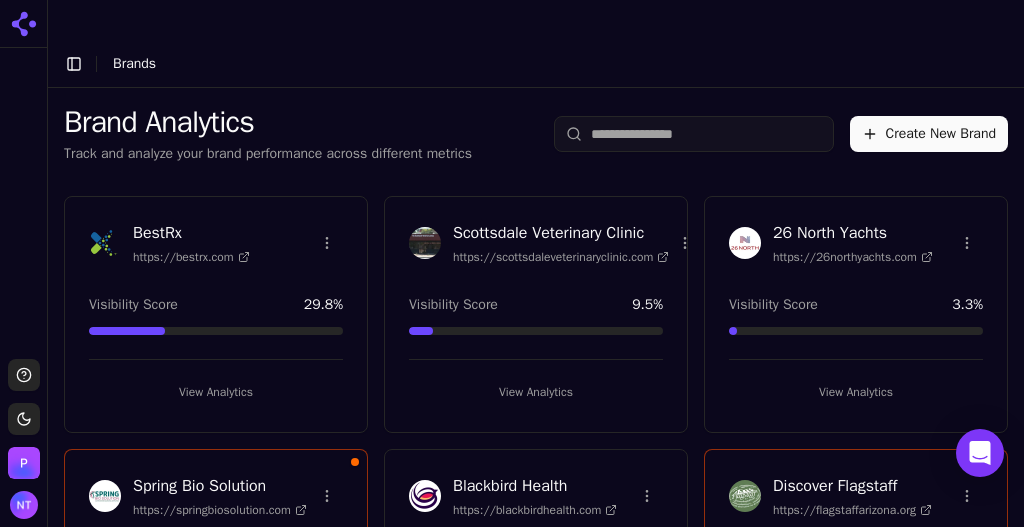 click on "View Analytics" at bounding box center [216, 392] 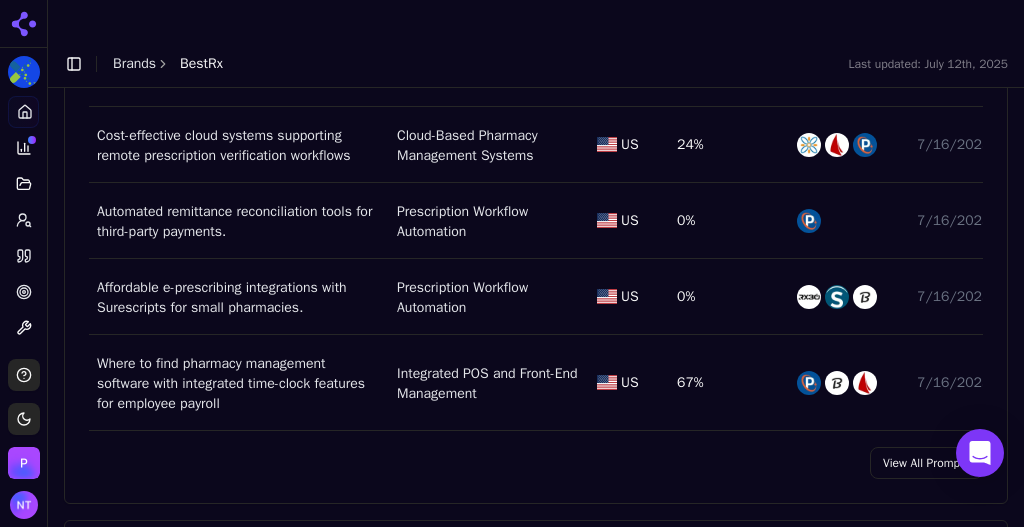 scroll, scrollTop: 1504, scrollLeft: 0, axis: vertical 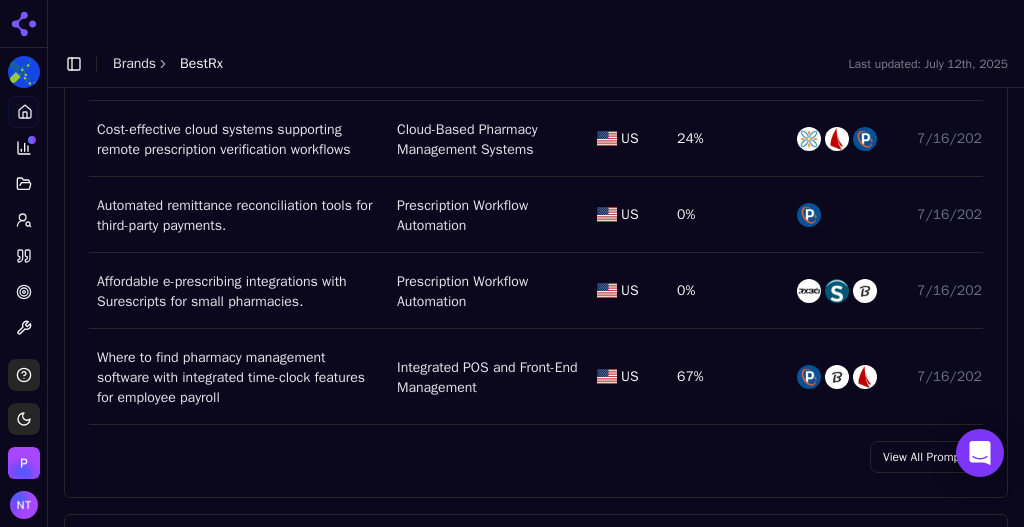 click on "View All Prompts" at bounding box center (926, 457) 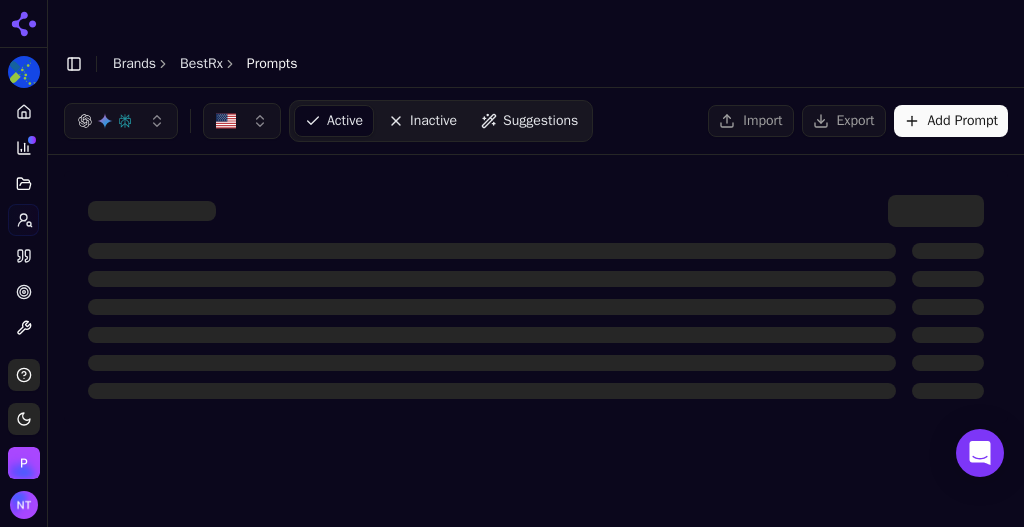 scroll, scrollTop: 0, scrollLeft: 0, axis: both 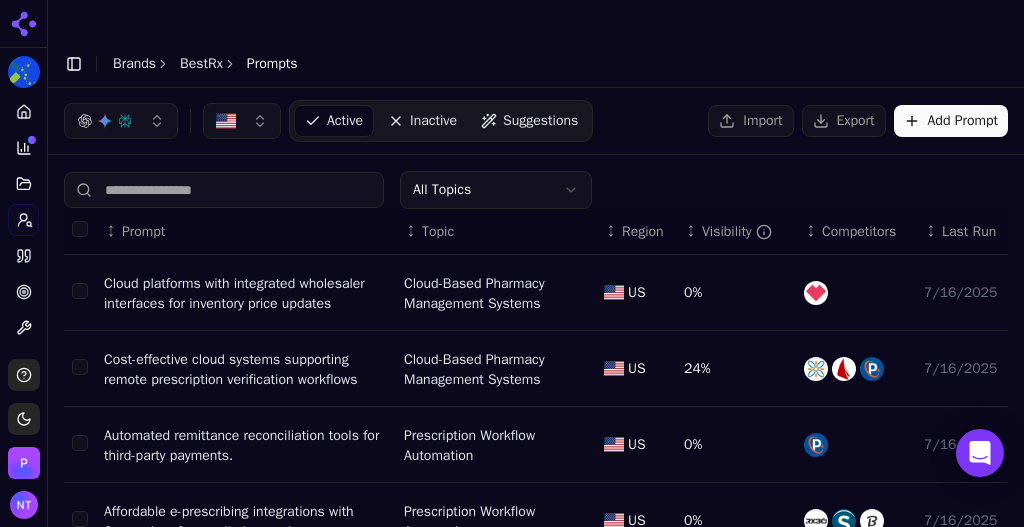 click on "Visibility" at bounding box center [737, 232] 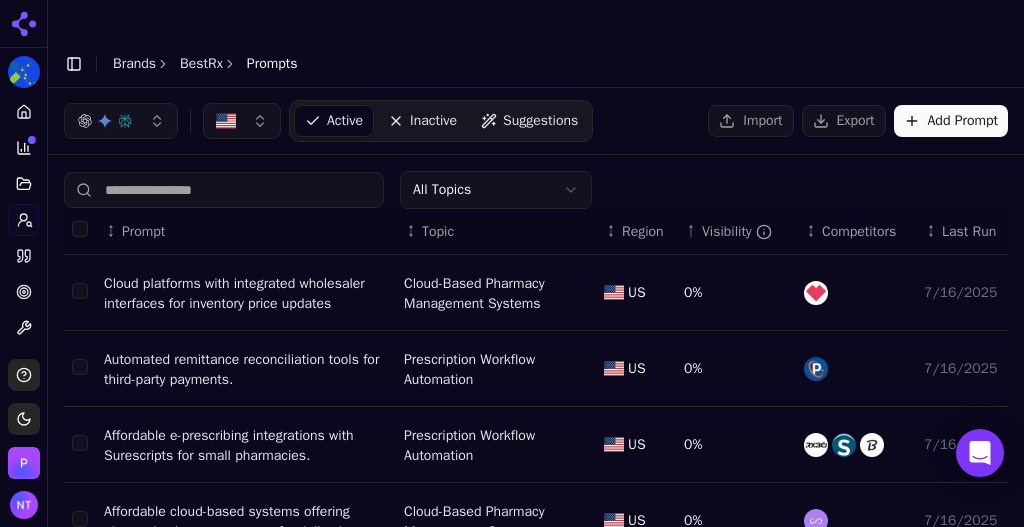 click on "Visibility" at bounding box center (737, 232) 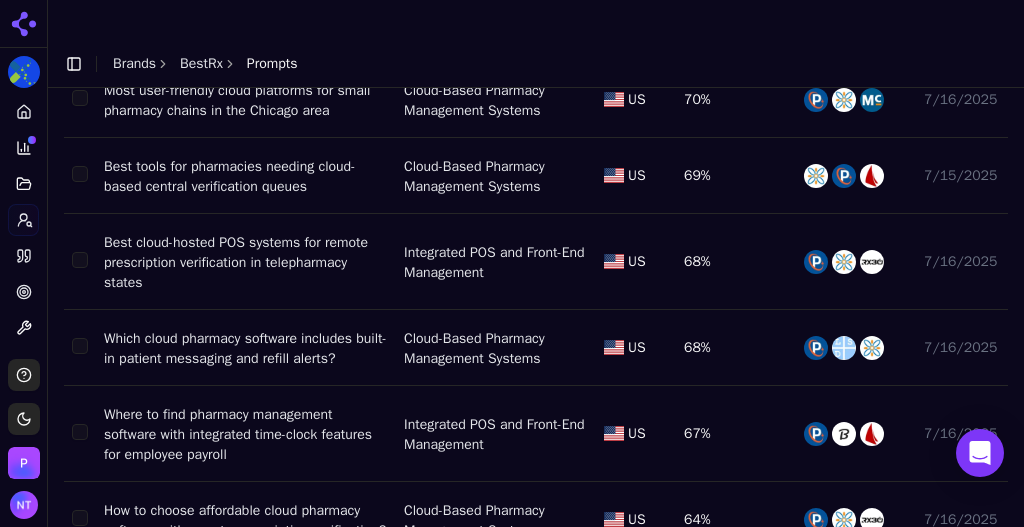 scroll, scrollTop: 601, scrollLeft: 0, axis: vertical 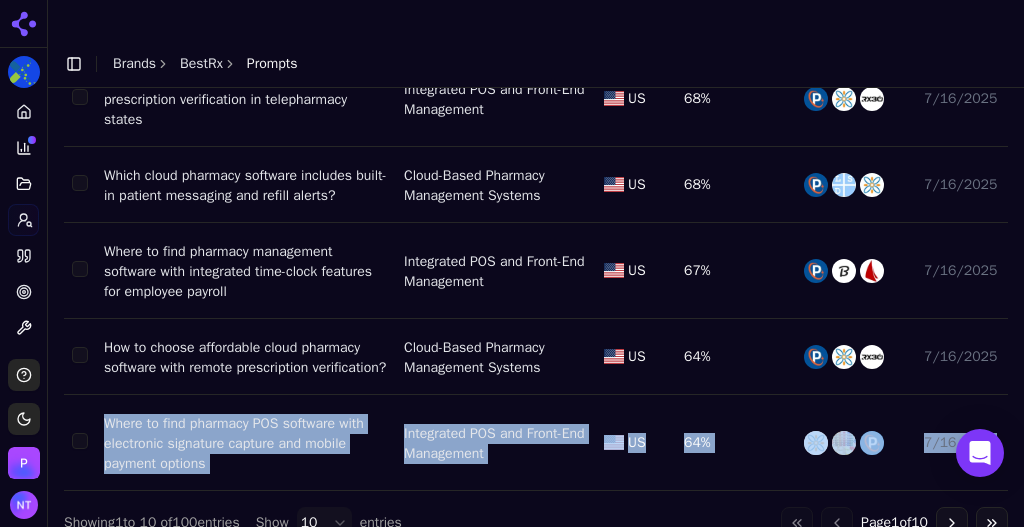 drag, startPoint x: 1013, startPoint y: 409, endPoint x: 1006, endPoint y: 315, distance: 94.26028 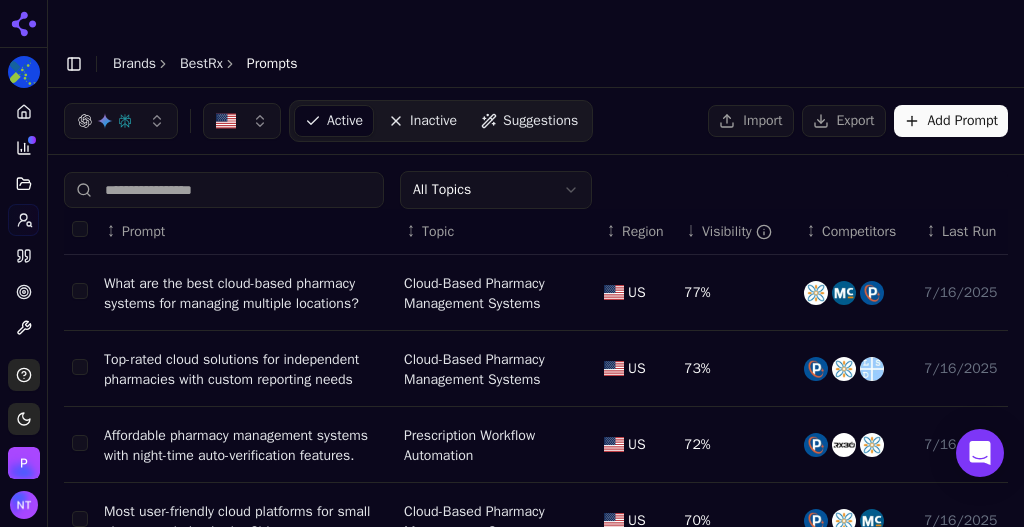 click at bounding box center [224, 190] 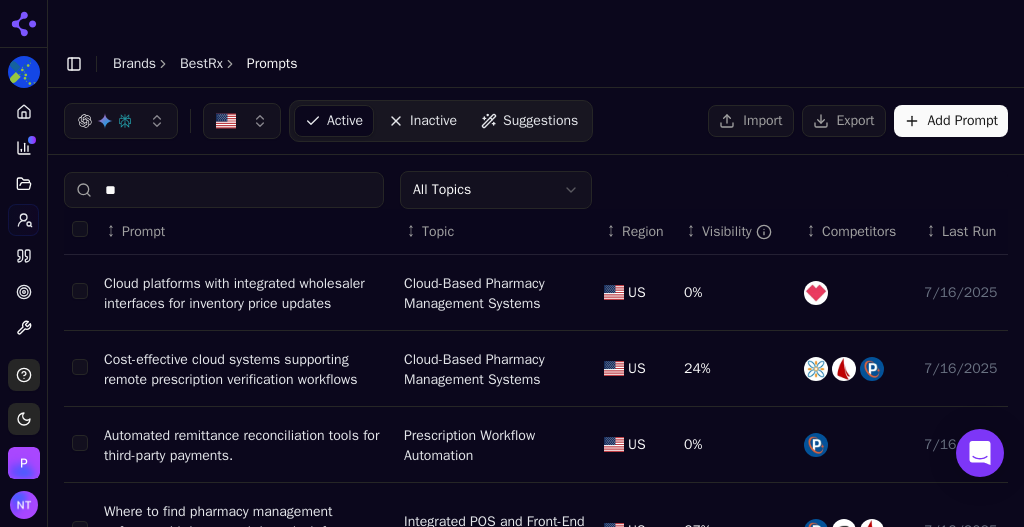 type on "*" 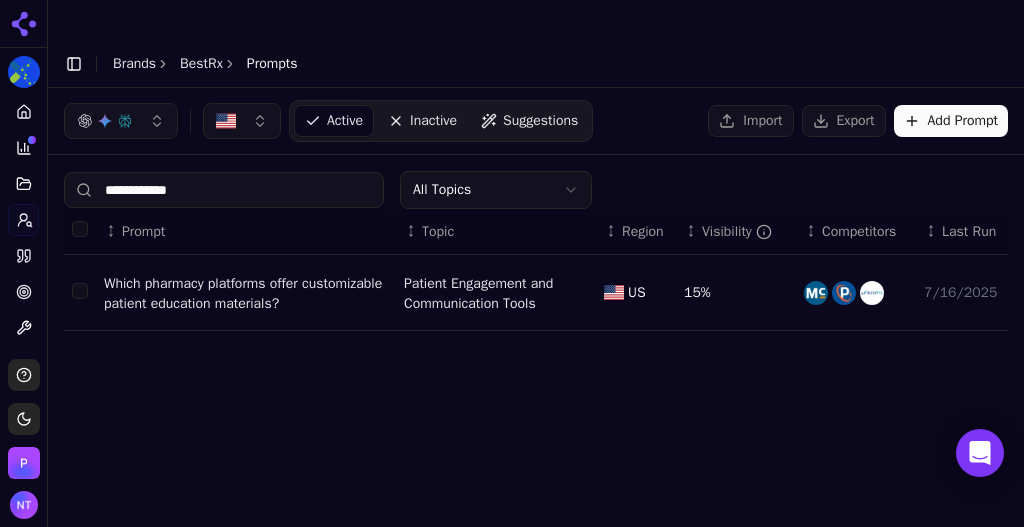 type on "**********" 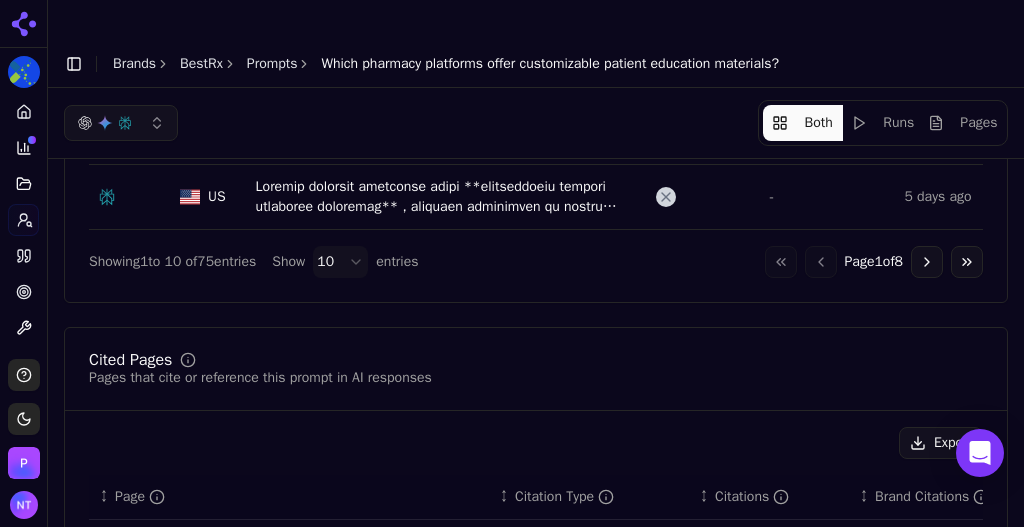 scroll, scrollTop: 653, scrollLeft: 0, axis: vertical 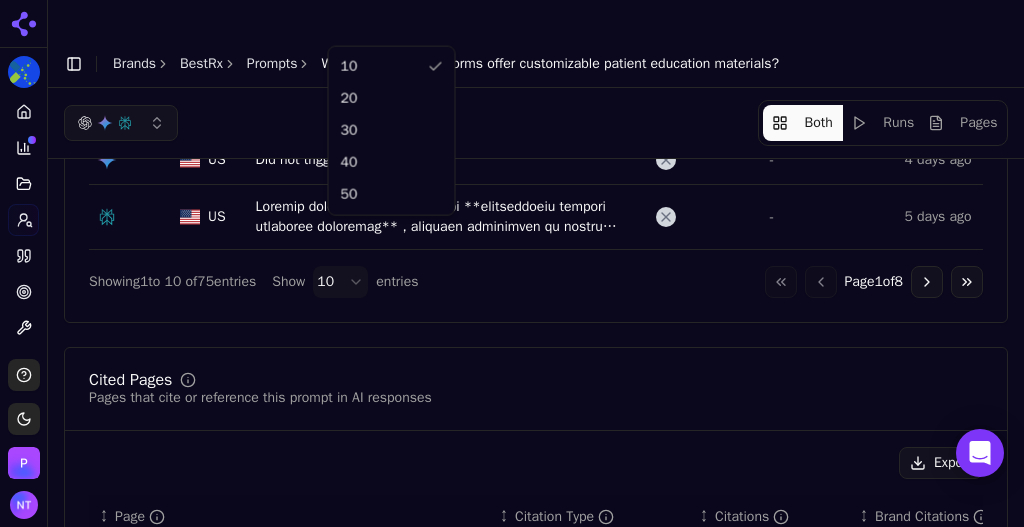 click on "BestRx Platform Home Competition Topics Prompts Citations Optimize Toolbox Support Toggle theme Perrill   Toggle Sidebar Brands BestRx Prompts Which pharmacy platforms offer customizable patient education materials? Both Runs Pages Export  ↕ Provider  ↕ Region  ↕ Raw Response  ↕ Brand Visible  ↕ Top Competitors  ↕ Run Date US [TIME] ago US - [TIME] ago US [TIME] ago US - [TIME] ago US [TIME] ago US Did not trigger an AI overview - [TIME] ago US - [TIME] ago US [TIME] ago US Did not trigger an AI overview - [TIME] ago US - [TIME] ago Showing  1  to   10   of  75  entries Show 10 entries Go to first page Go to previous page Page  1  of  8 Go to next page Go to last page Cited Pages Pages that cite or reference this prompt in AI responses Export  ↕ Page  ↕ Citation Type  ↕ Citations  ↕ Brand Citations https://lumistry.com/solutions/paperless-patient-education Competitor Earned 26 7.5 % 0 0.0 % https://wolterskluwer.com/en/solutions/uptodate/about/patient-education Competitor Earned %" at bounding box center (512, 283) 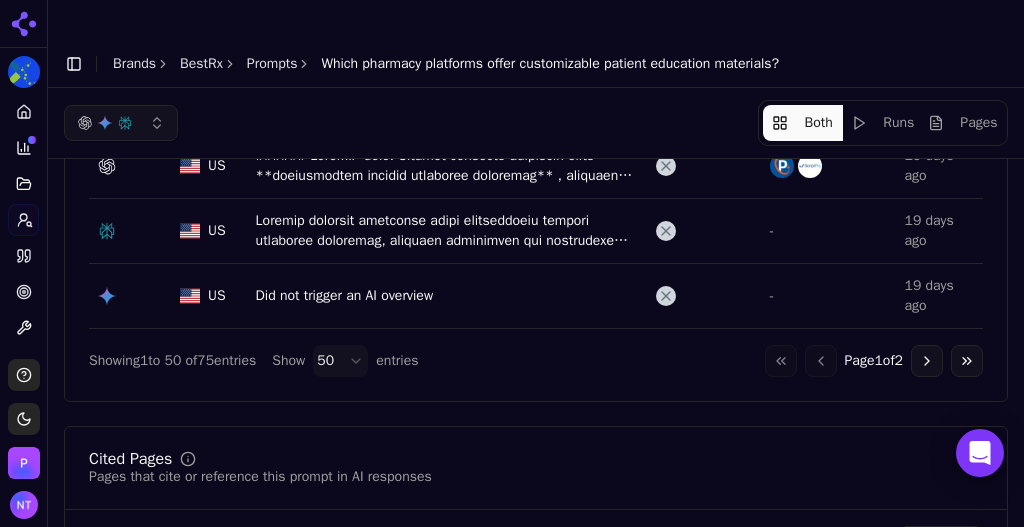 scroll, scrollTop: 3100, scrollLeft: 0, axis: vertical 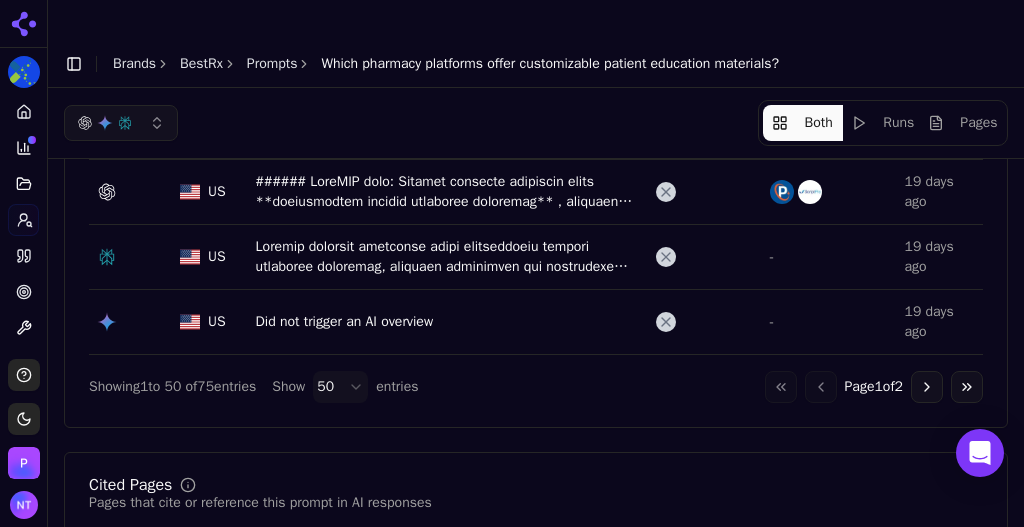 click on "Go to next page" at bounding box center [927, 387] 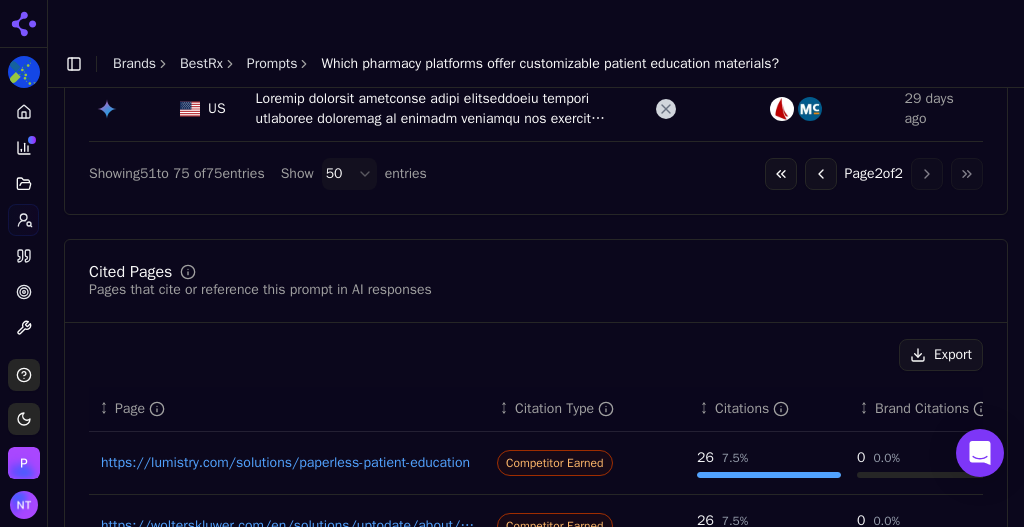 scroll, scrollTop: 1775, scrollLeft: 0, axis: vertical 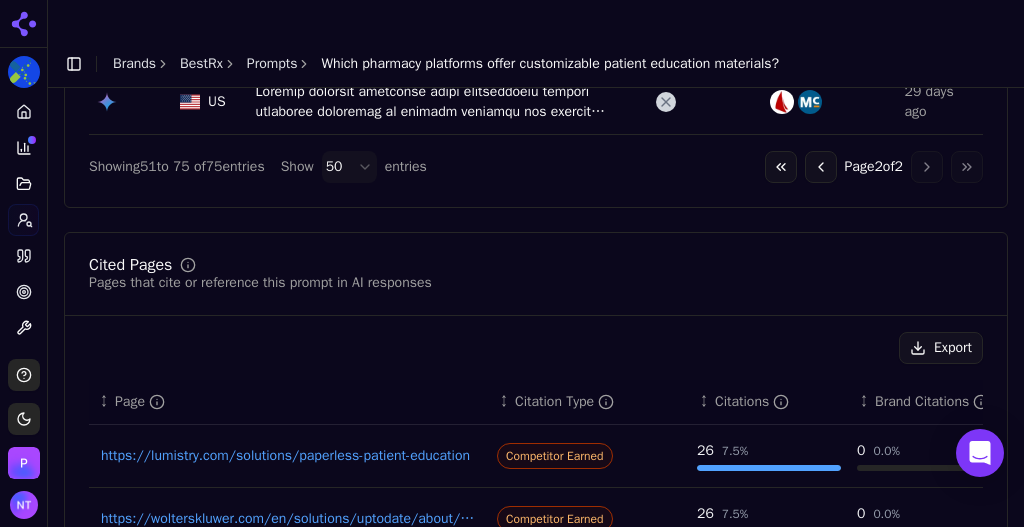 click on "Go to previous page" at bounding box center [821, 167] 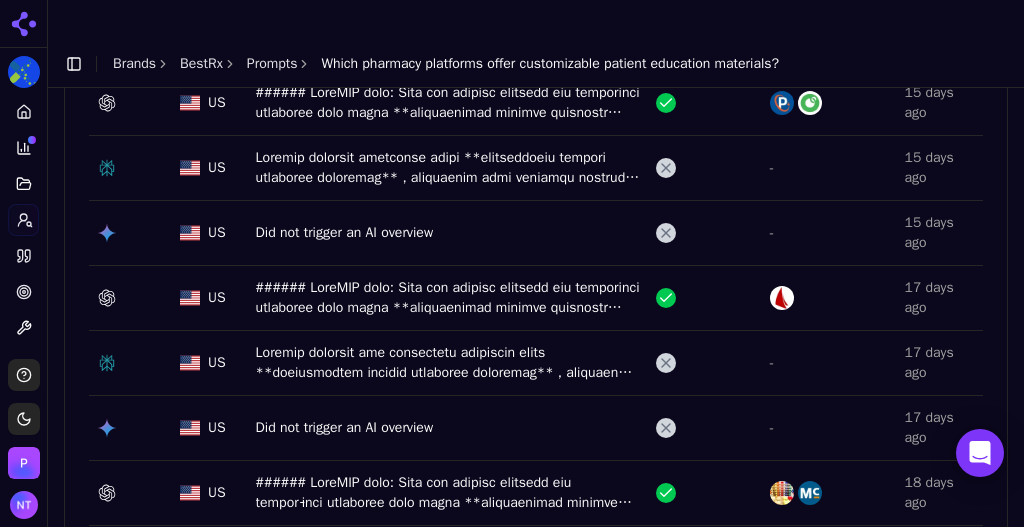 scroll, scrollTop: 2440, scrollLeft: 0, axis: vertical 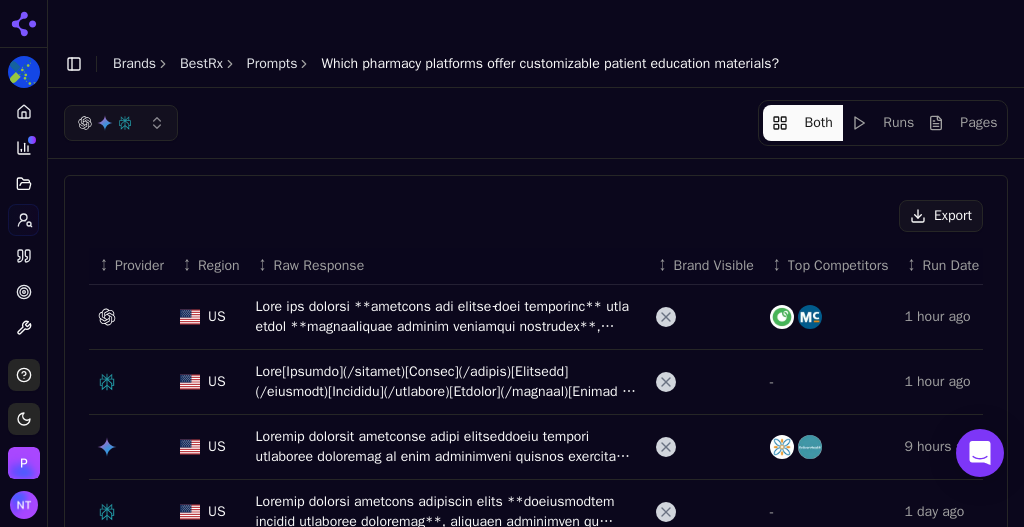 click on "BestRx" at bounding box center (201, 64) 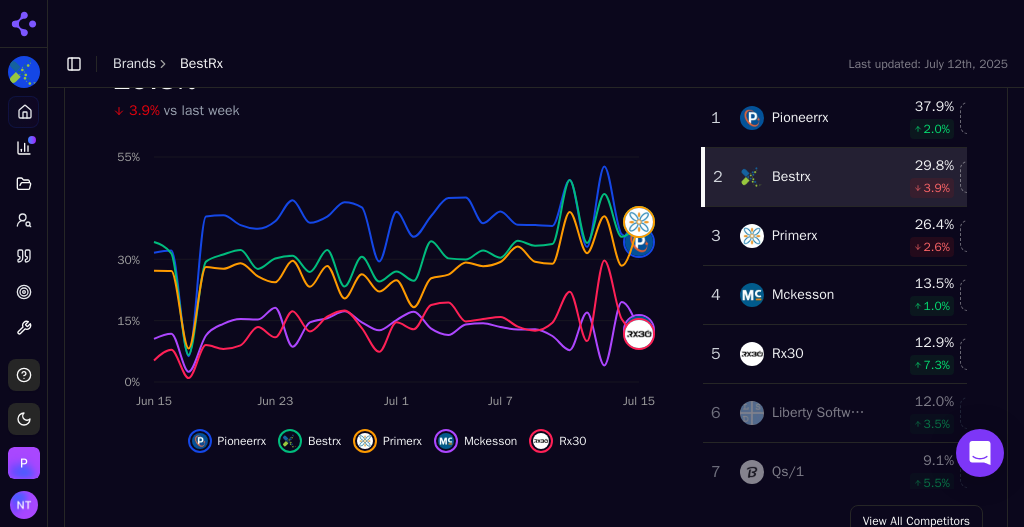 scroll, scrollTop: 376, scrollLeft: 0, axis: vertical 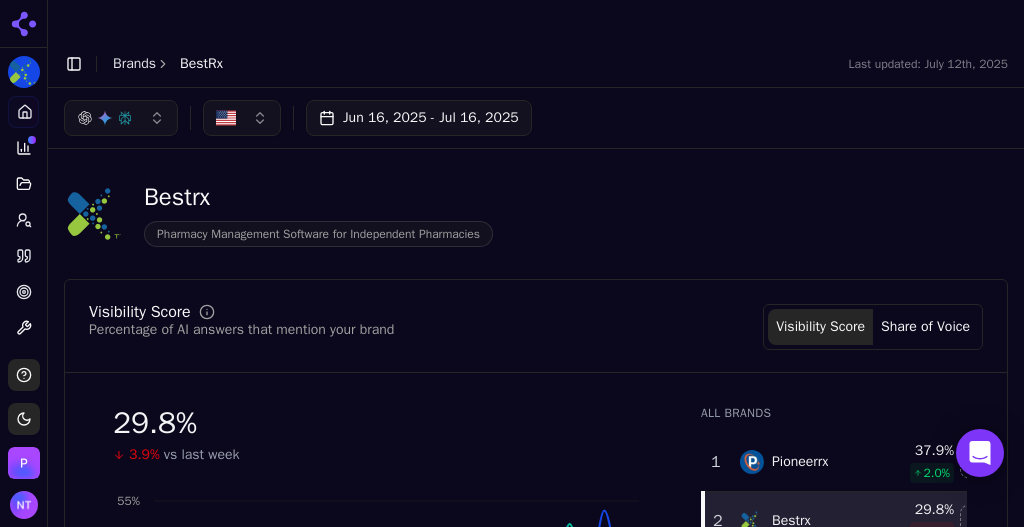 click on "Jun 16, 2025 - Jul 16, 2025" at bounding box center (419, 118) 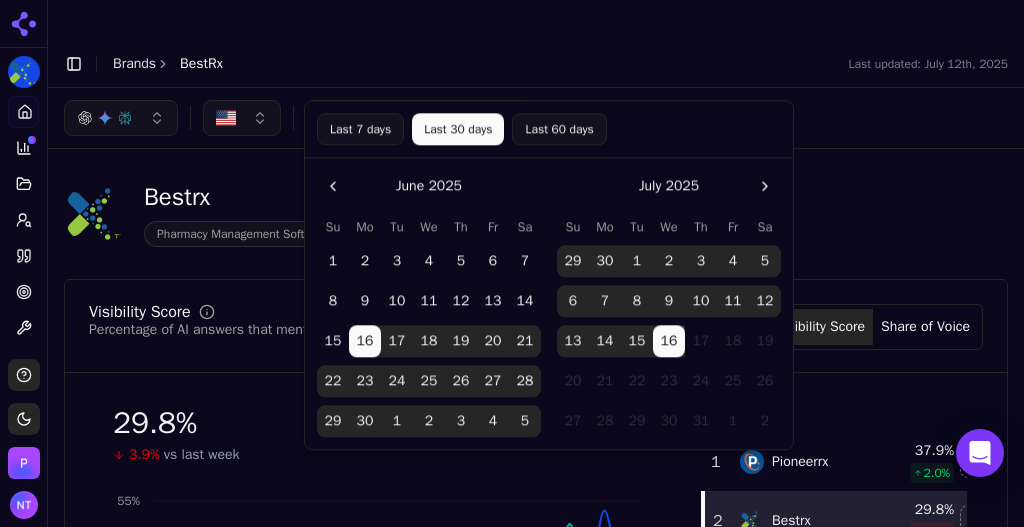 click on "Last 7 days" at bounding box center [360, 129] 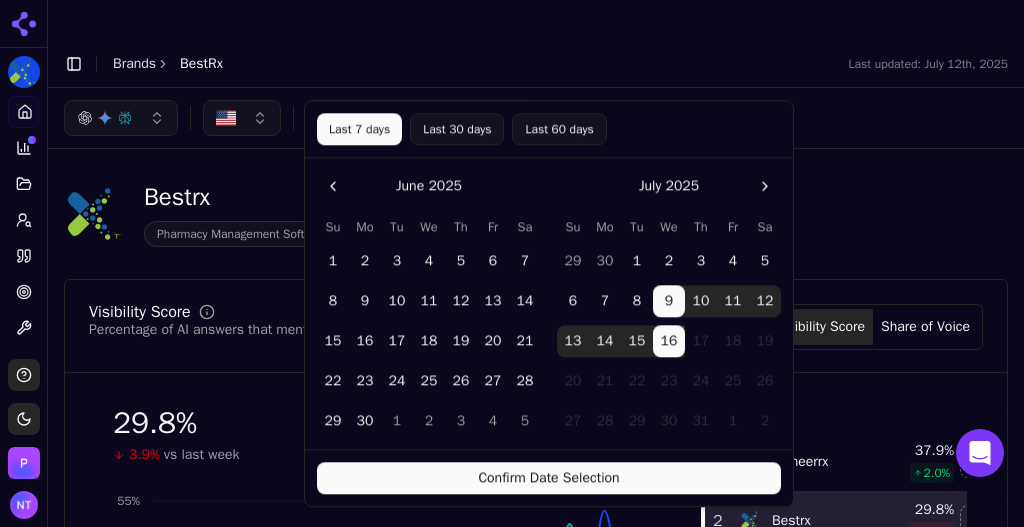 click on "Confirm Date Selection" at bounding box center (549, 478) 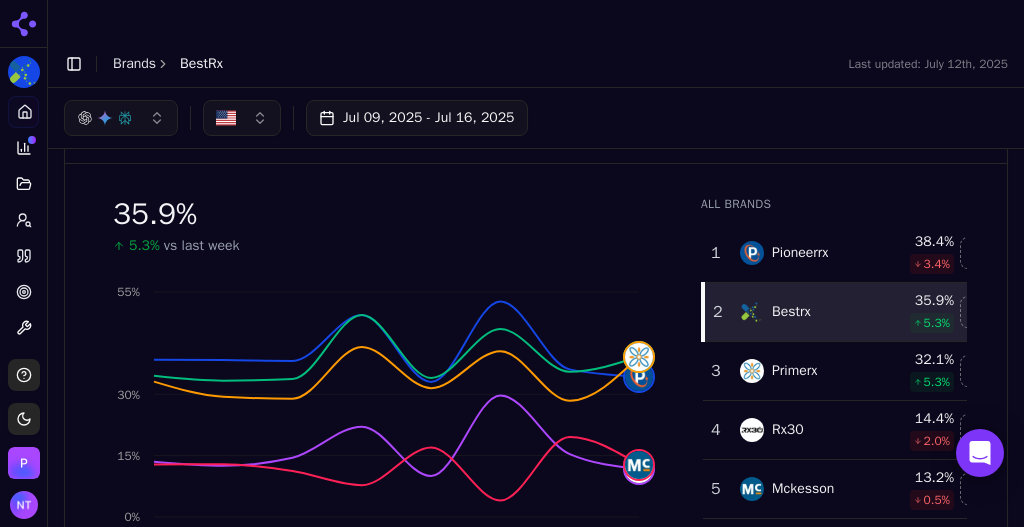 scroll, scrollTop: 203, scrollLeft: 0, axis: vertical 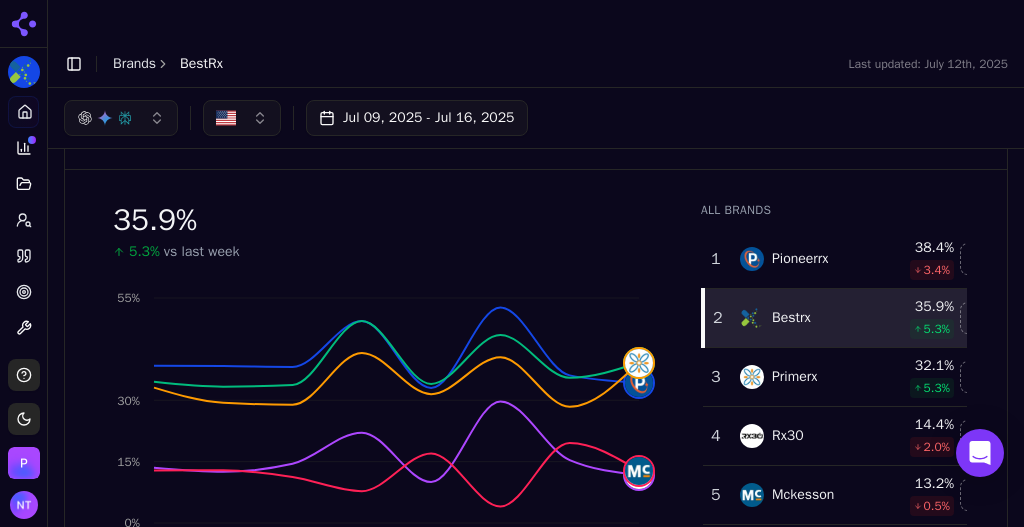 click on "Jul 09, 2025 - Jul 16, 2025" at bounding box center [417, 118] 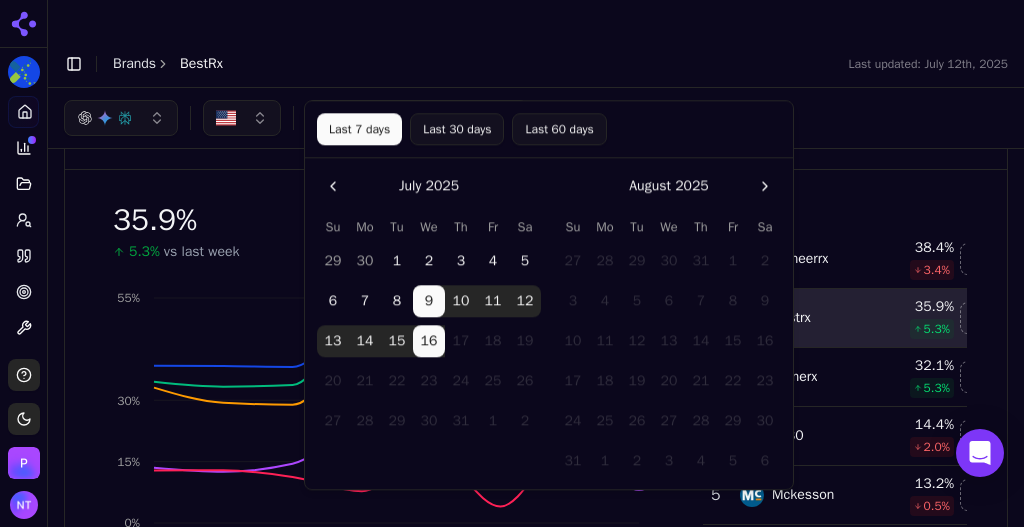 click on "15" at bounding box center [397, 341] 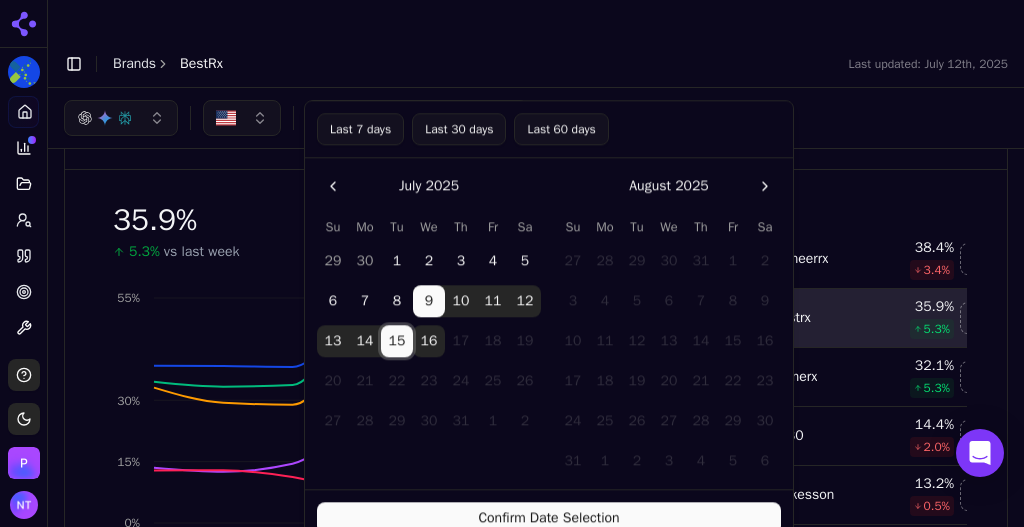 click on "15" at bounding box center (397, 341) 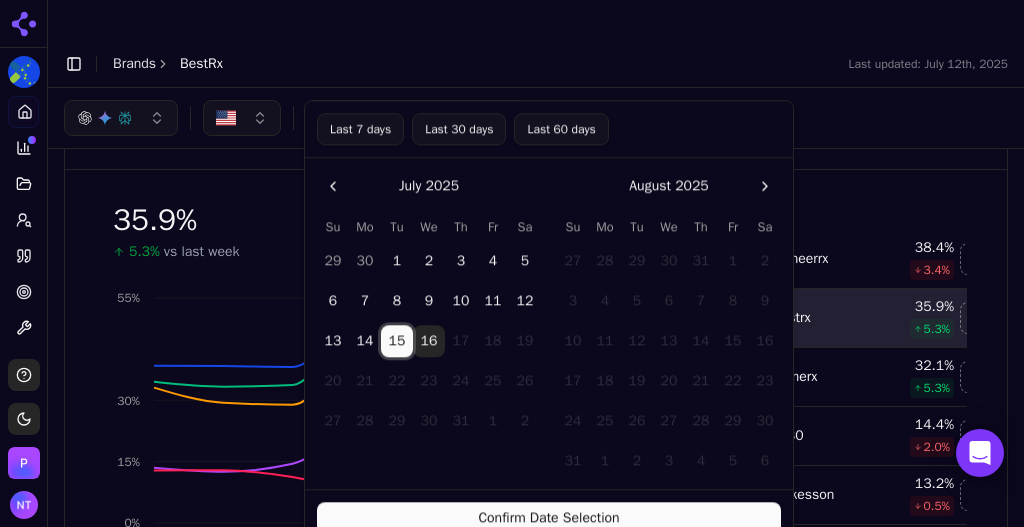 click on "Confirm Date Selection" at bounding box center (549, 518) 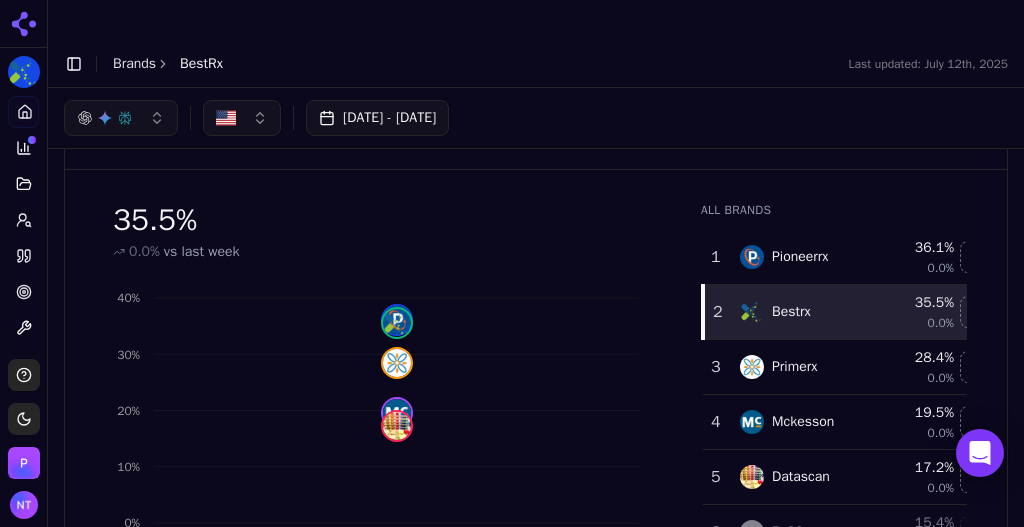 click on "[DATE] - [DATE]" at bounding box center (377, 118) 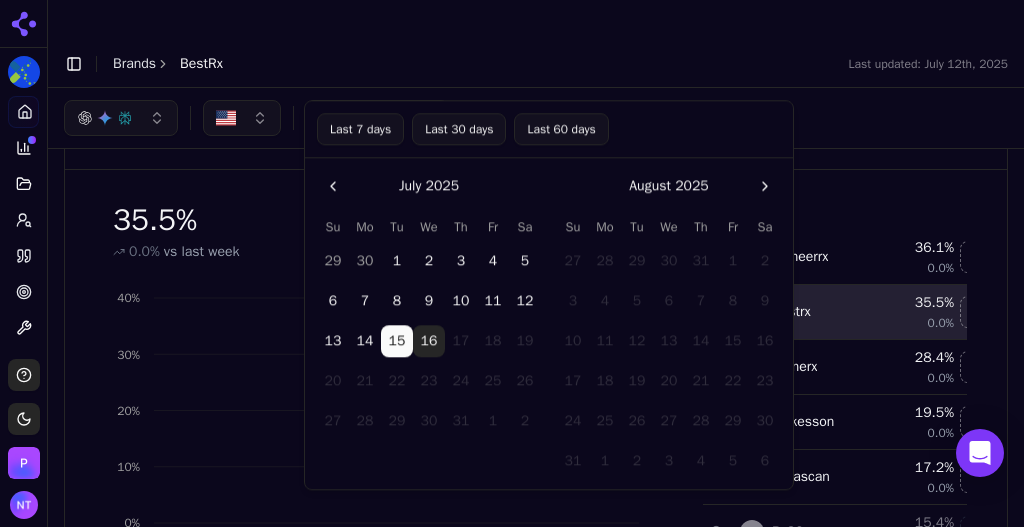 click on "16" at bounding box center (429, 341) 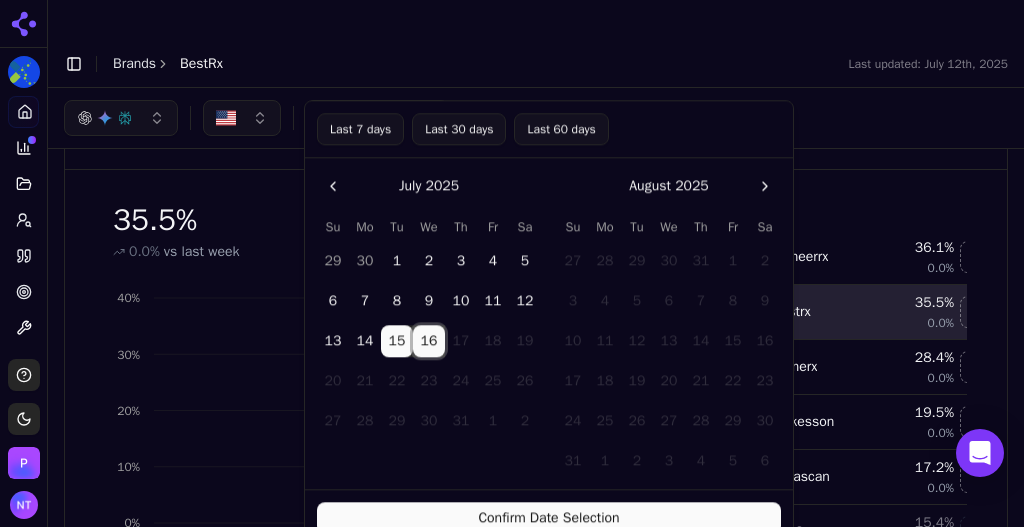 click on "16" at bounding box center (429, 341) 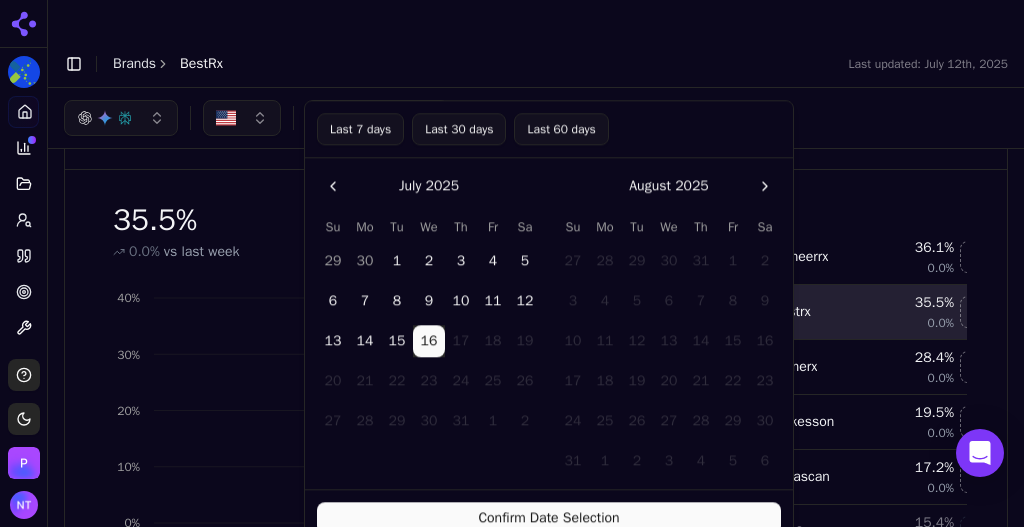 click on "Confirm Date Selection" at bounding box center (549, 518) 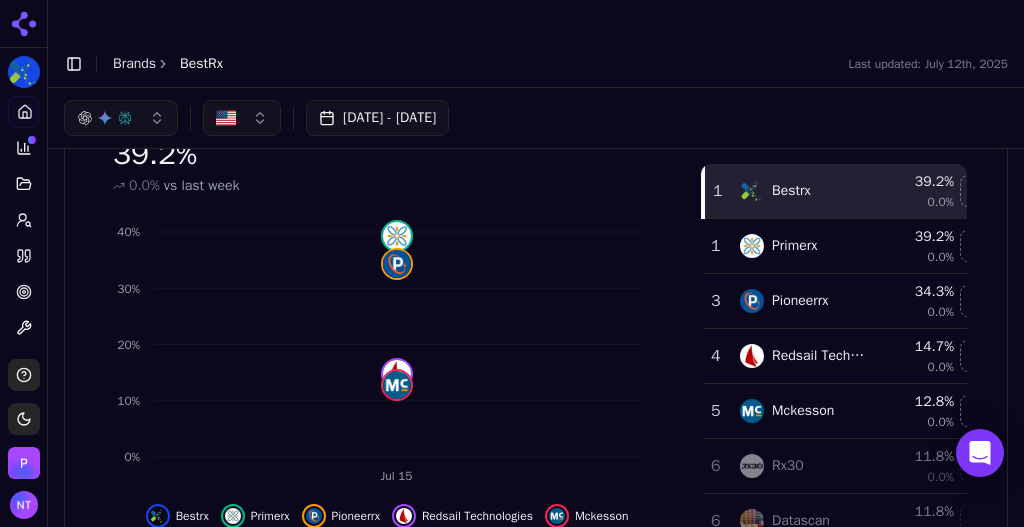 scroll, scrollTop: 229, scrollLeft: 0, axis: vertical 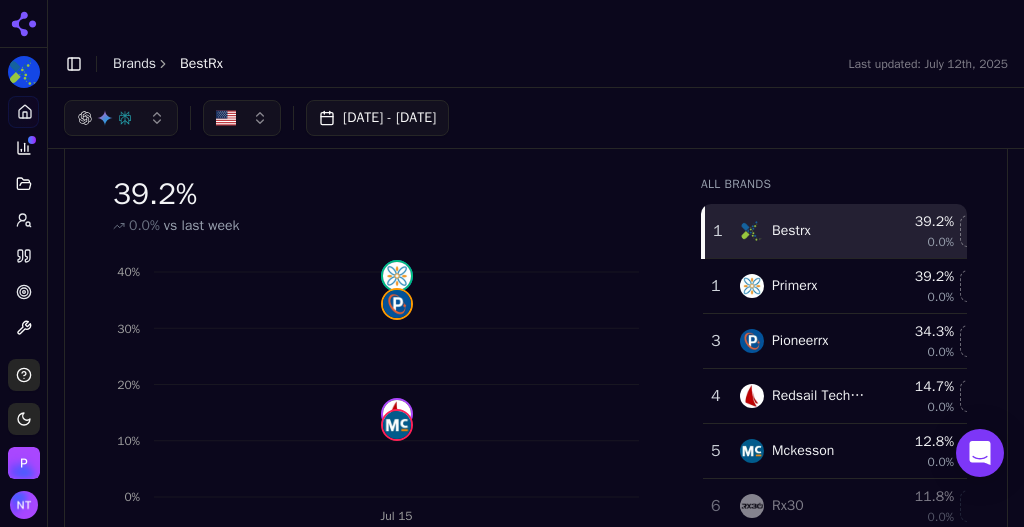 click on "[DATE] - [DATE]" at bounding box center [377, 118] 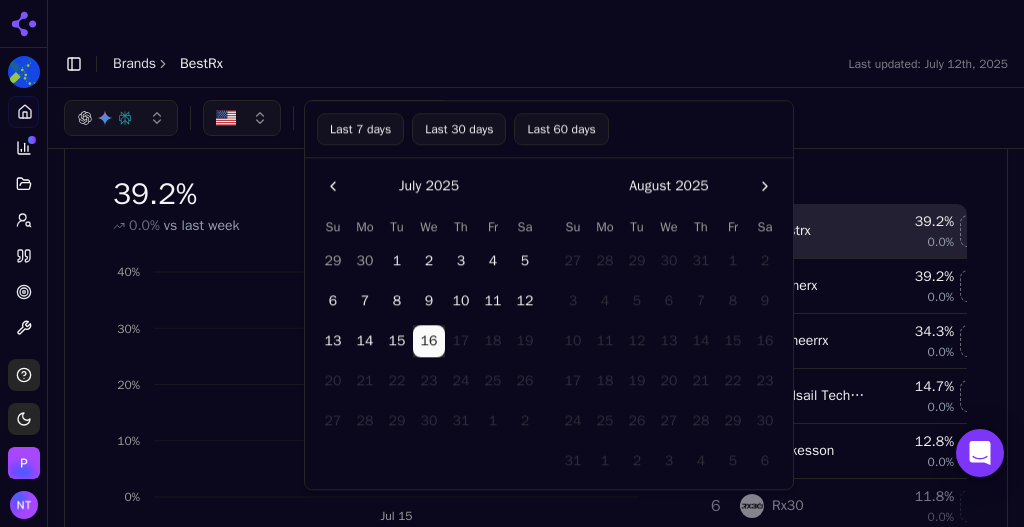 click on "13" at bounding box center (333, 341) 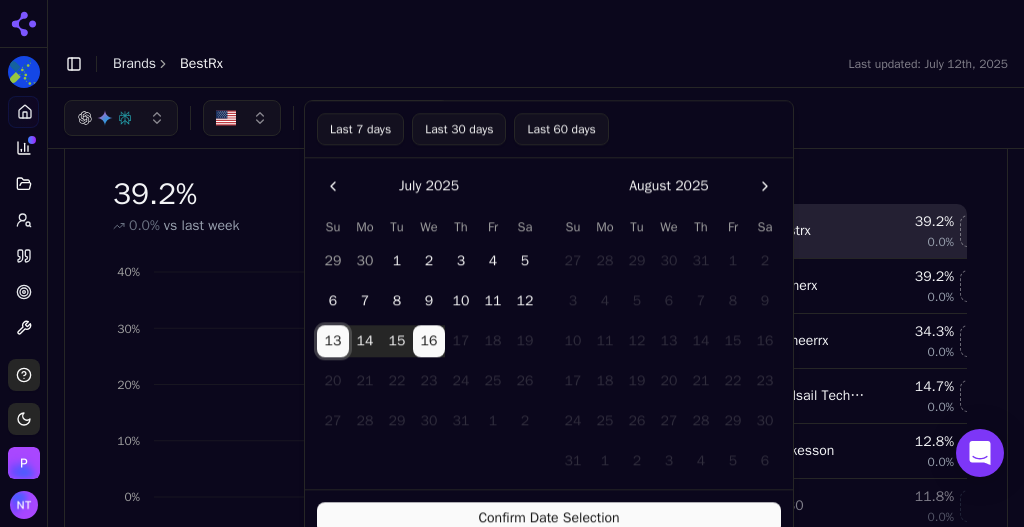 click on "Confirm Date Selection" at bounding box center [549, 518] 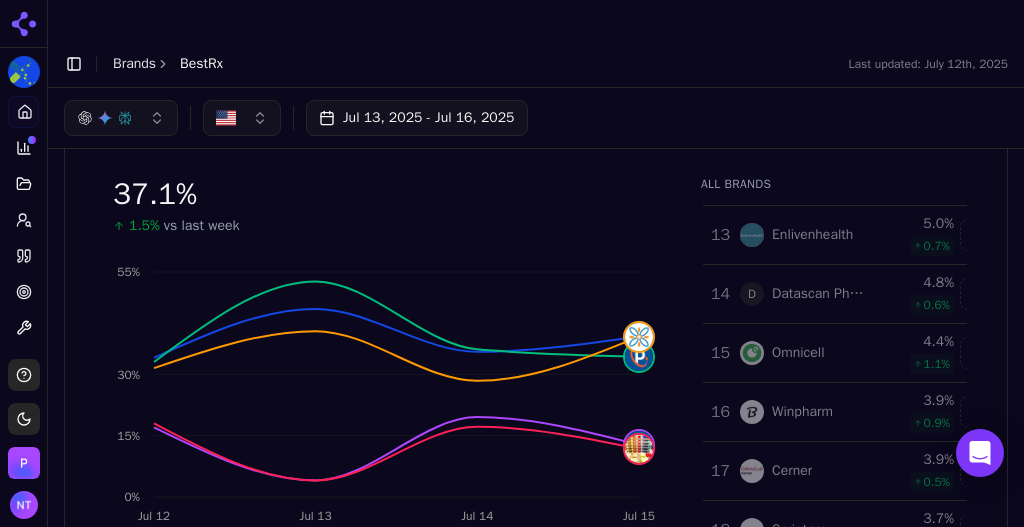 scroll, scrollTop: 0, scrollLeft: 0, axis: both 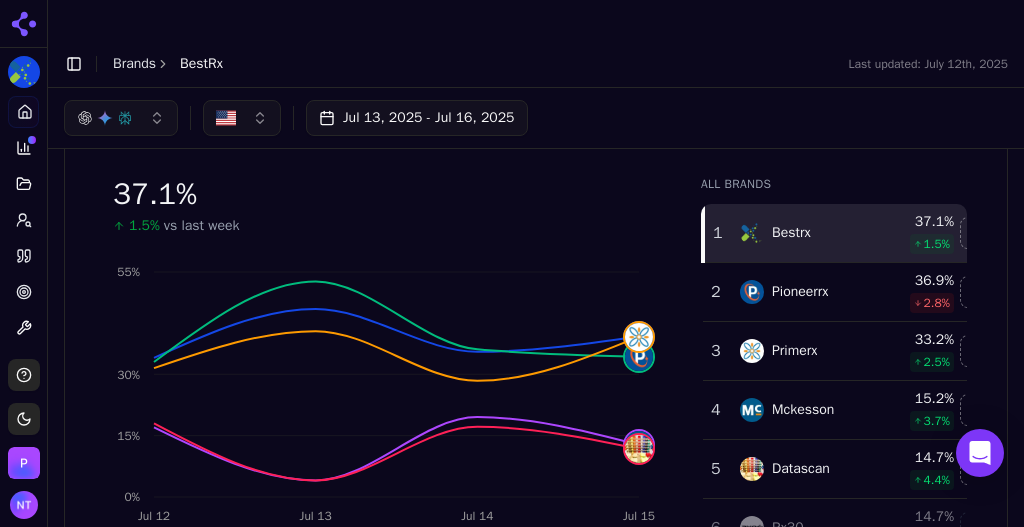 click on "Brands" at bounding box center (134, 63) 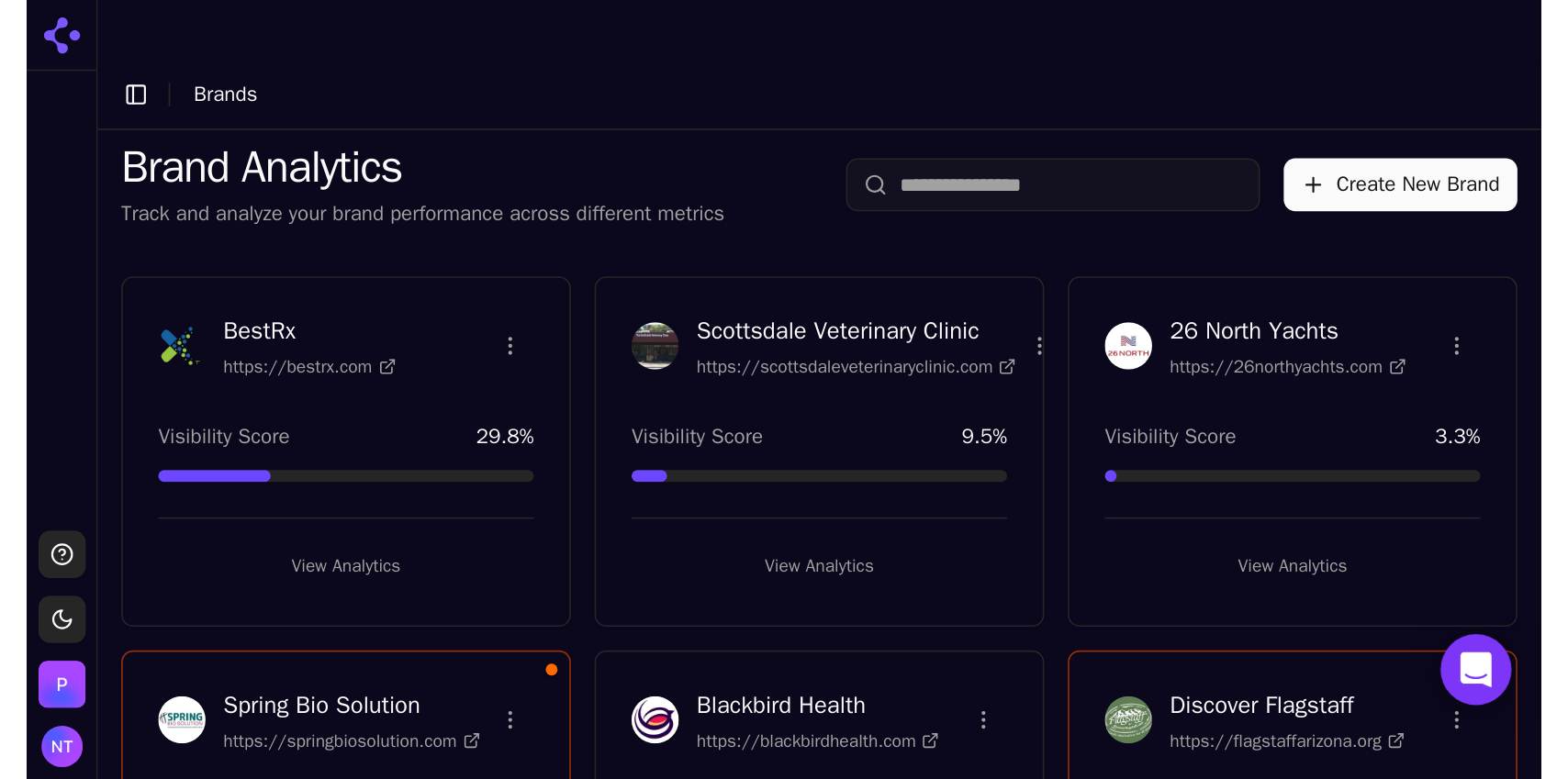 scroll, scrollTop: 0, scrollLeft: 0, axis: both 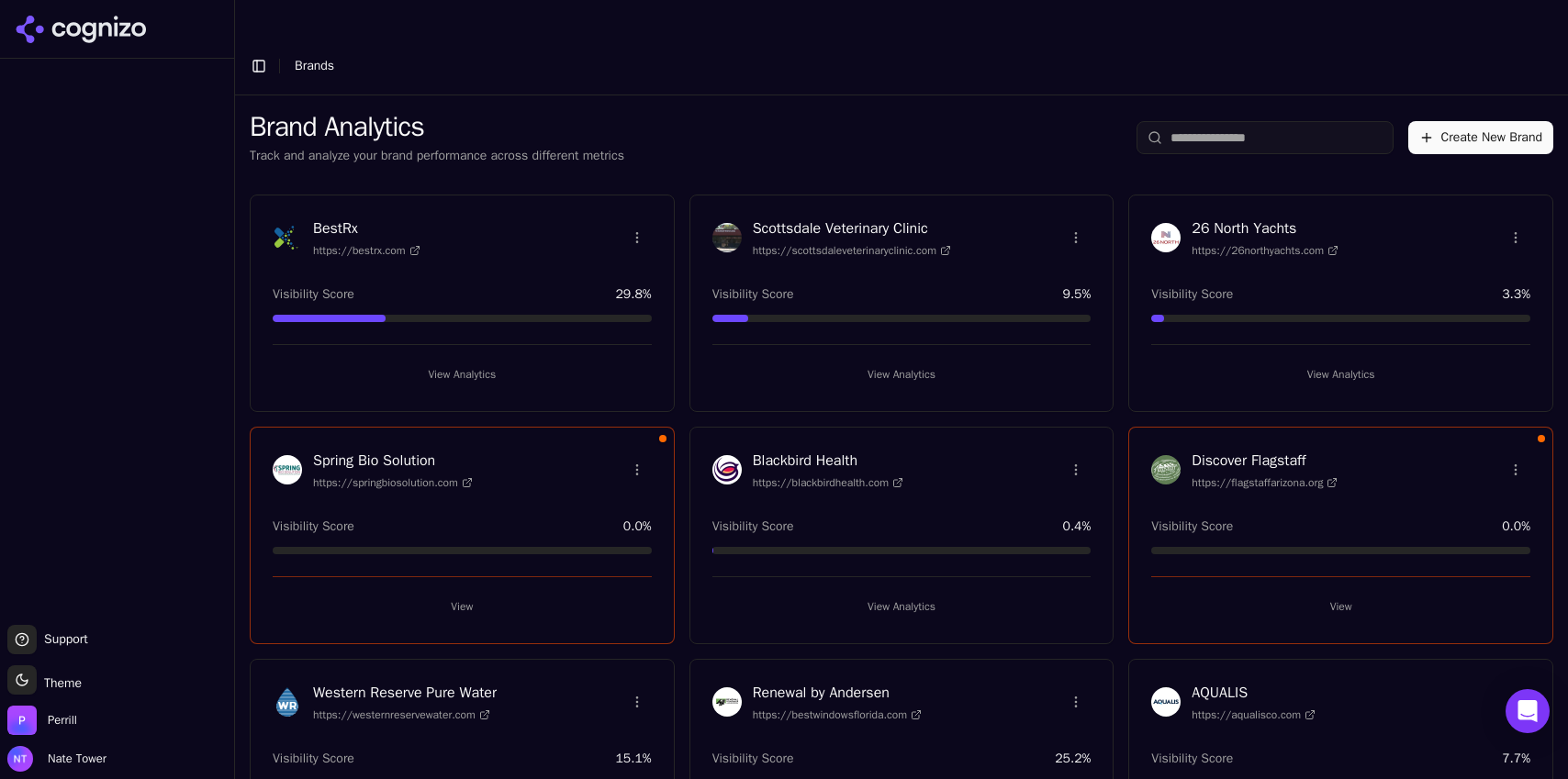click on "Toggle Sidebar Brands" at bounding box center [902, 66] 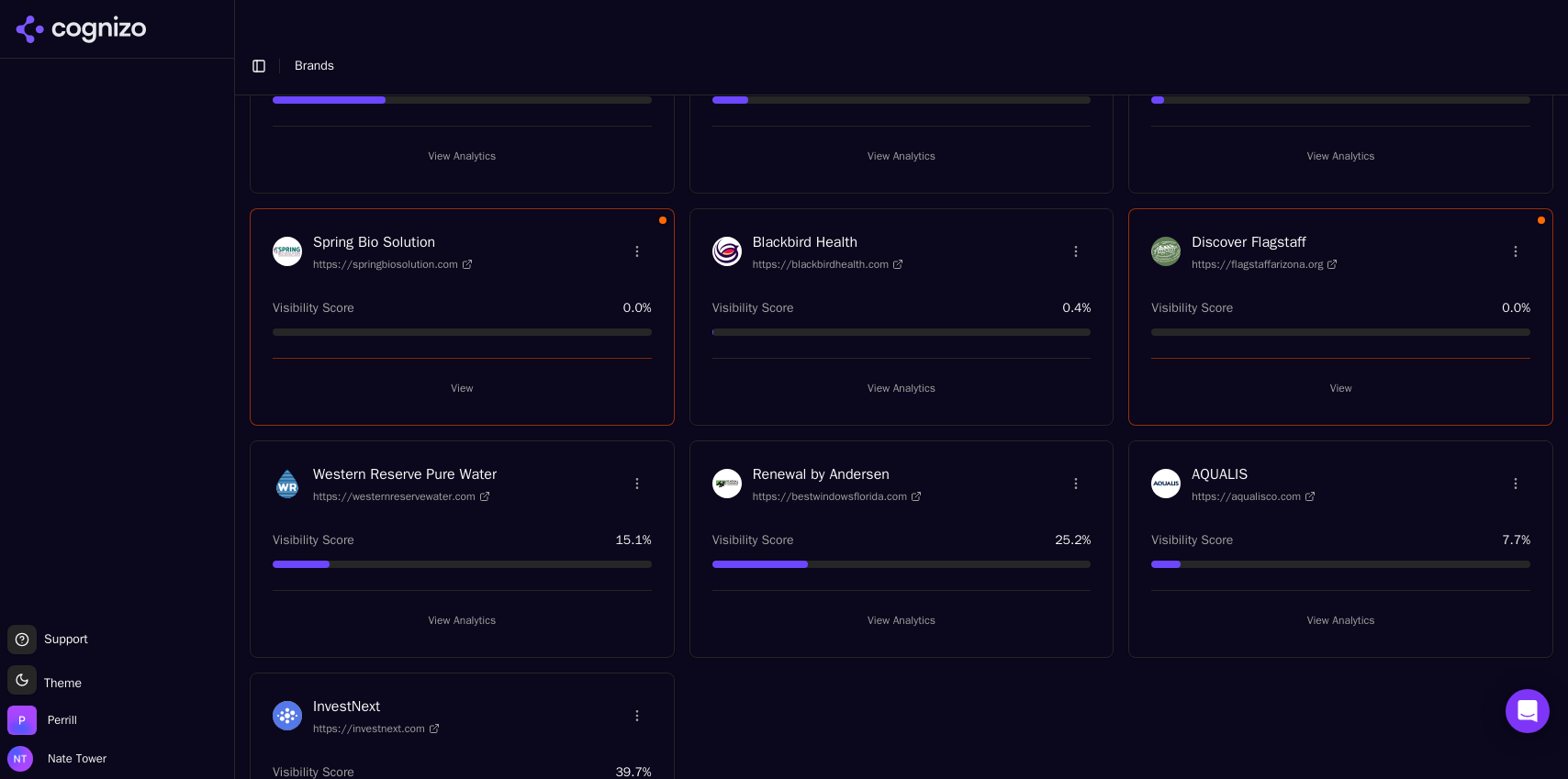 scroll, scrollTop: 220, scrollLeft: 0, axis: vertical 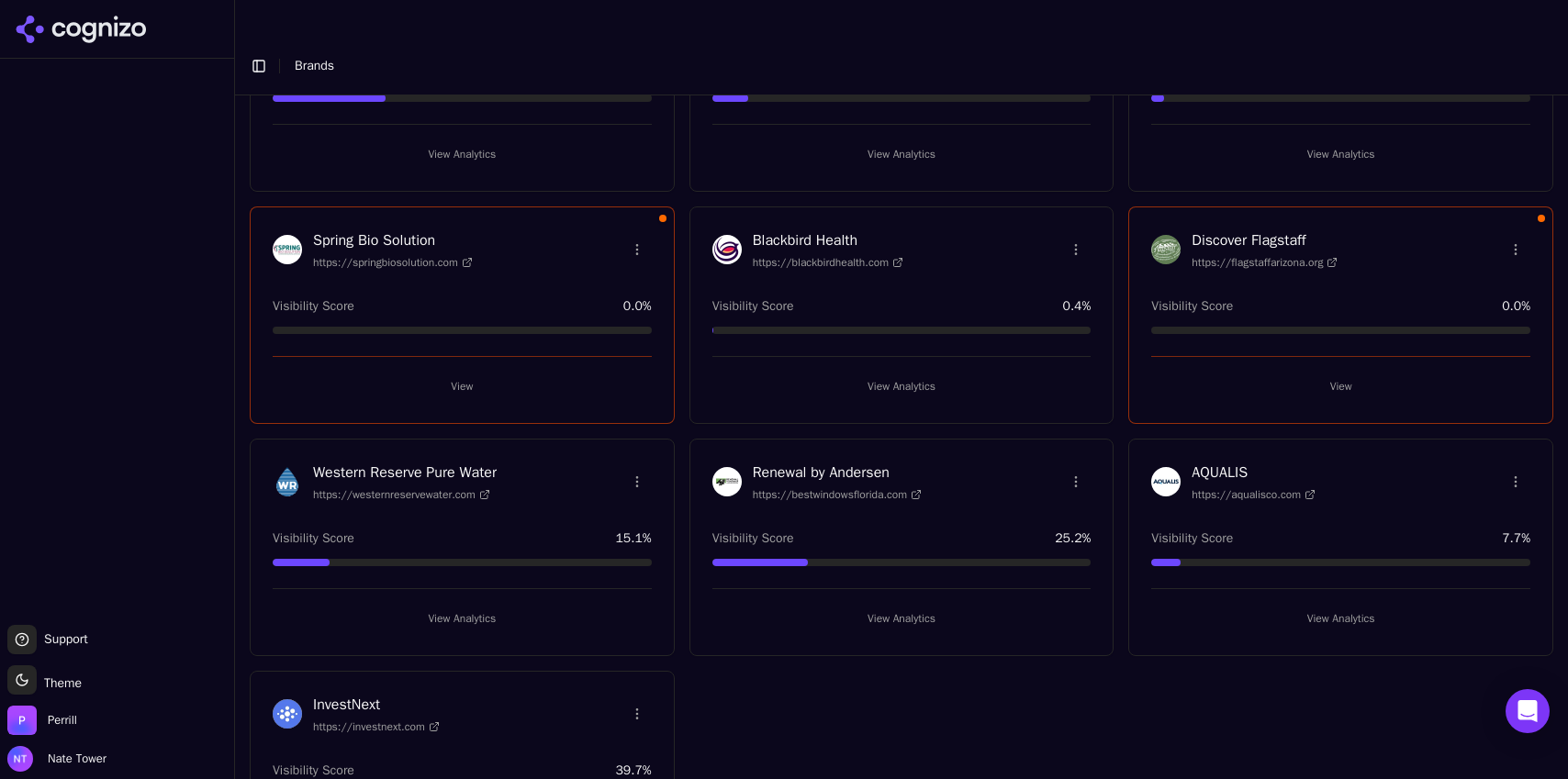 click on "View Analytics" at bounding box center [462, 618] 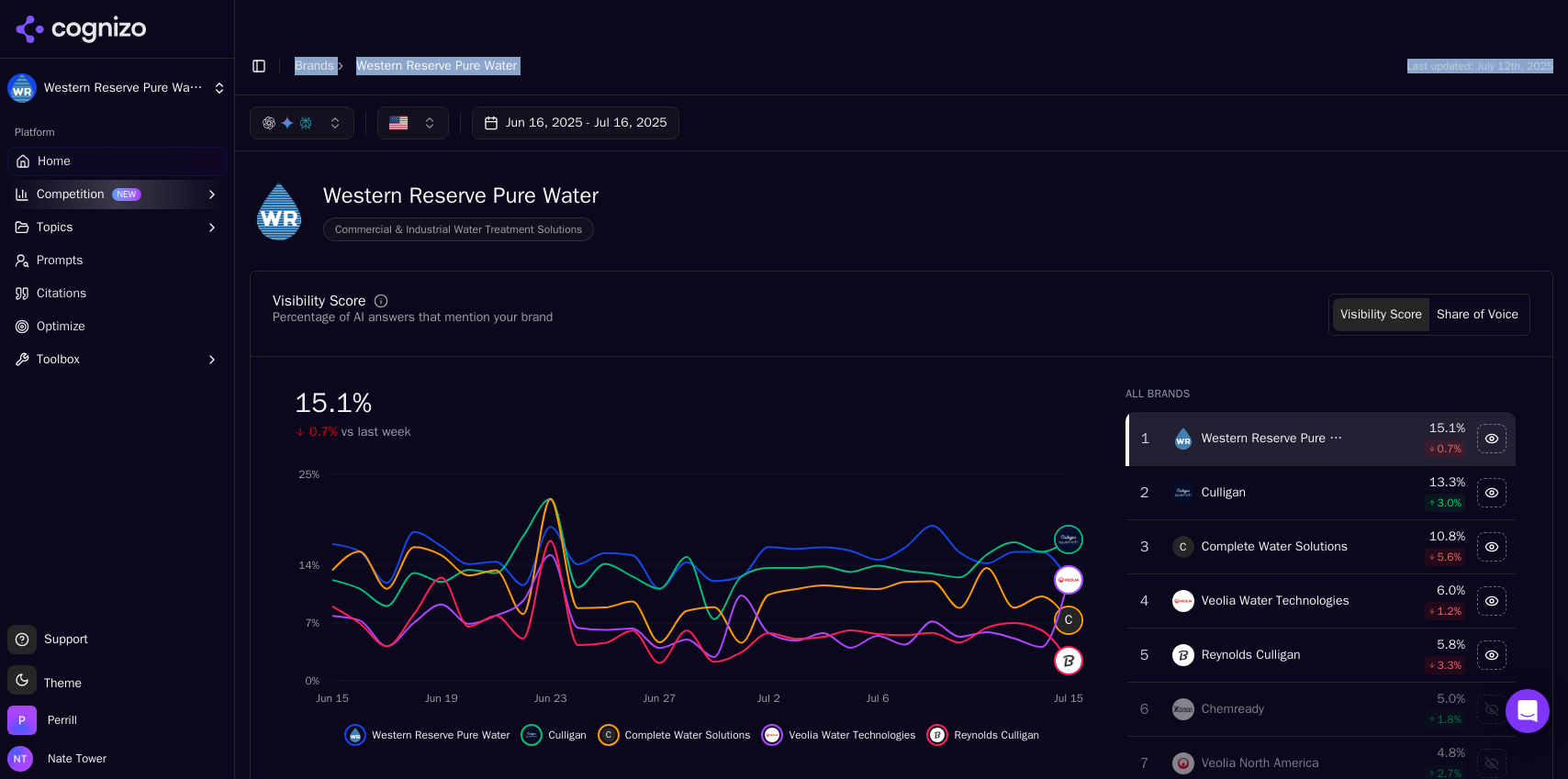 click on "Brands" at bounding box center (314, 65) 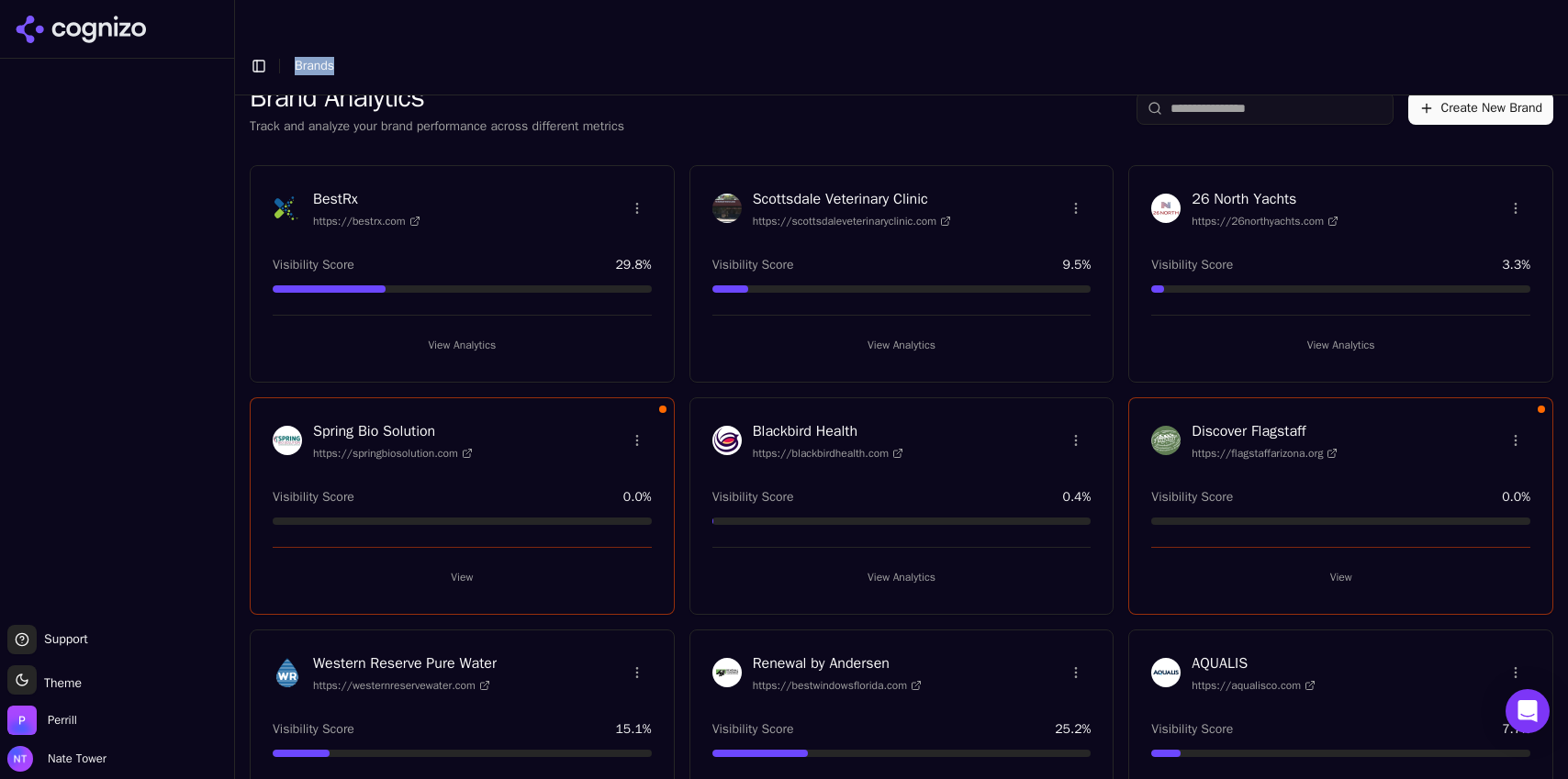 scroll, scrollTop: 29, scrollLeft: 0, axis: vertical 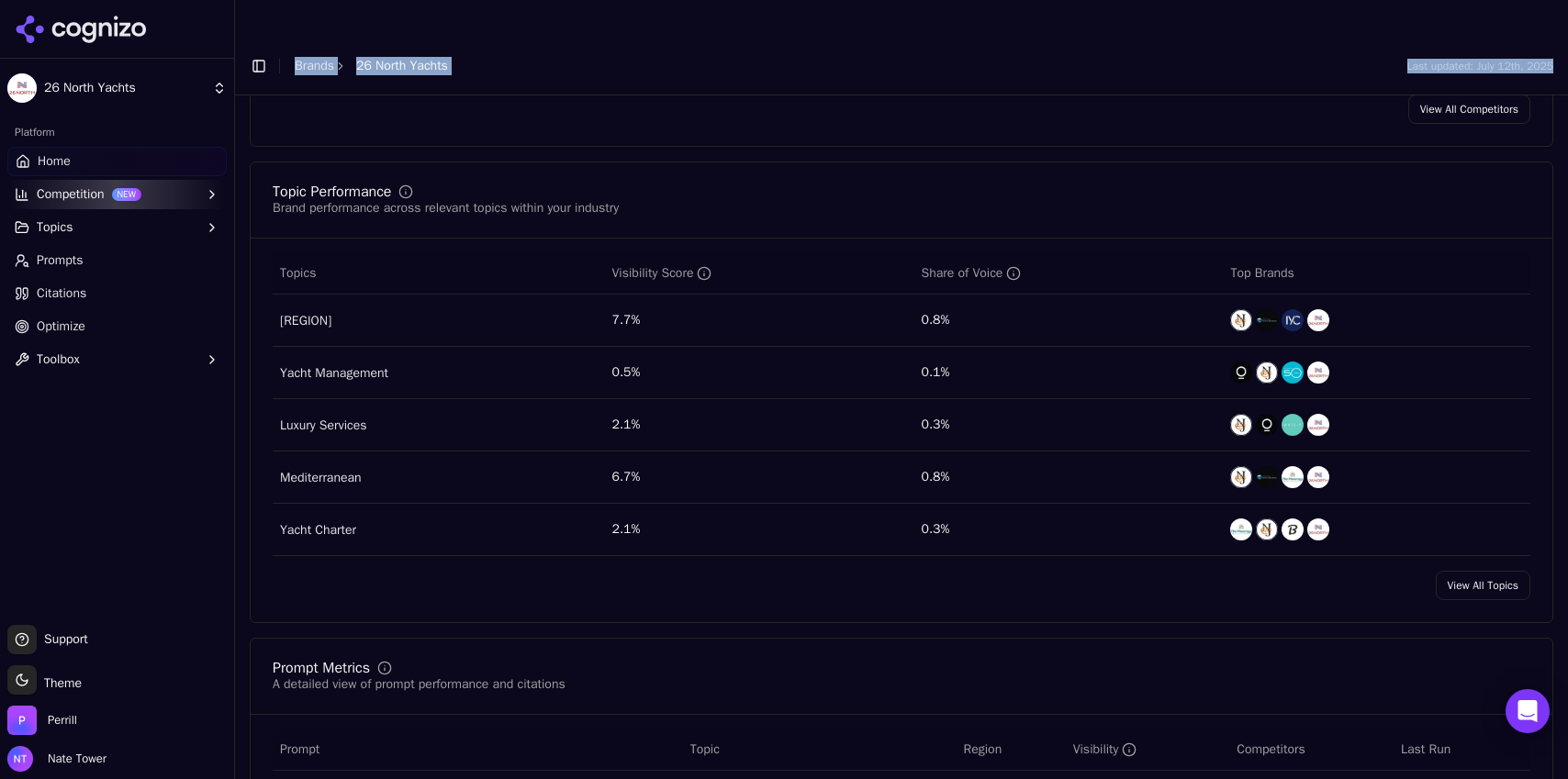 click on "View All Topics" at bounding box center [1483, 585] 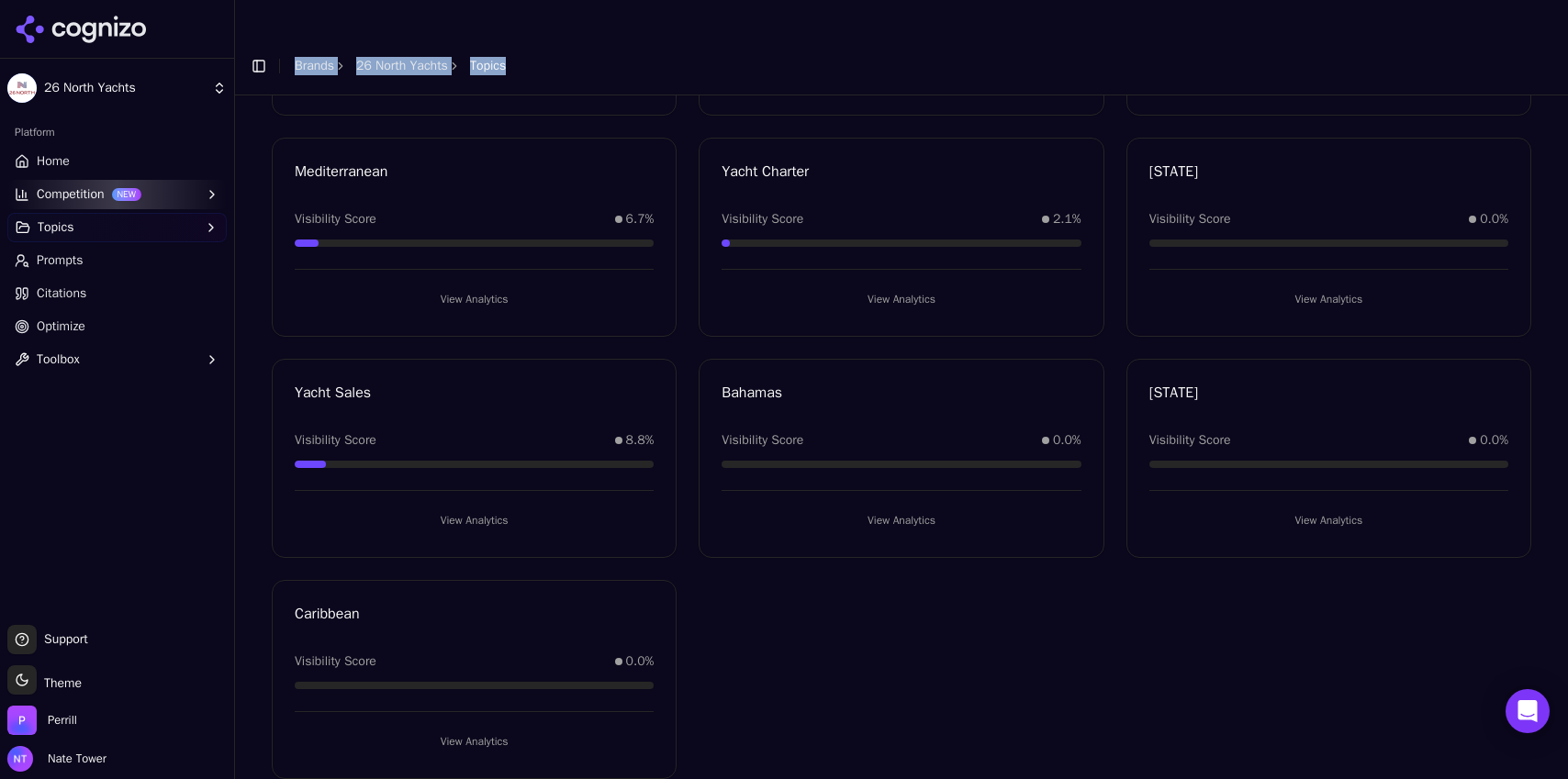 scroll, scrollTop: 291, scrollLeft: 0, axis: vertical 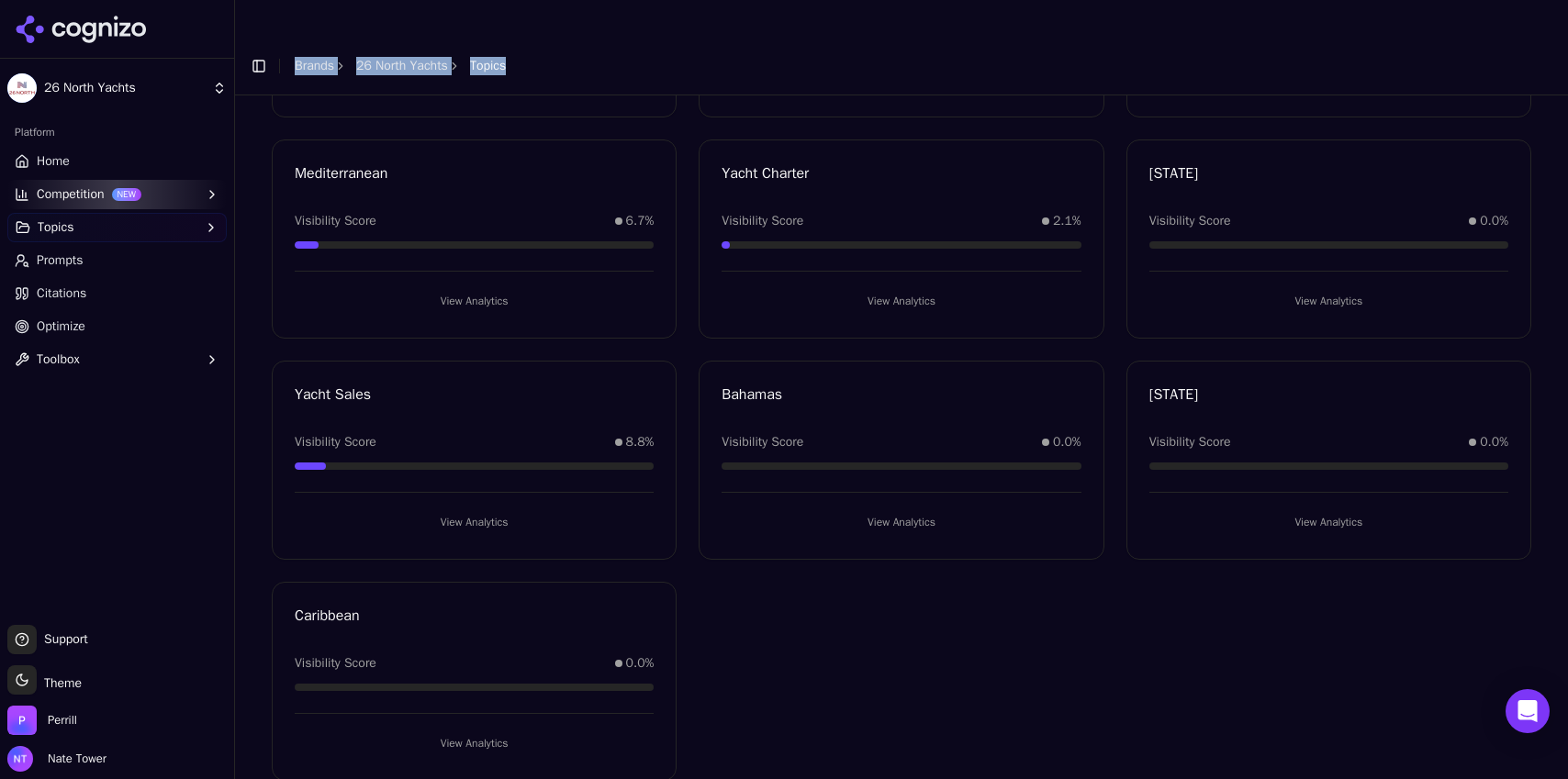 click on "View Analytics" at bounding box center [901, 522] 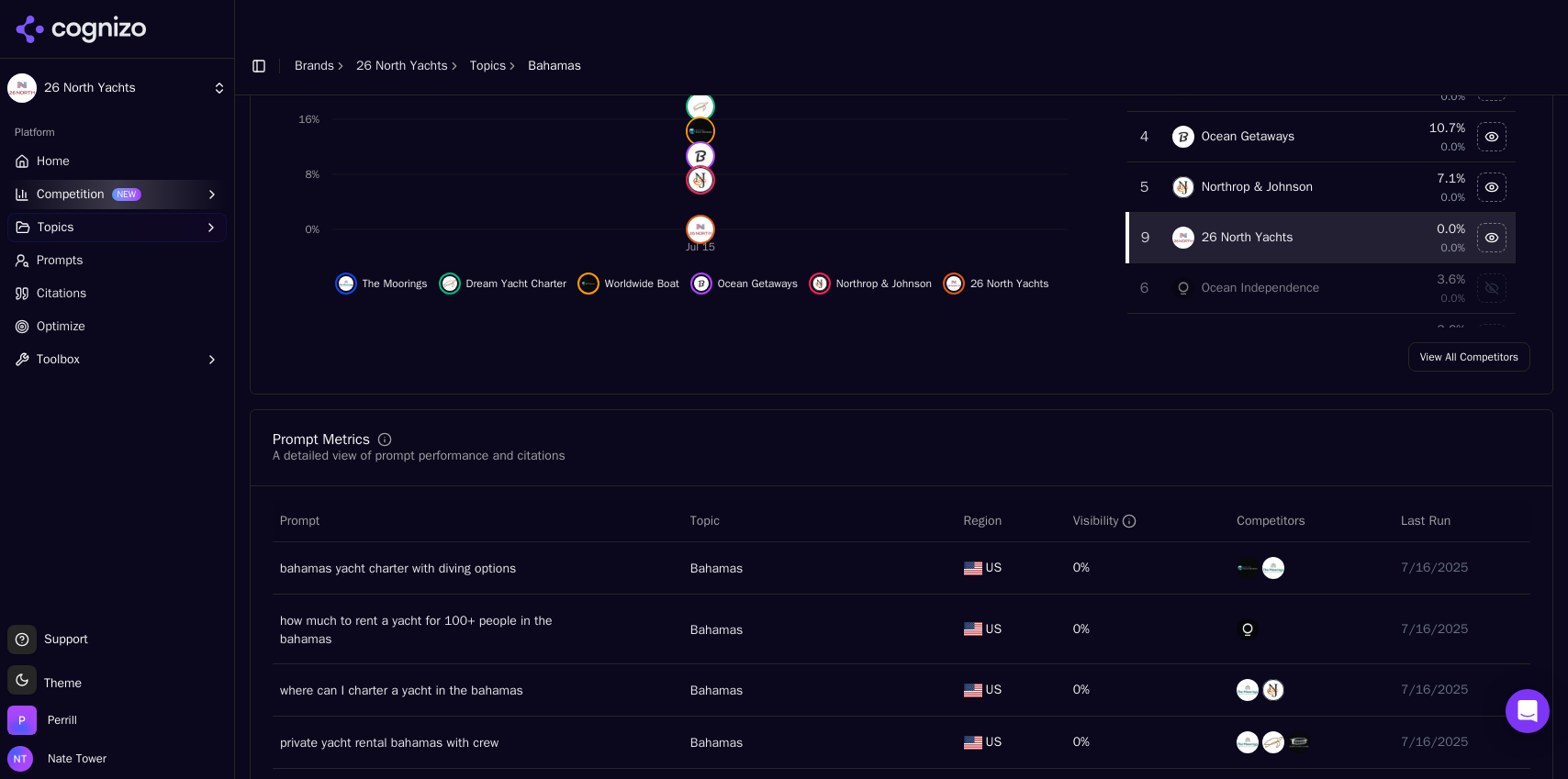 click on "Visibility" at bounding box center [1105, 521] 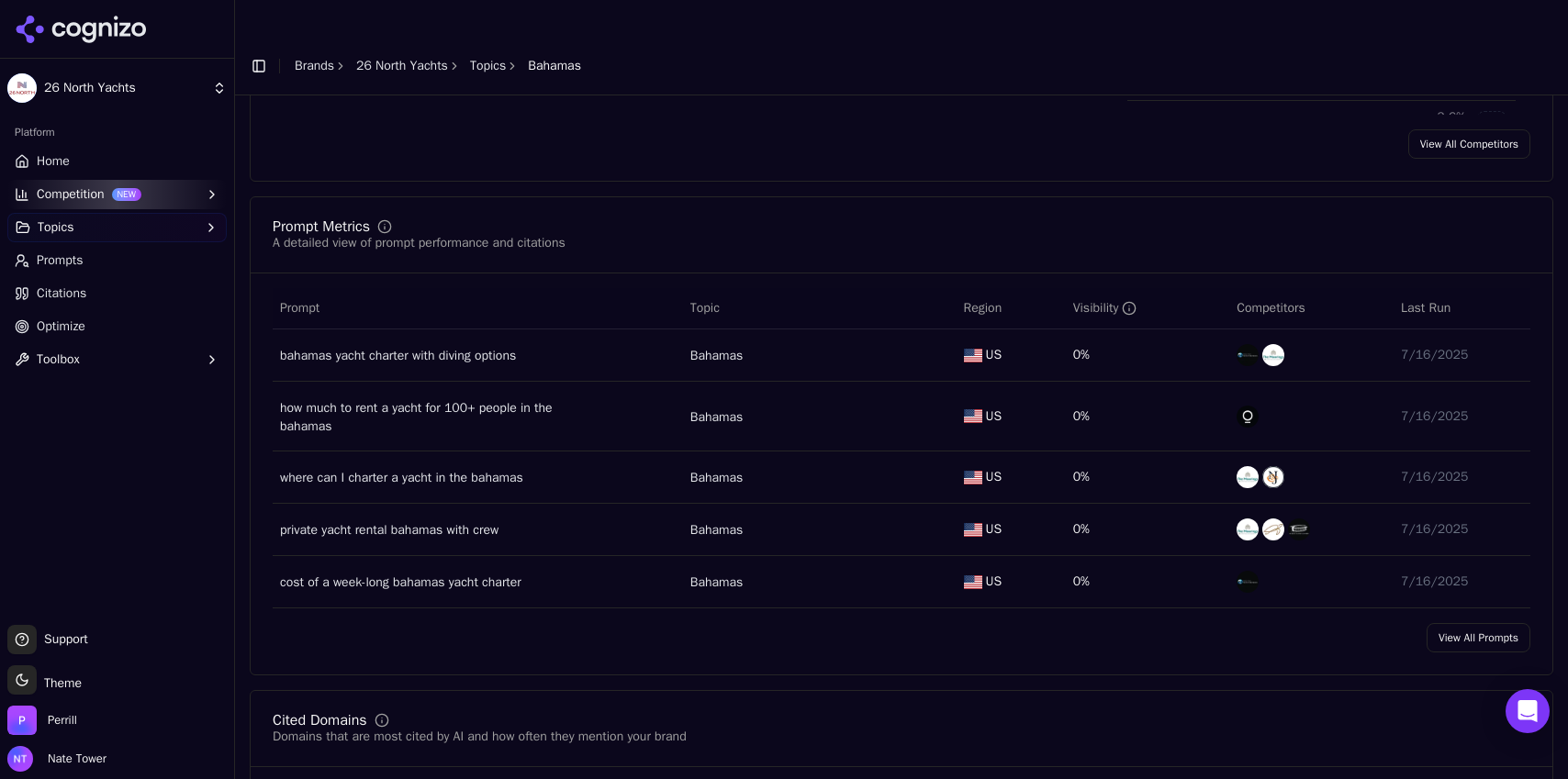 scroll, scrollTop: 600, scrollLeft: 0, axis: vertical 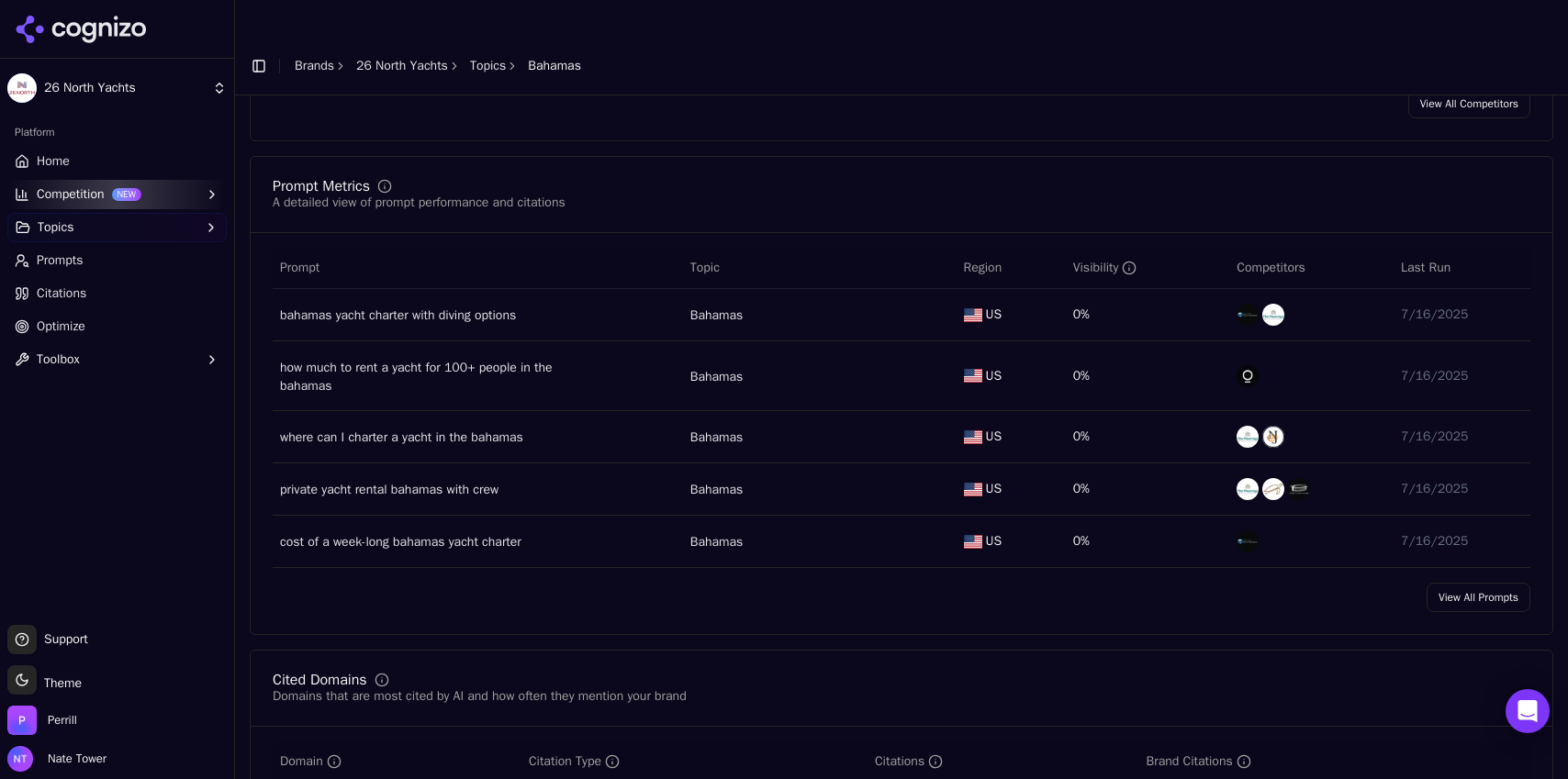 click on "View All Prompts" at bounding box center [1478, 597] 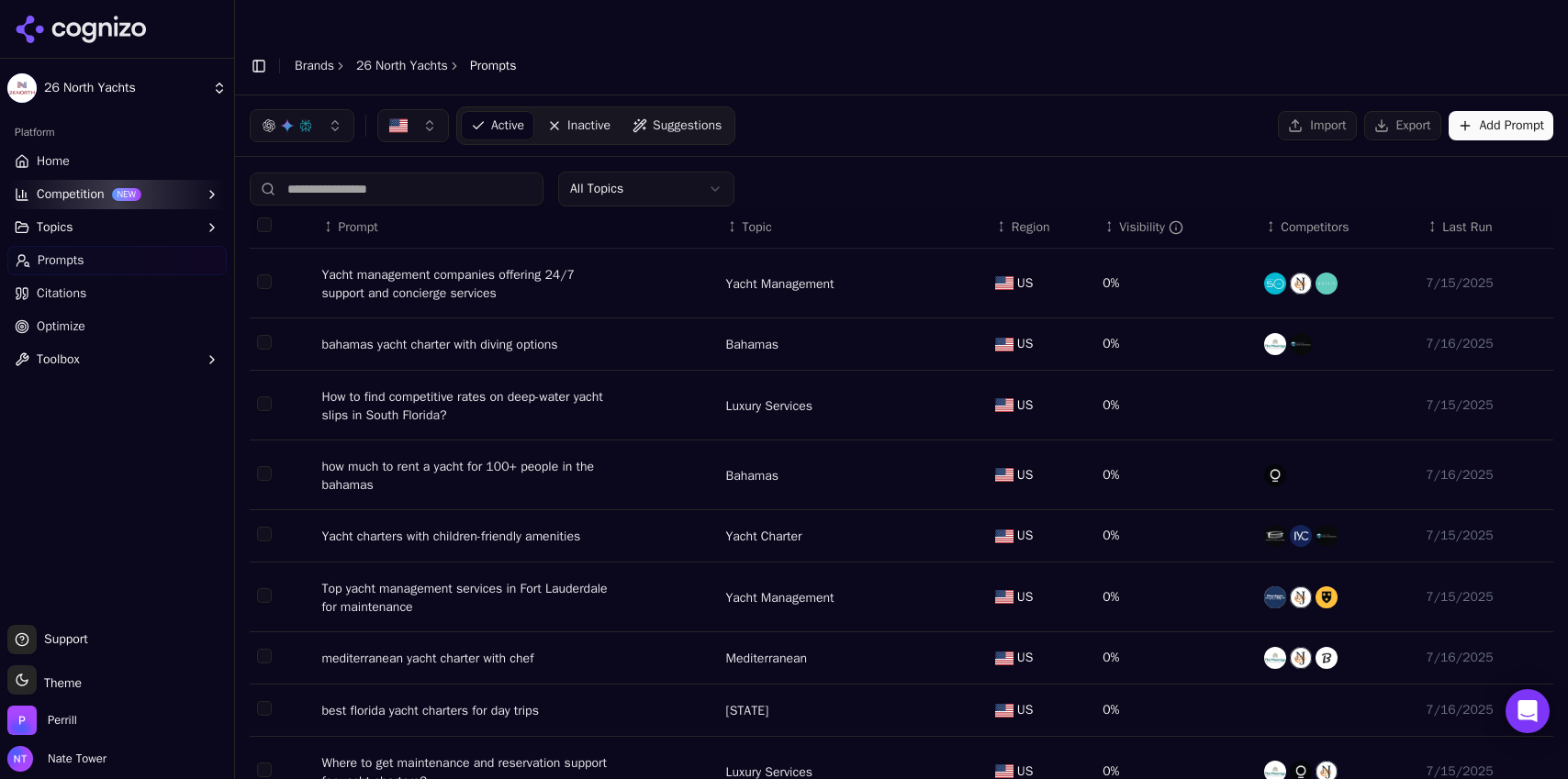 click on "↕ Visibility" at bounding box center (1176, 228) 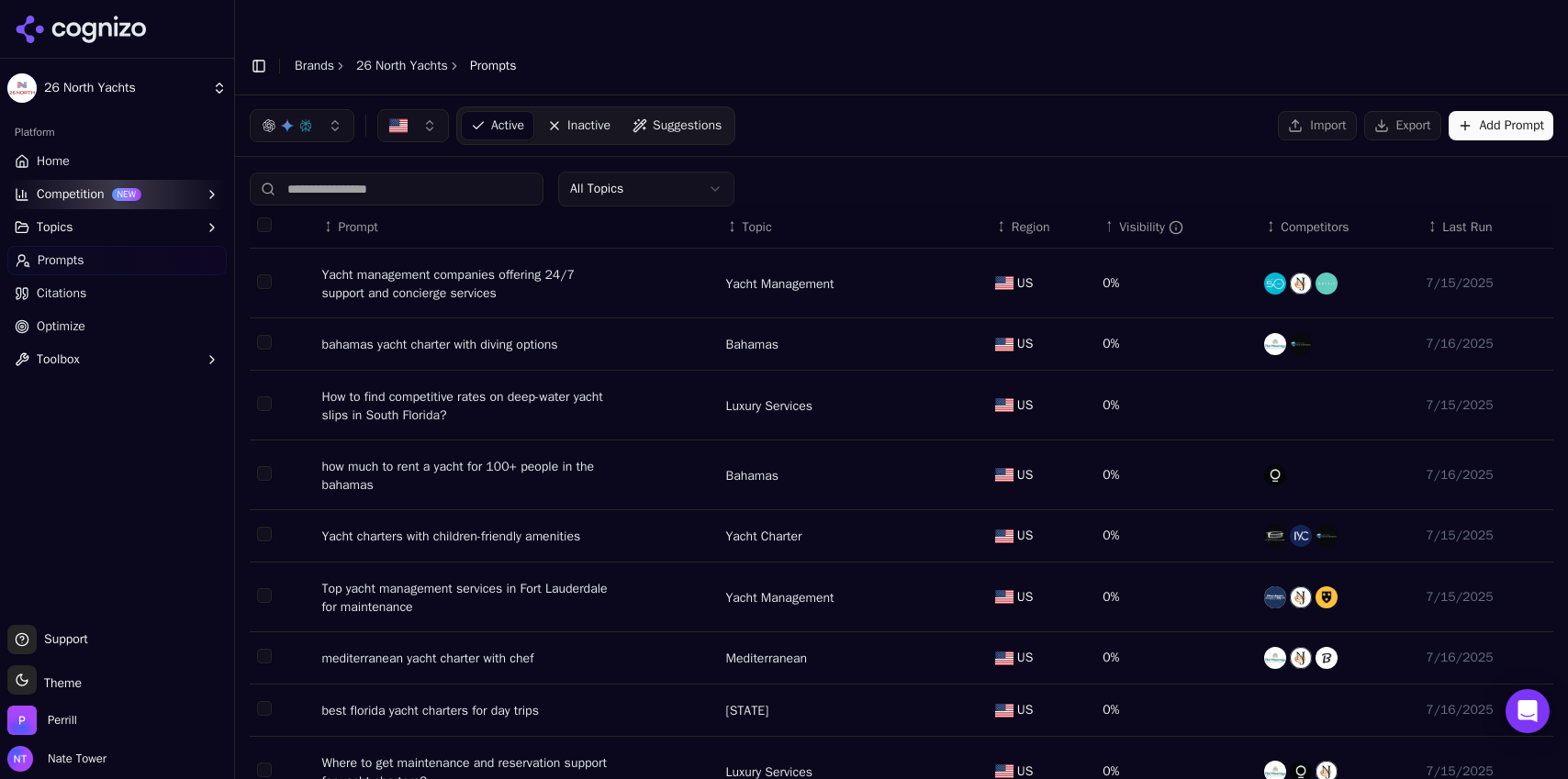 click on "Visibility" at bounding box center [1151, 228] 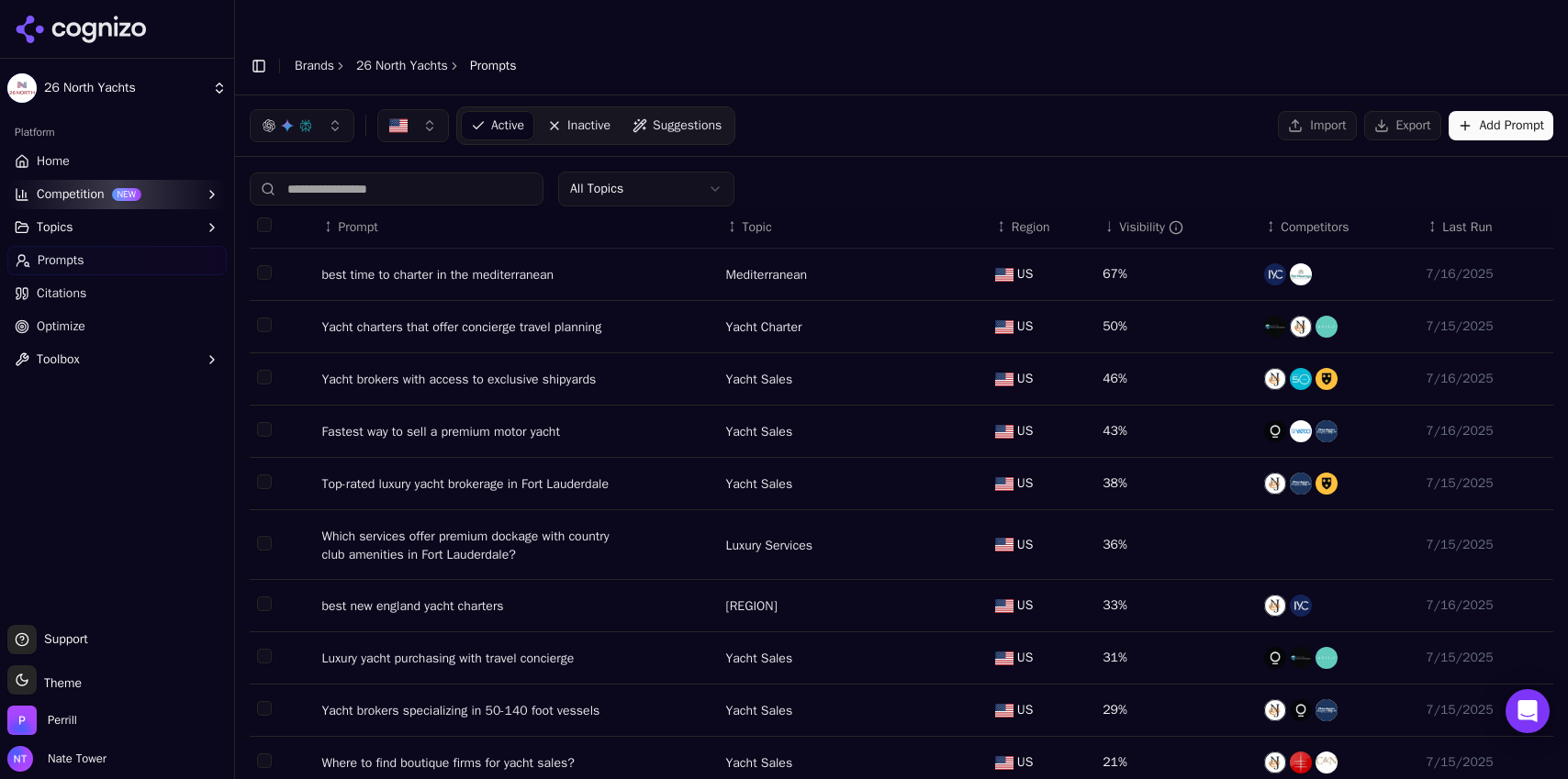 click on "Visibility" at bounding box center (1151, 228) 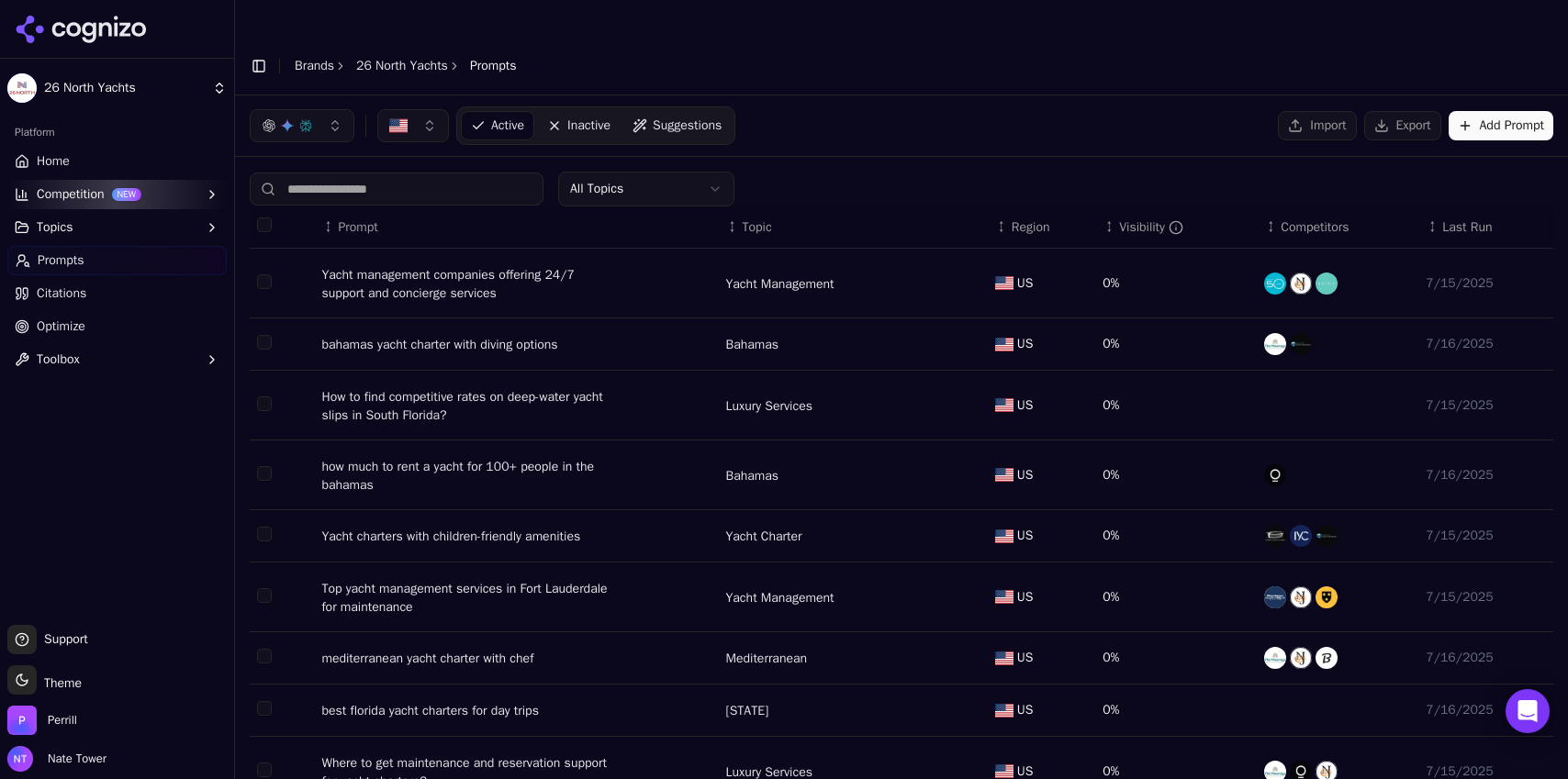 click on "Visibility" at bounding box center (1151, 228) 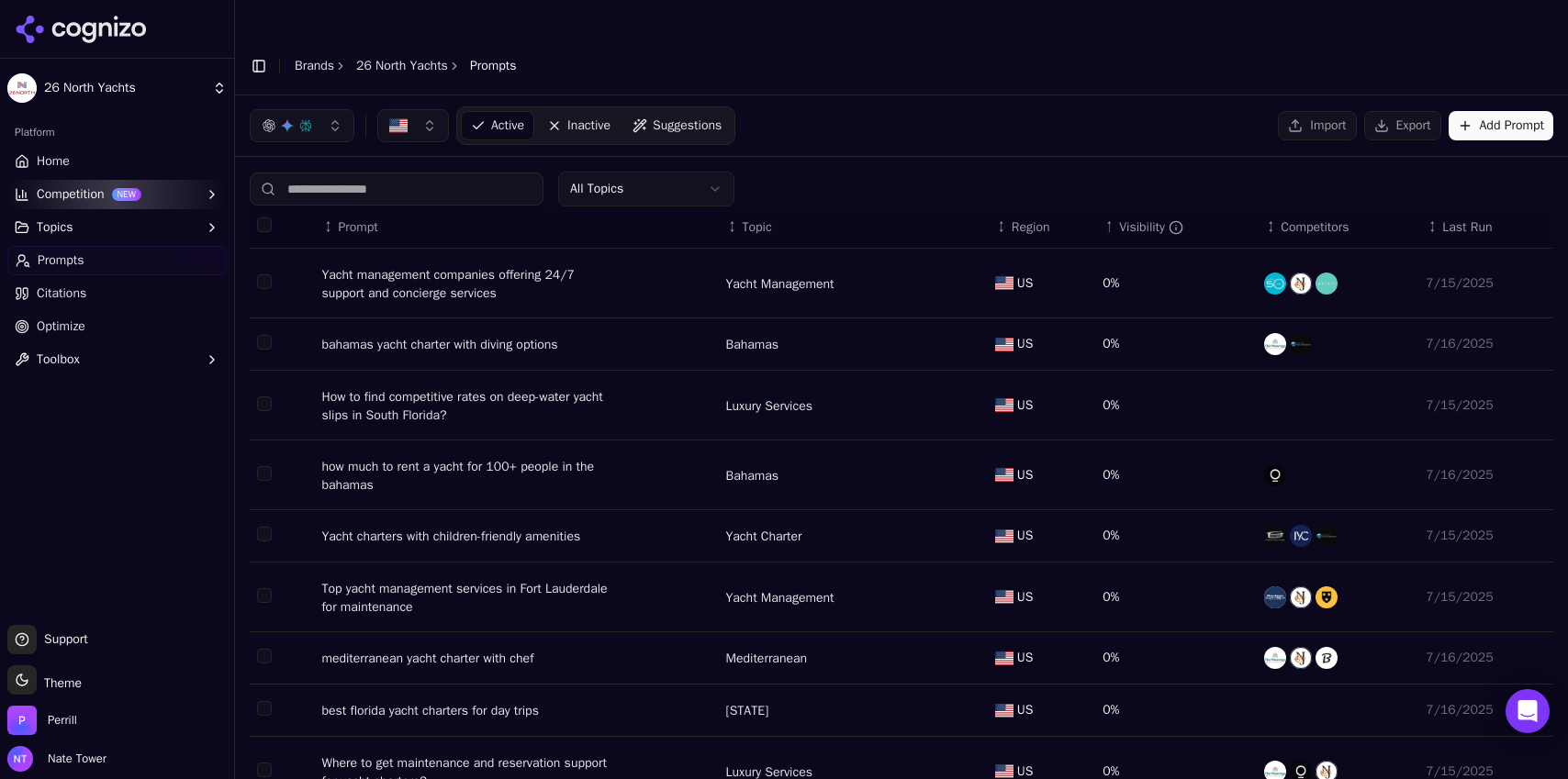 click on "Visibility" at bounding box center (1151, 228) 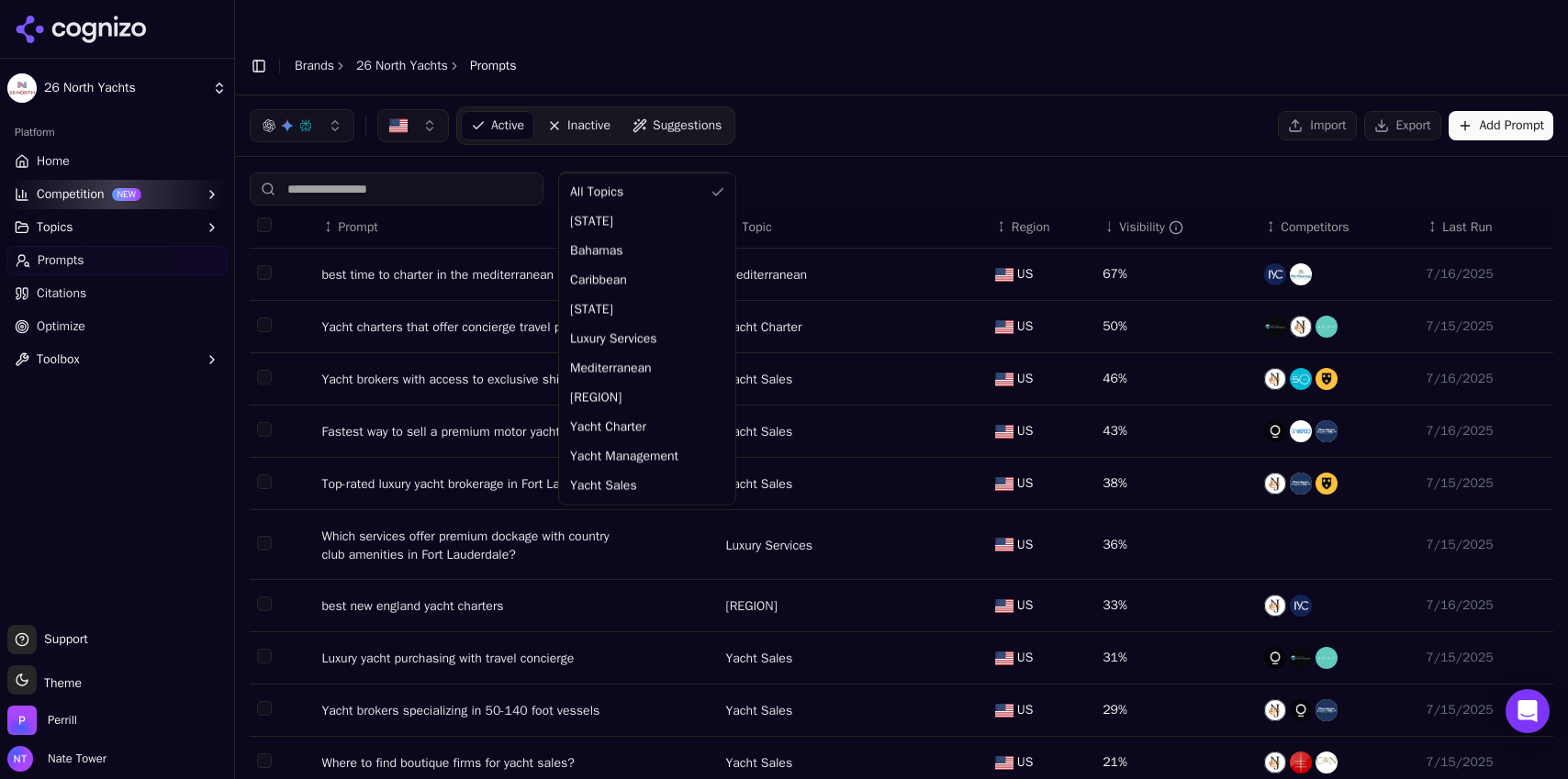 click on "26 North Yachts Platform Home Competition NEW Topics Prompts Citations Optimize Toolbox Support Support Toggle theme  Theme Perrill   Nate Tower Toggle Sidebar Brands 26 North Yachts Prompts Active Inactive Suggestions Import Export Add Prompt All Topics  ↕ Prompt  ↕ Topic  ↕ Region  ↓ Visibility  ↕ Competitors  ↕ Last Run best time to charter in the mediterranean Mediterranean US 67% [DATE] Yacht charters that offer concierge travel planning Yacht Charter US 50% [DATE] Yacht brokers with access to exclusive shipyards Yacht Sales US 46% [DATE] Fastest way to sell a premium motor yacht Yacht Sales US 43% [DATE] Top-rated luxury yacht brokerage in Fort Lauderdale Yacht Sales US 38% [DATE] Which services offer premium dockage with country club amenities in Fort Lauderdale? Luxury Services US 36% [DATE] best new england yacht charters New England US 33% [DATE] Luxury yacht purchasing with travel concierge Yacht Sales US 31% [DATE] Yacht Sales US 29% [DATE] US 21% 1" at bounding box center (784, 407) 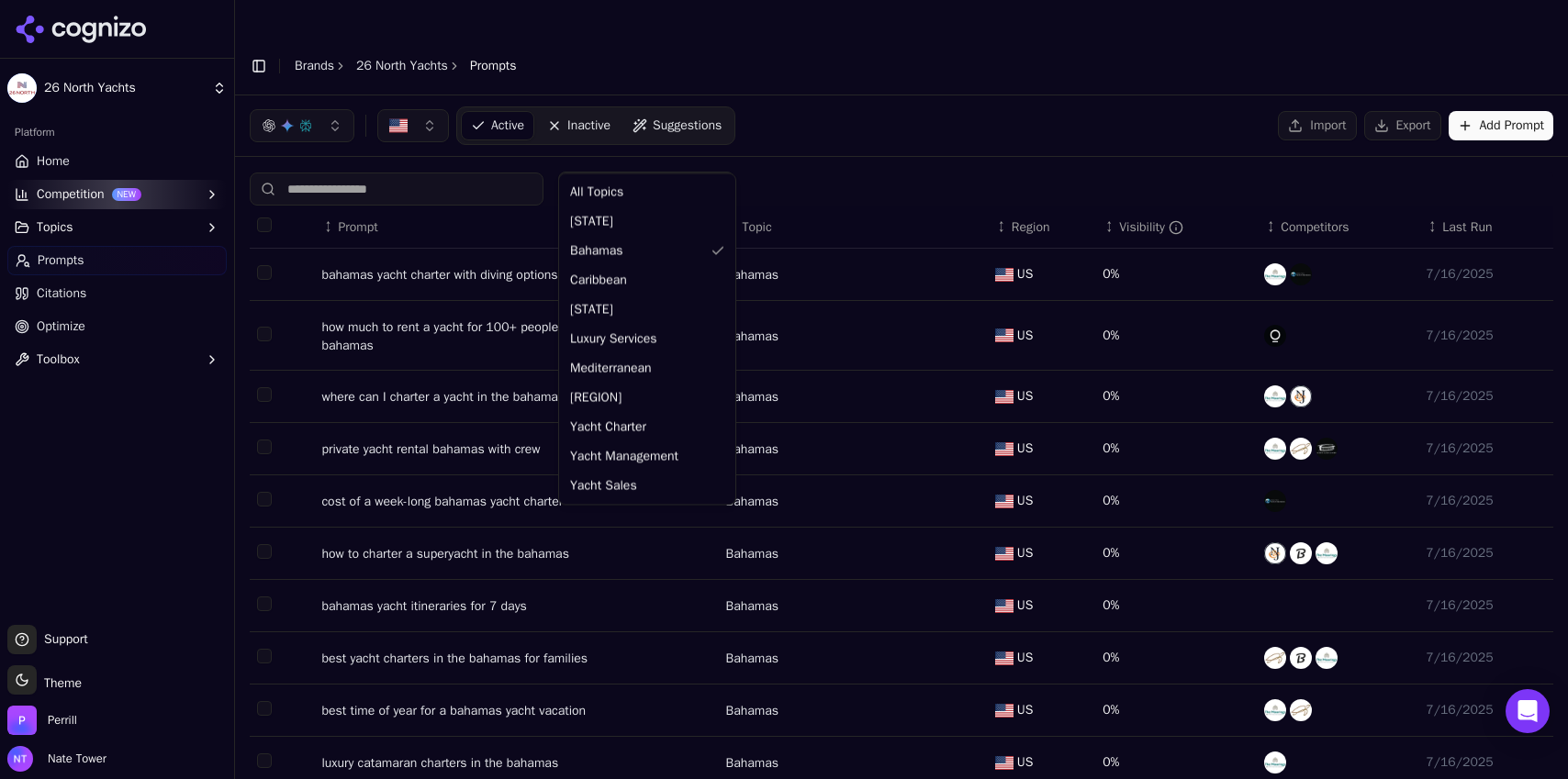 click on "26 North Yachts Platform Home Competition NEW Topics Prompts Citations Optimize Toolbox Support Support Toggle theme  Theme Perrill   Nate Tower Toggle Sidebar Brands 26 North Yachts Prompts Active Inactive Suggestions Import Export Add Prompt Bahamas  ↕ Prompt  ↕ Topic  ↕ Region  ↕ Visibility  ↕ Competitors  ↕ Last Run bahamas yacht charter with diving options Bahamas US 0% [DATE] how much to rent a yacht for 100+ people in the bahamas Bahamas US 0% [DATE] where can I charter a yacht in the bahamas Bahamas US 0% [DATE] private yacht rental bahamas with crew Bahamas US 0% [DATE] cost of a week-long bahamas yacht charter Bahamas US 0% [DATE] how to charter a superyacht in the bahamas Bahamas US 0% [DATE] bahamas yacht itineraries for 7 days Bahamas US 0% [DATE] best yacht charters in the bahamas for families Bahamas US 0% [DATE] best time of year for a bahamas yacht vacation Bahamas US 0% [DATE] luxury catamaran charters in the bahamas Bahamas US 0% [DATE]" at bounding box center (784, 407) 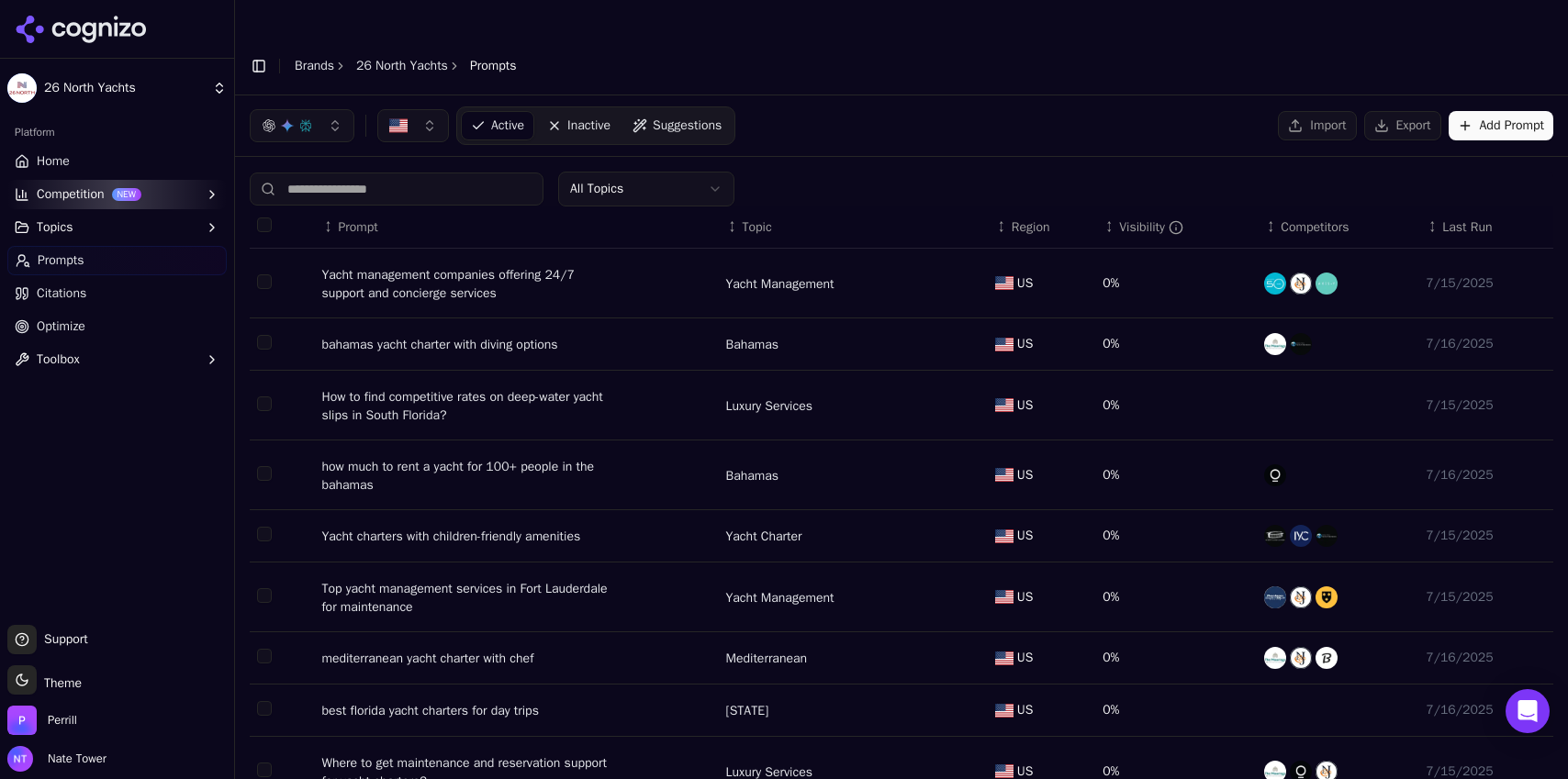 click on "26 North Yachts" at bounding box center (402, 66) 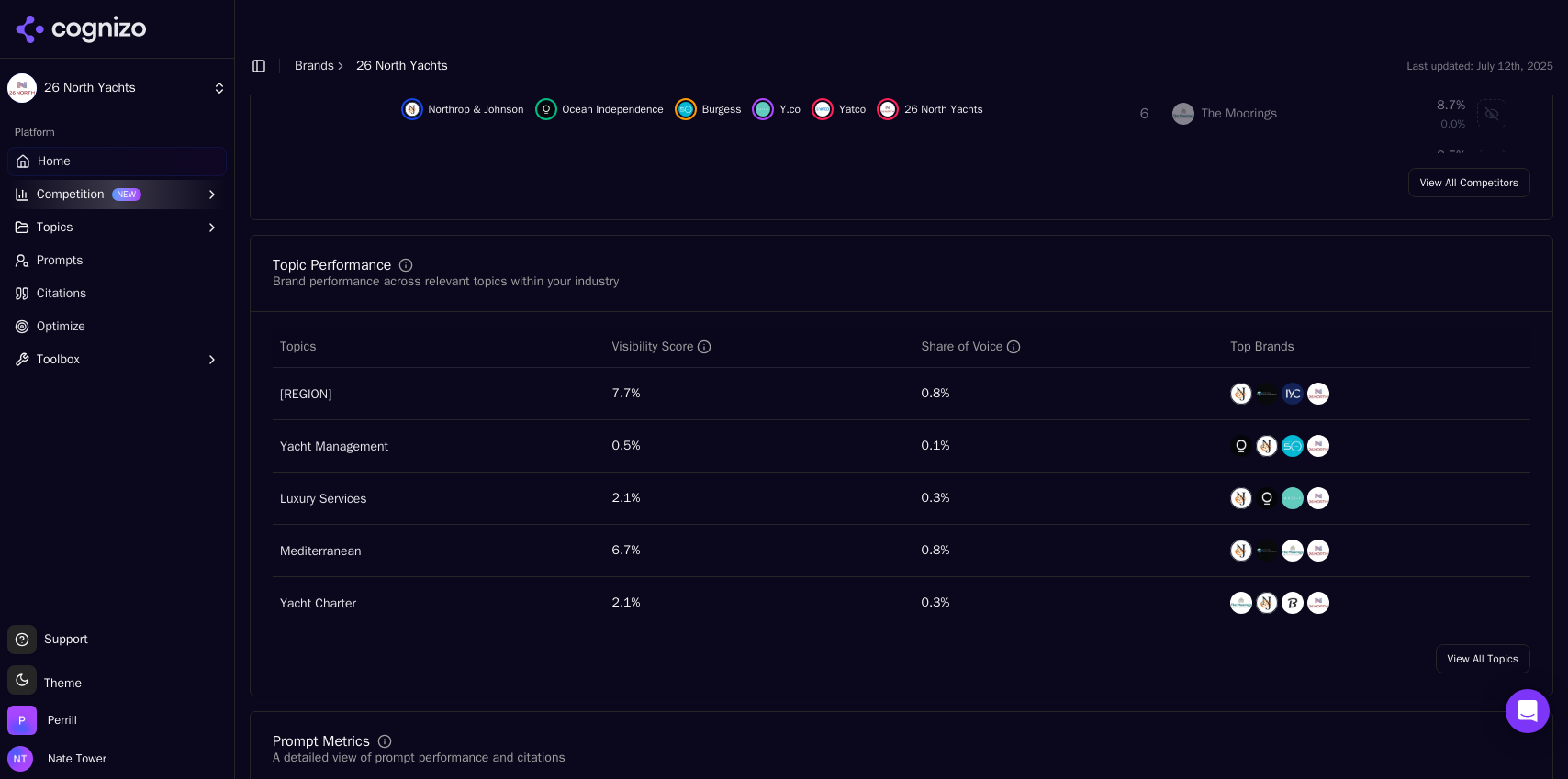 scroll, scrollTop: 646, scrollLeft: 0, axis: vertical 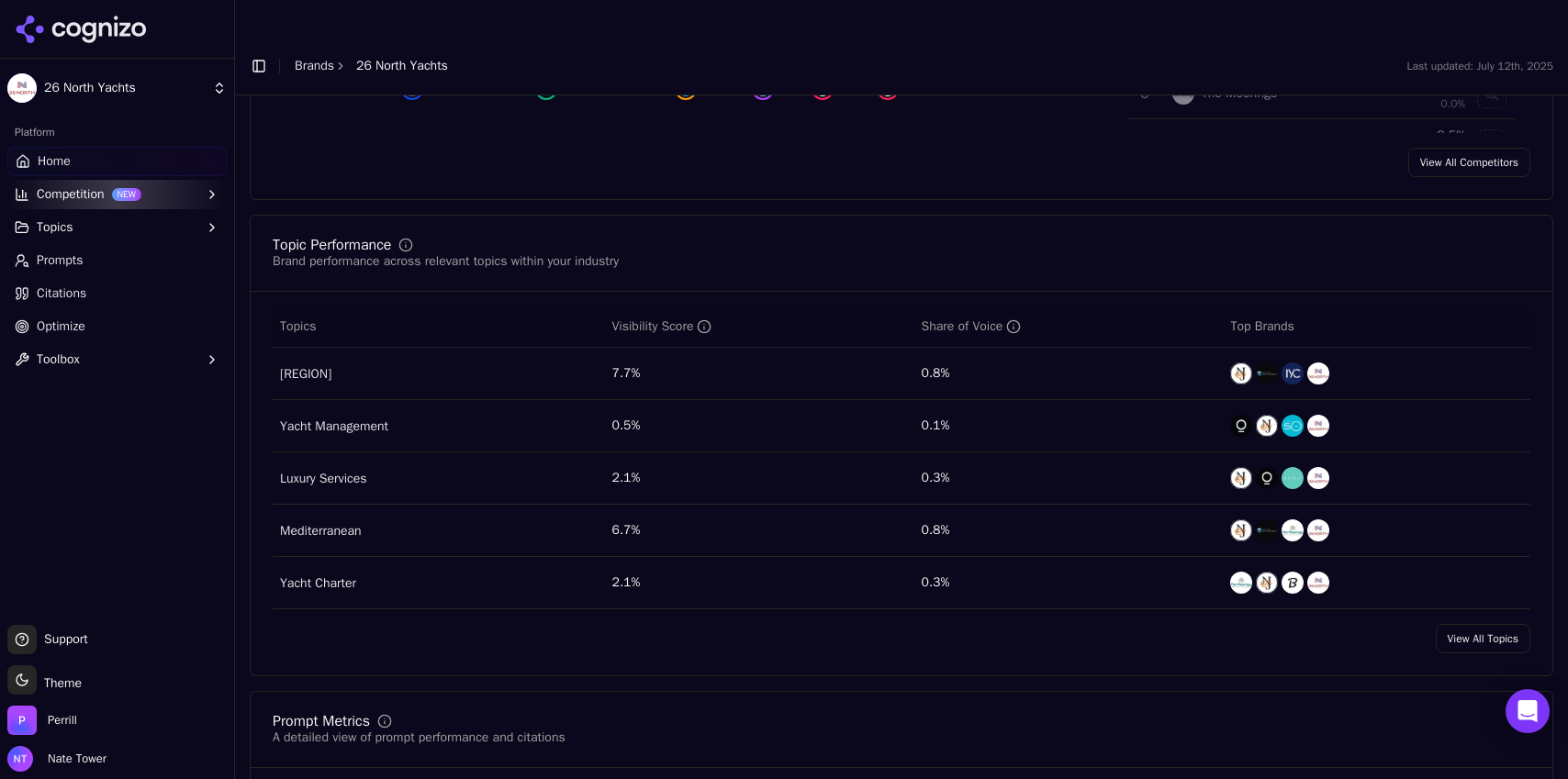 click on "View All Topics" at bounding box center (1483, 639) 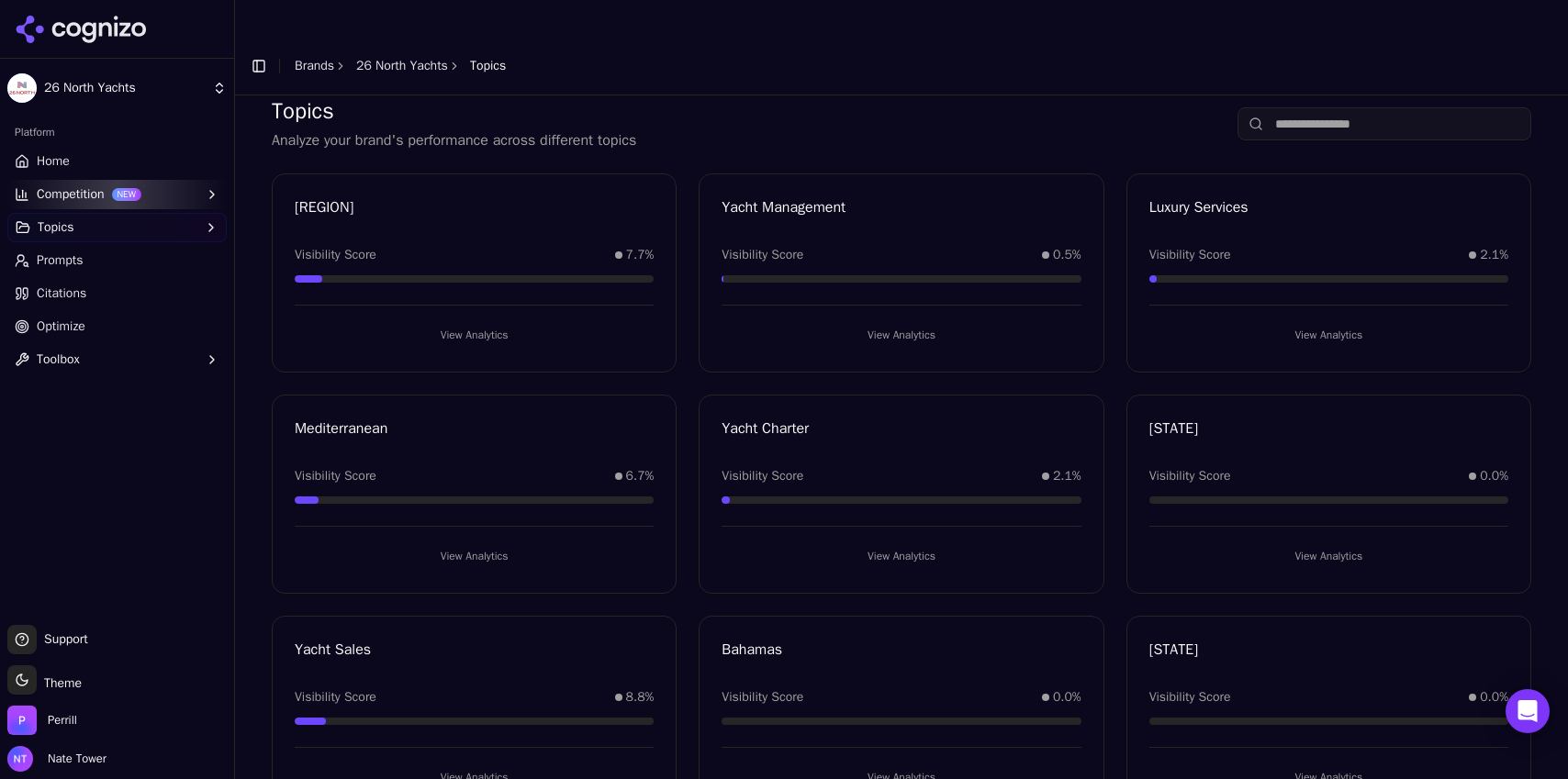 scroll, scrollTop: 0, scrollLeft: 0, axis: both 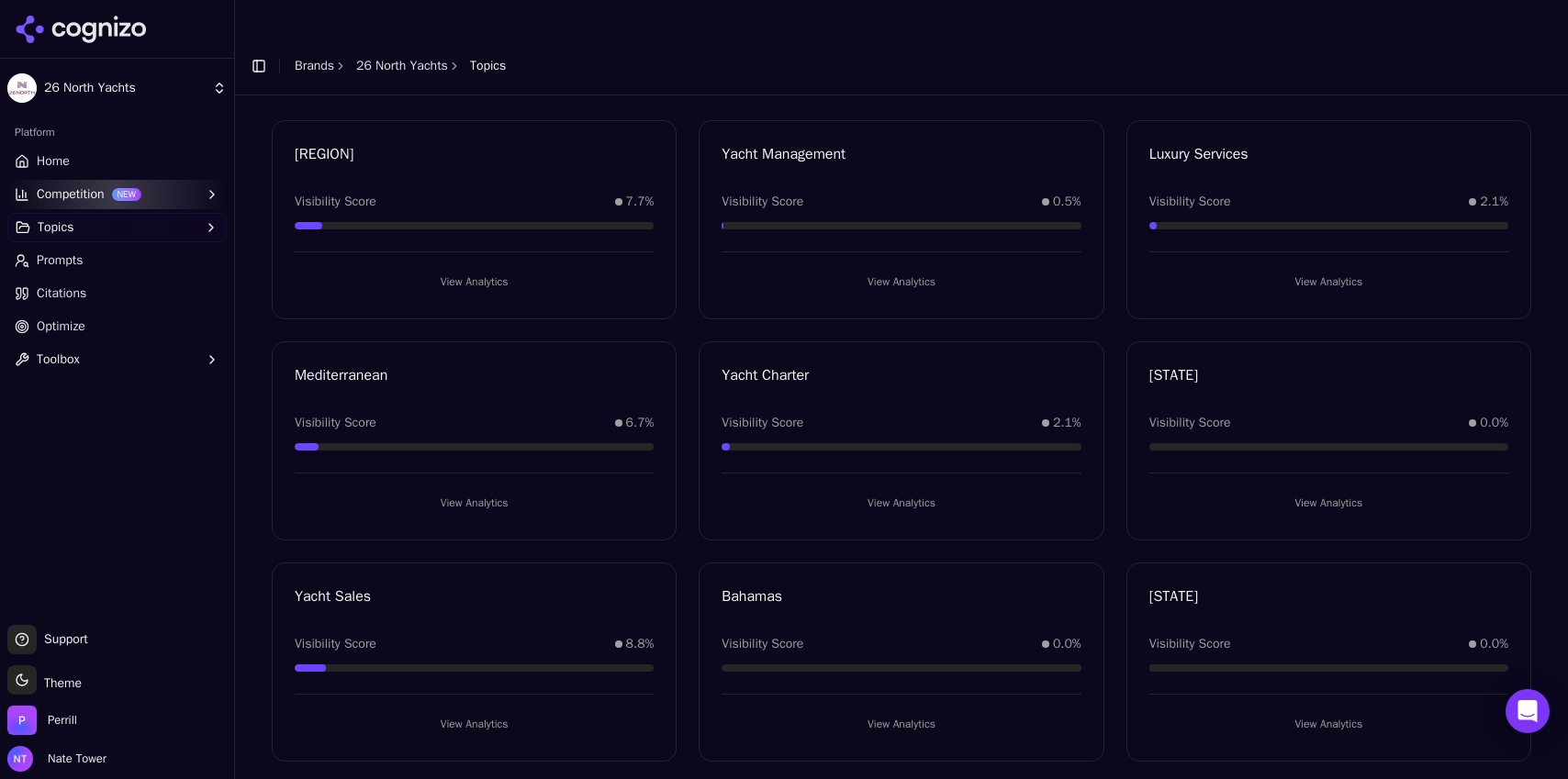 click on "View Analytics" at bounding box center [1328, 724] 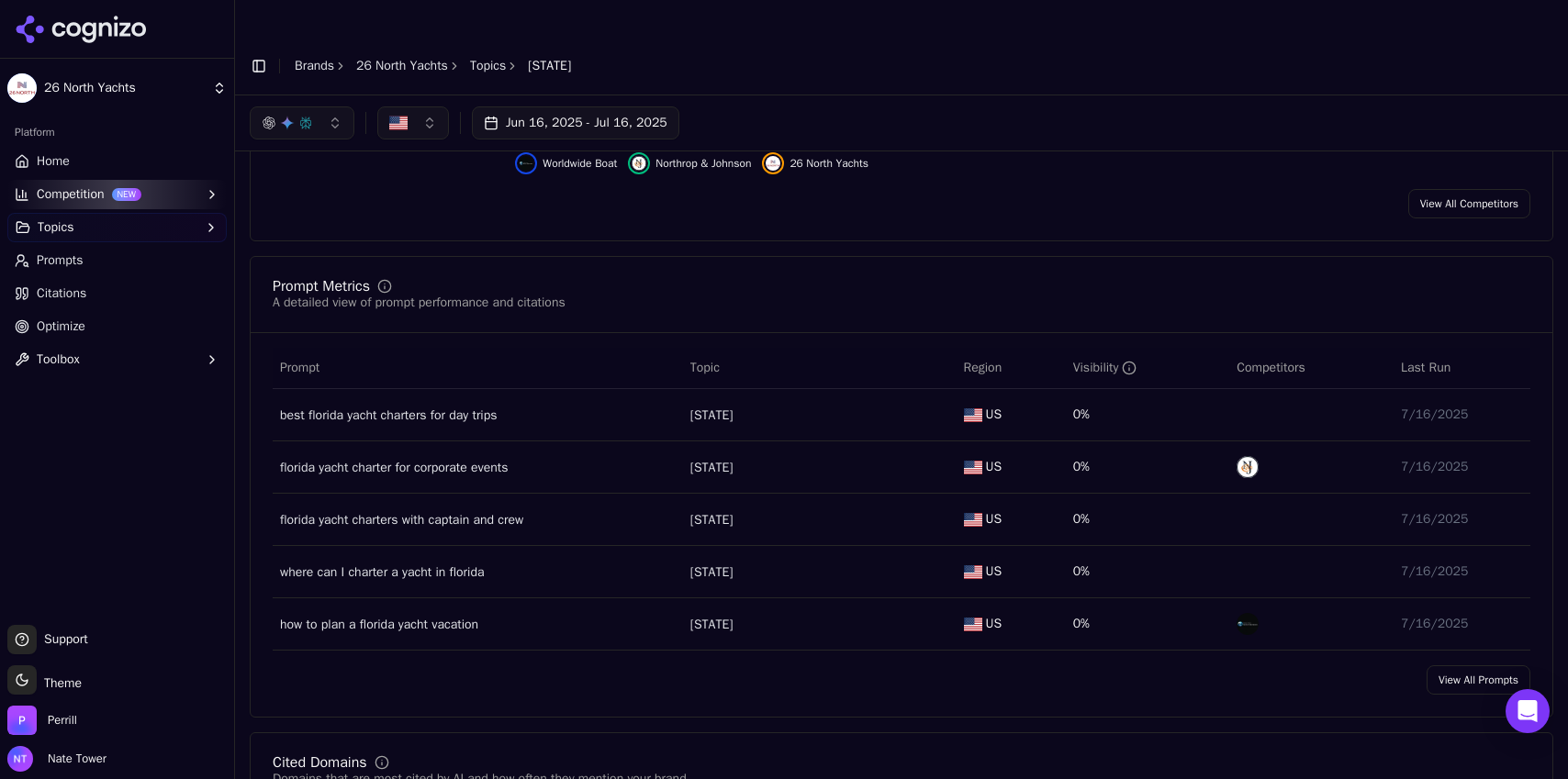 scroll, scrollTop: 466, scrollLeft: 0, axis: vertical 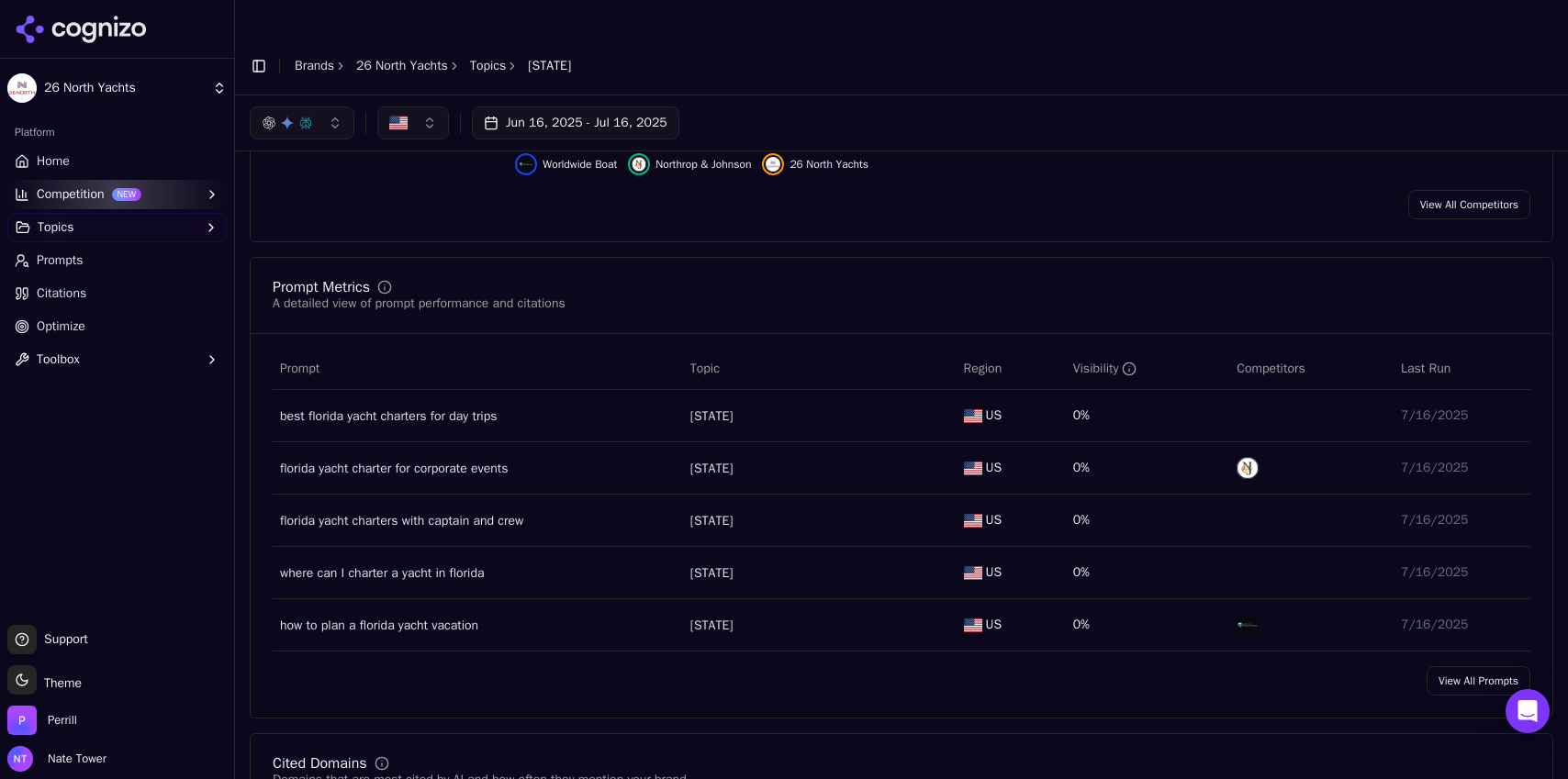 click on "View All Prompts" at bounding box center [1478, 681] 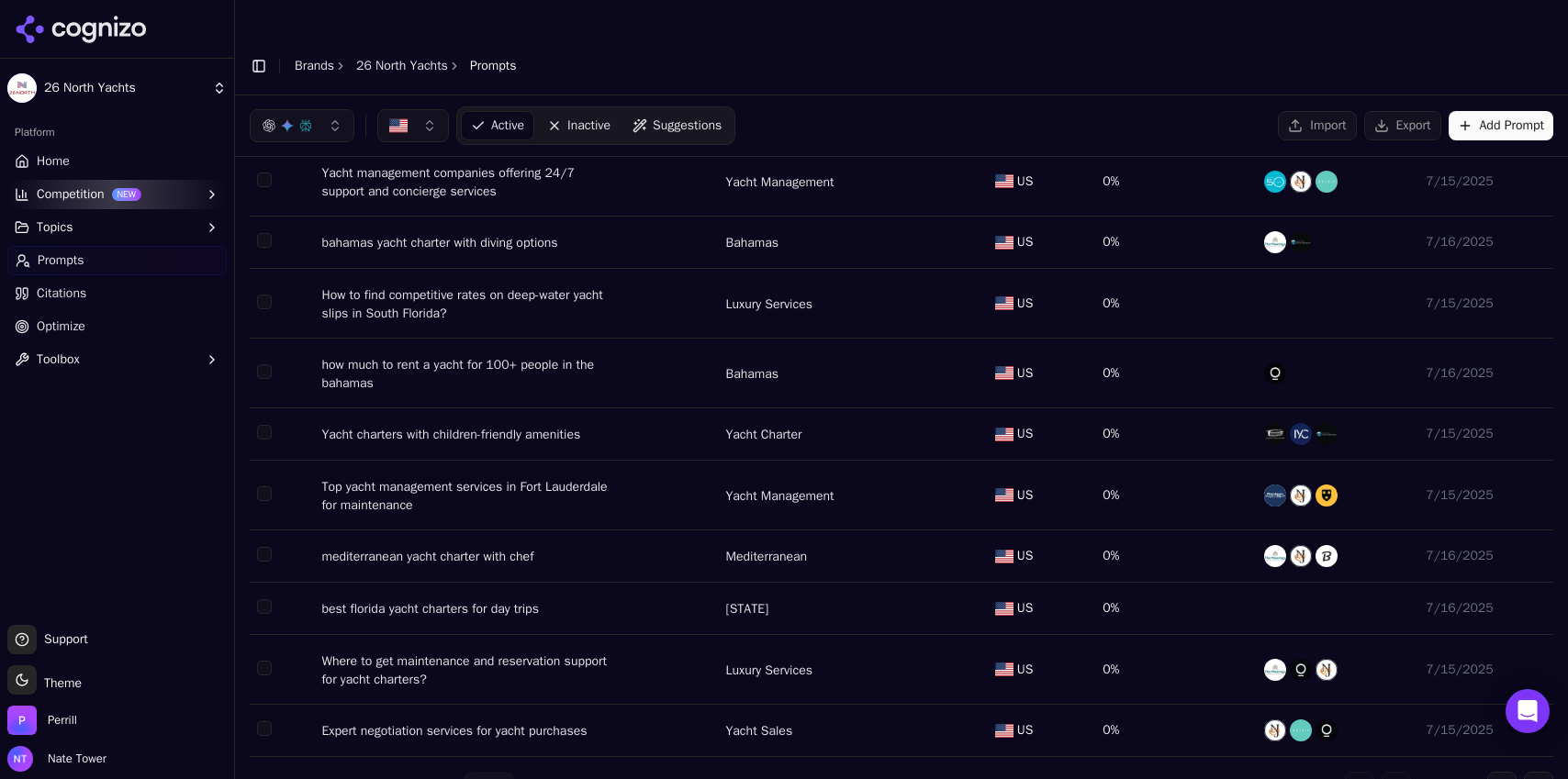 scroll, scrollTop: 99, scrollLeft: 0, axis: vertical 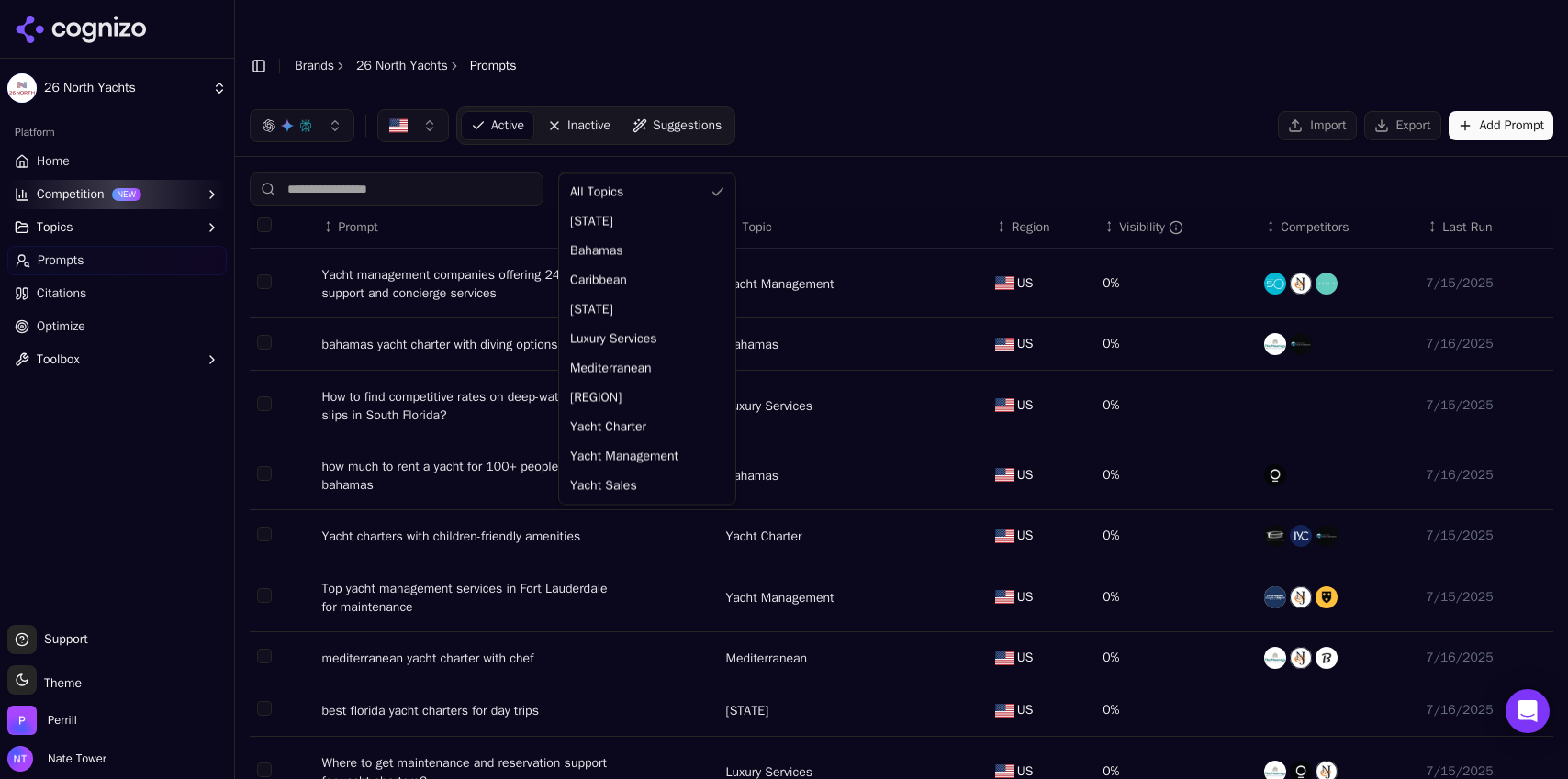 click on "Yacht management companies offering 24/7 support and concierge services Yacht Management US 0% [DATE] bahamas yacht charter with diving options Bahamas US 0% [DATE] How to find competitive rates on deep-water yacht slips in South Florida? Luxury Services US 0% [DATE] how much to rent a yacht for 100+ people in the bahamas Bahamas US 0% [DATE] Yacht charters with children-friendly amenities Yacht Charter US 0% [DATE] Top yacht management services in Fort Lauderdale for maintenance Yacht Management US 0% [DATE] mediterranean yacht charter with chef Mediterranean US 0% [DATE] best florida yacht charters for day trips Florida US 0% [DATE] US 0% US 1" at bounding box center (784, 407) 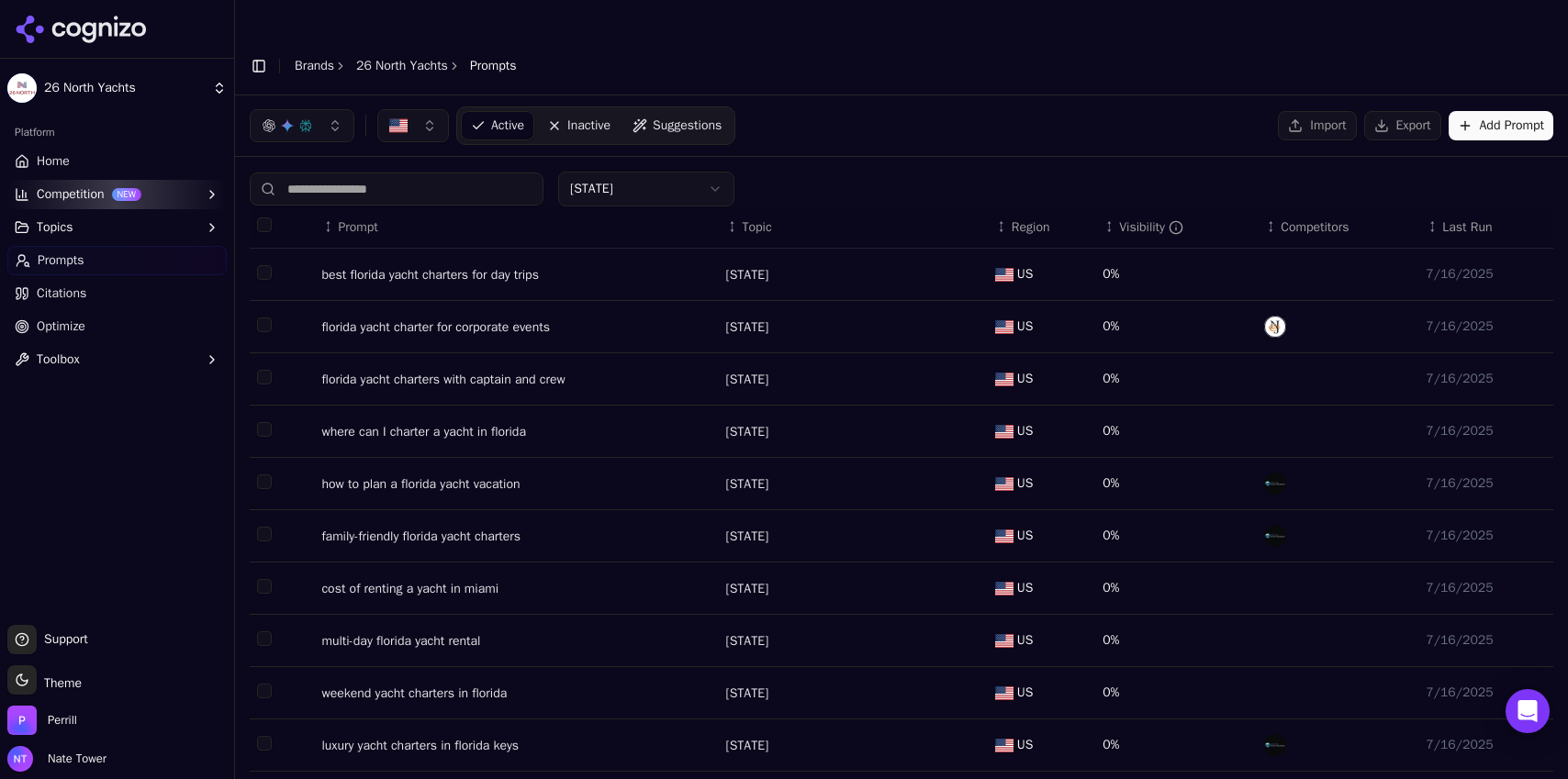 click on "Visibility" at bounding box center (1151, 228) 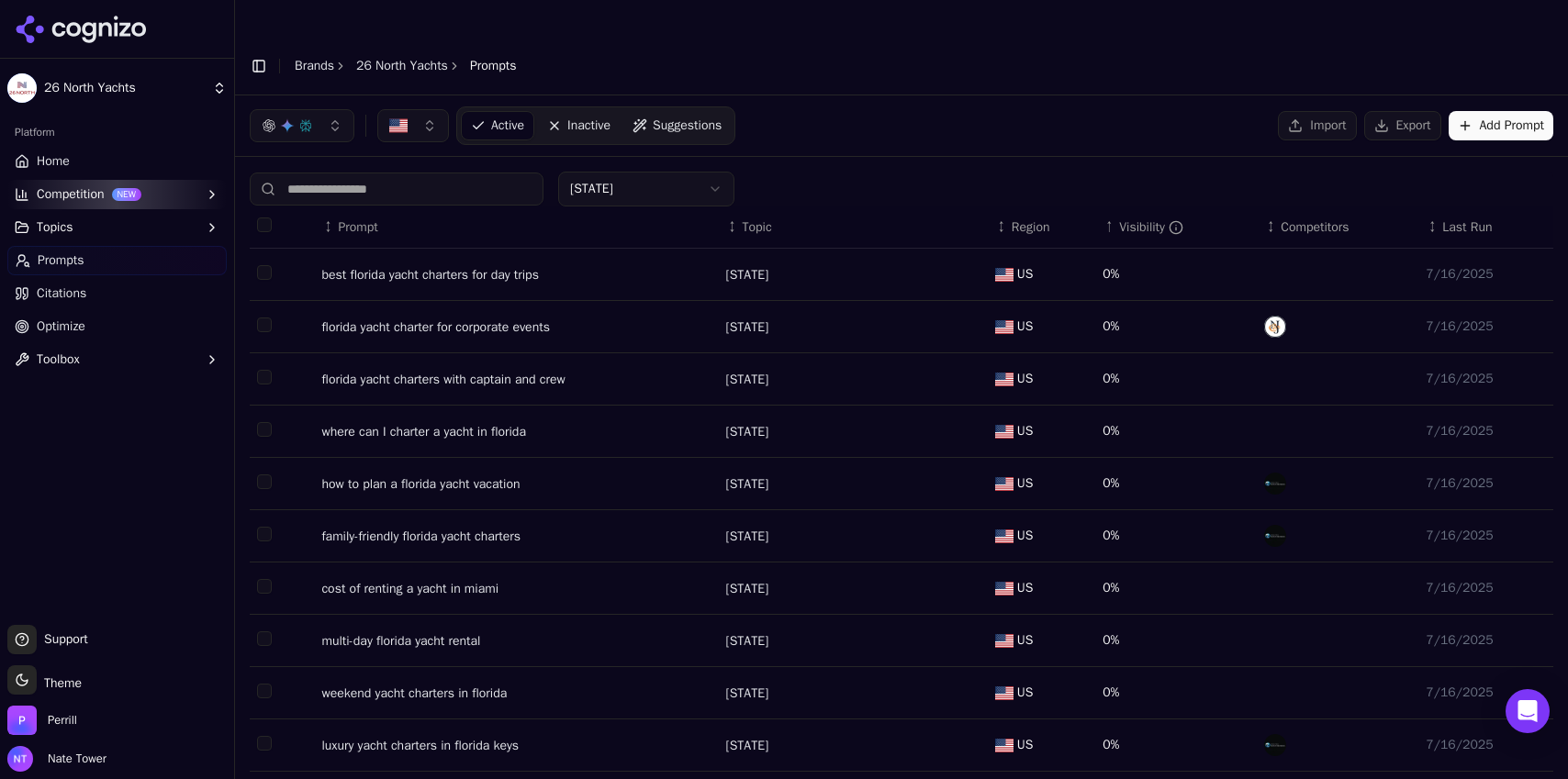 click on "Visibility" at bounding box center [1151, 228] 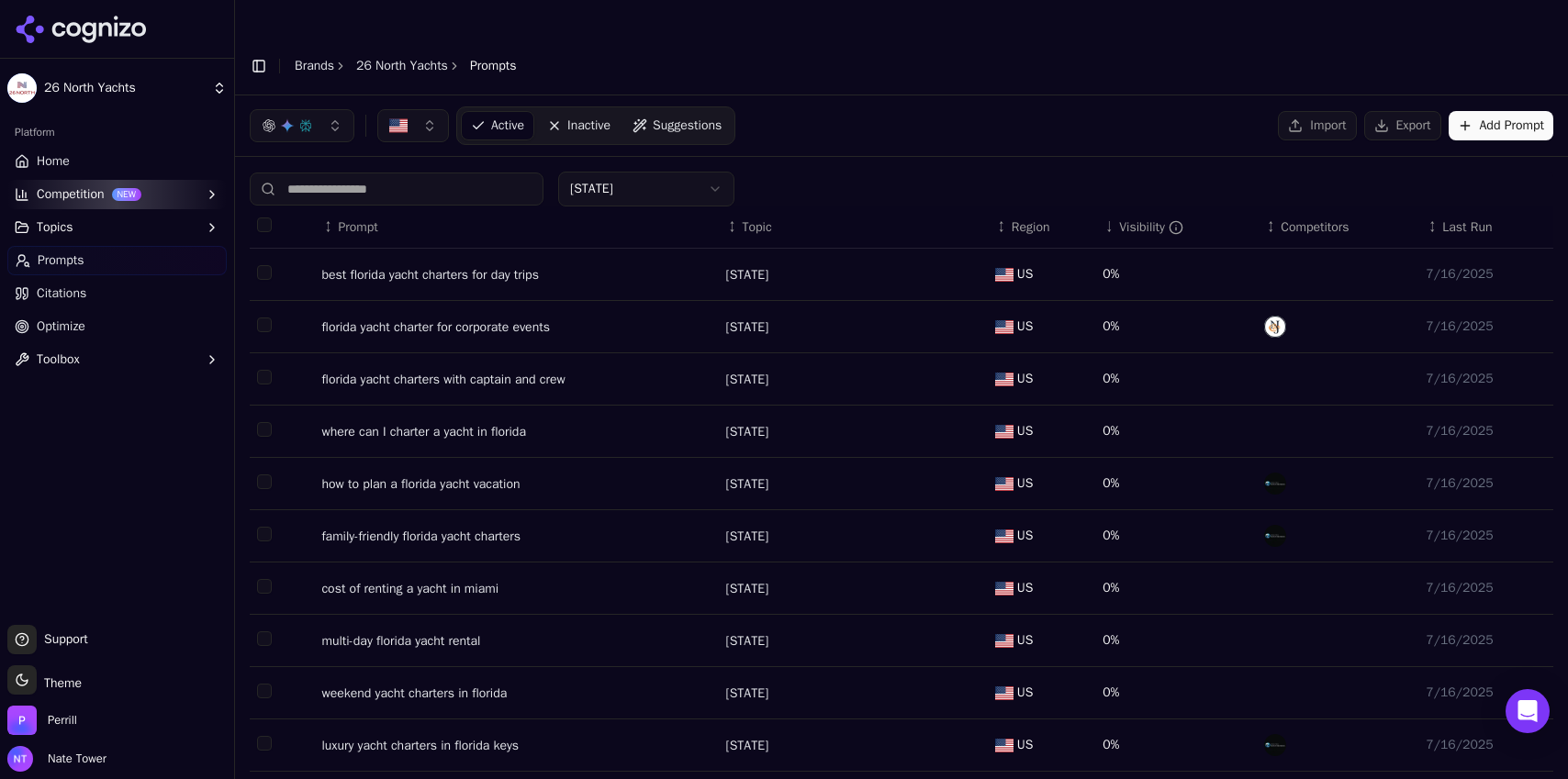 click on "26 North Yachts" at bounding box center (402, 66) 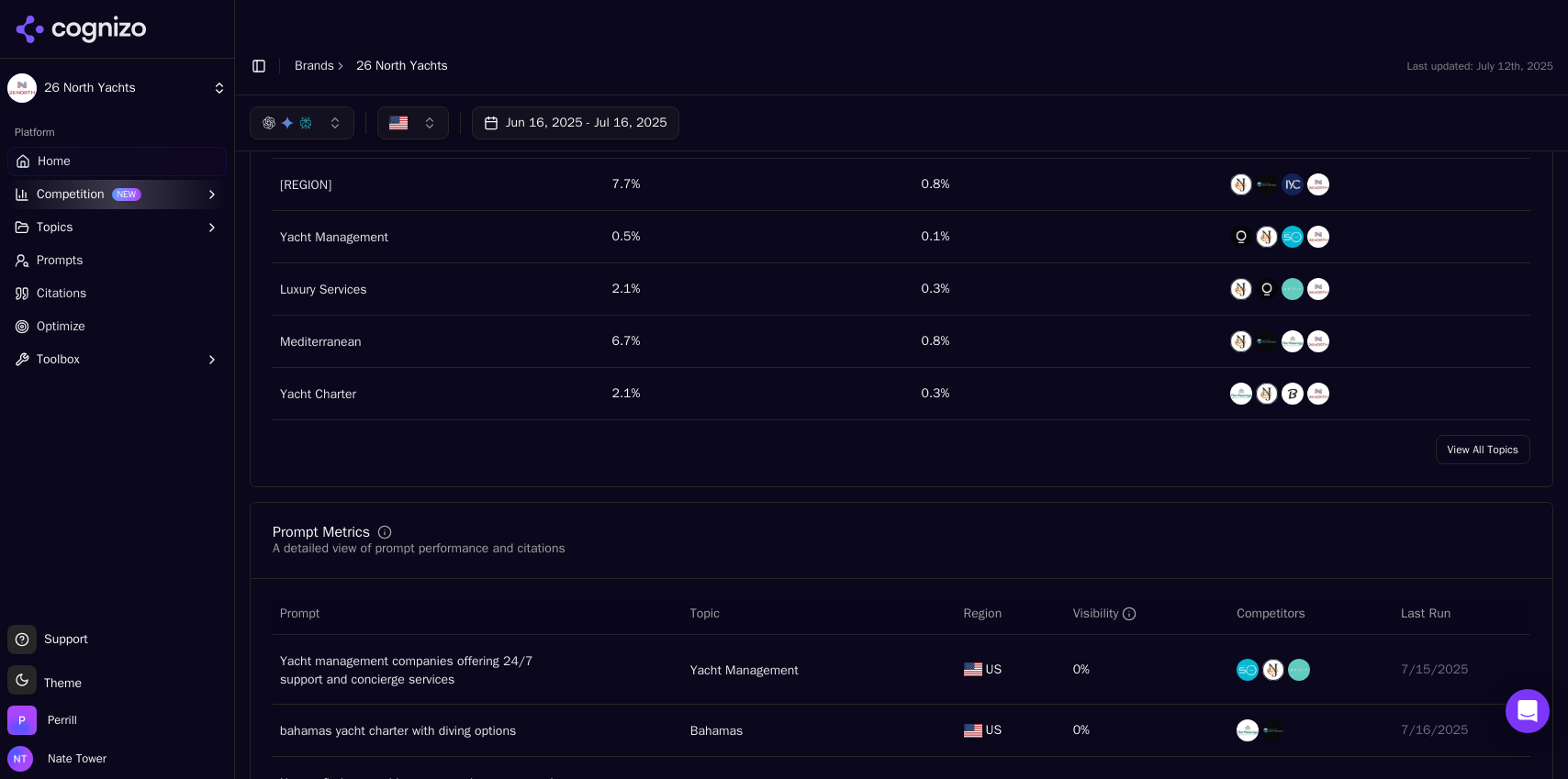 scroll, scrollTop: 780, scrollLeft: 0, axis: vertical 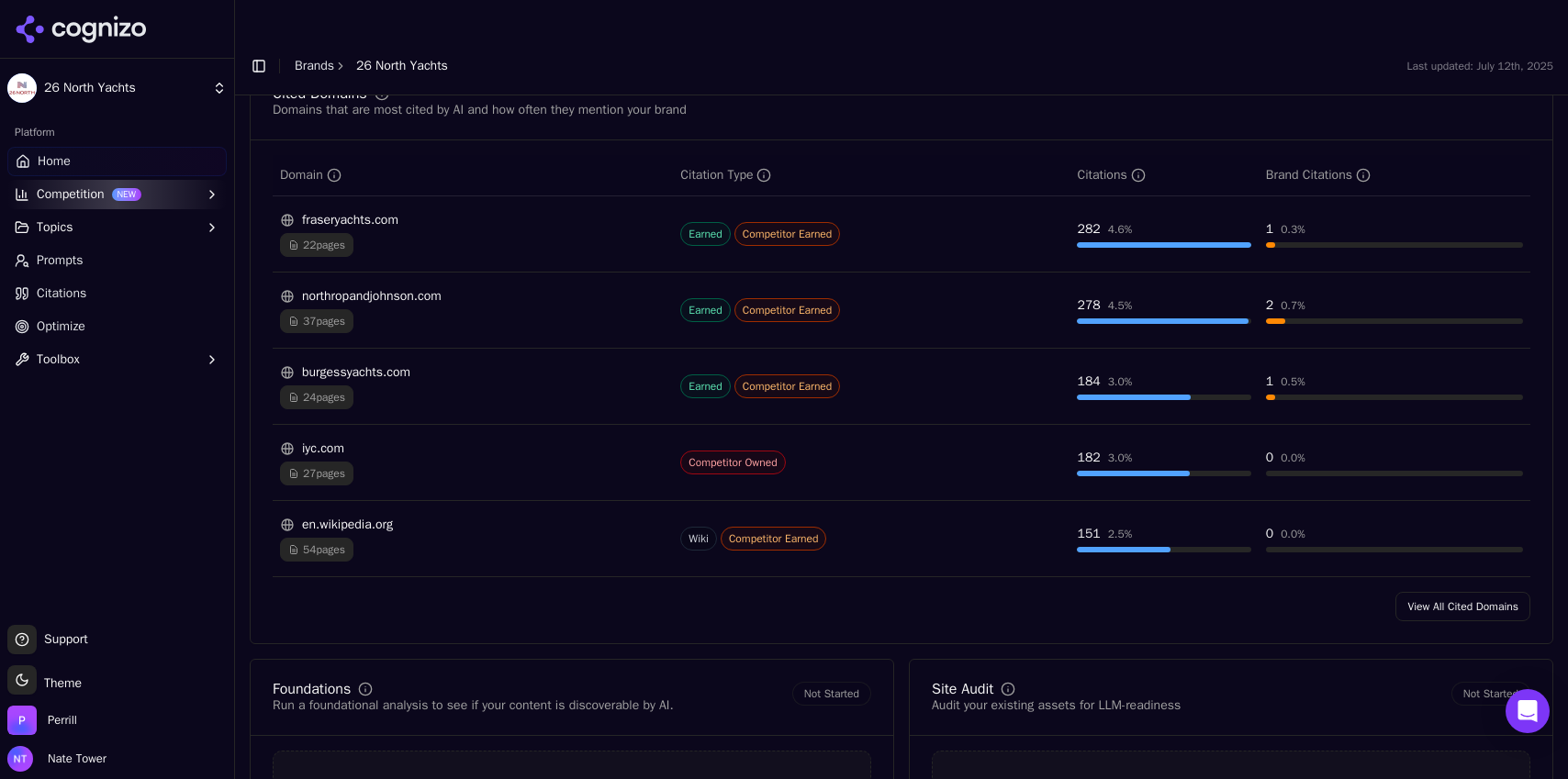 click on "View All Cited Domains" at bounding box center (1462, 607) 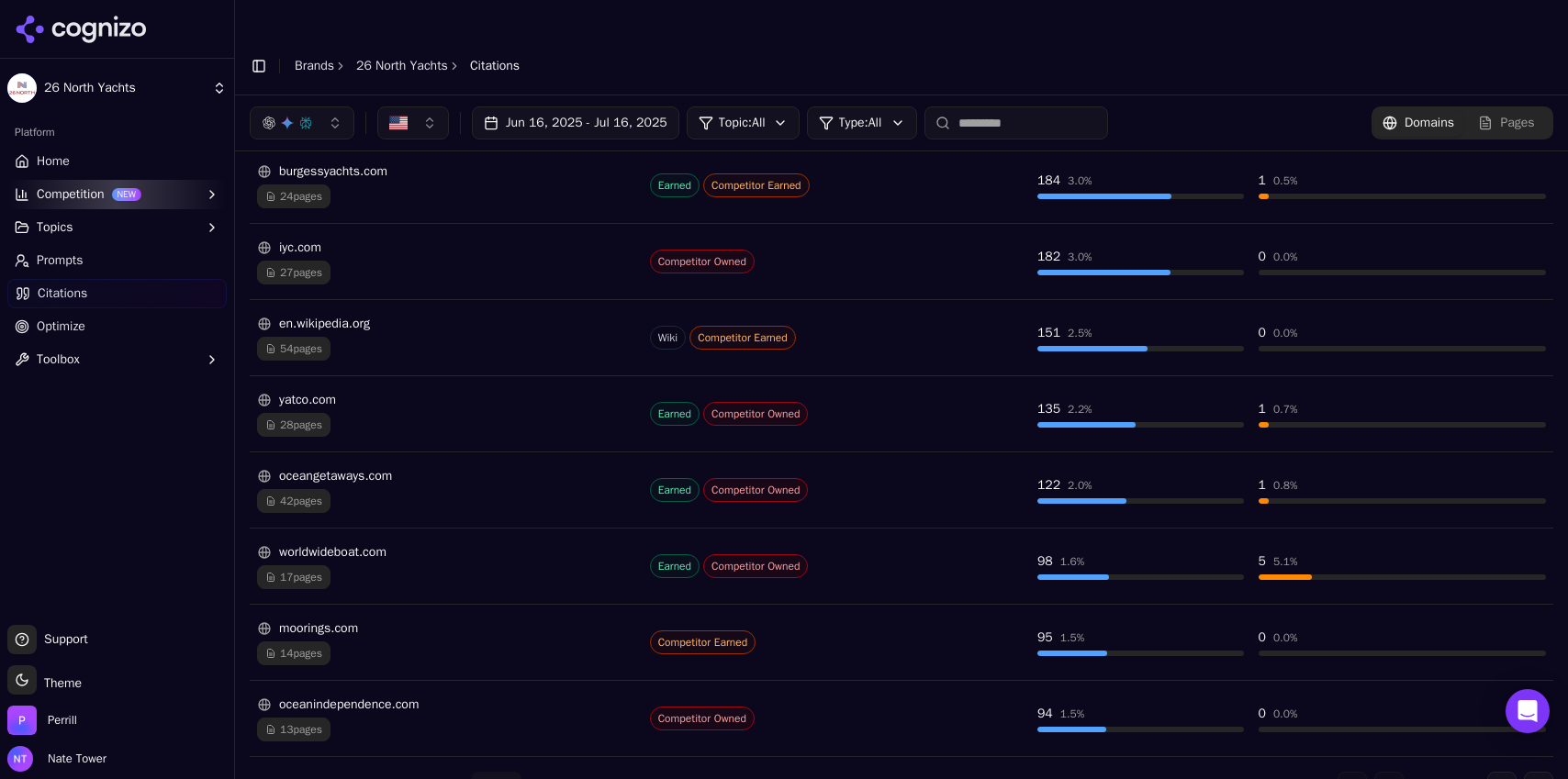 scroll, scrollTop: 448, scrollLeft: 0, axis: vertical 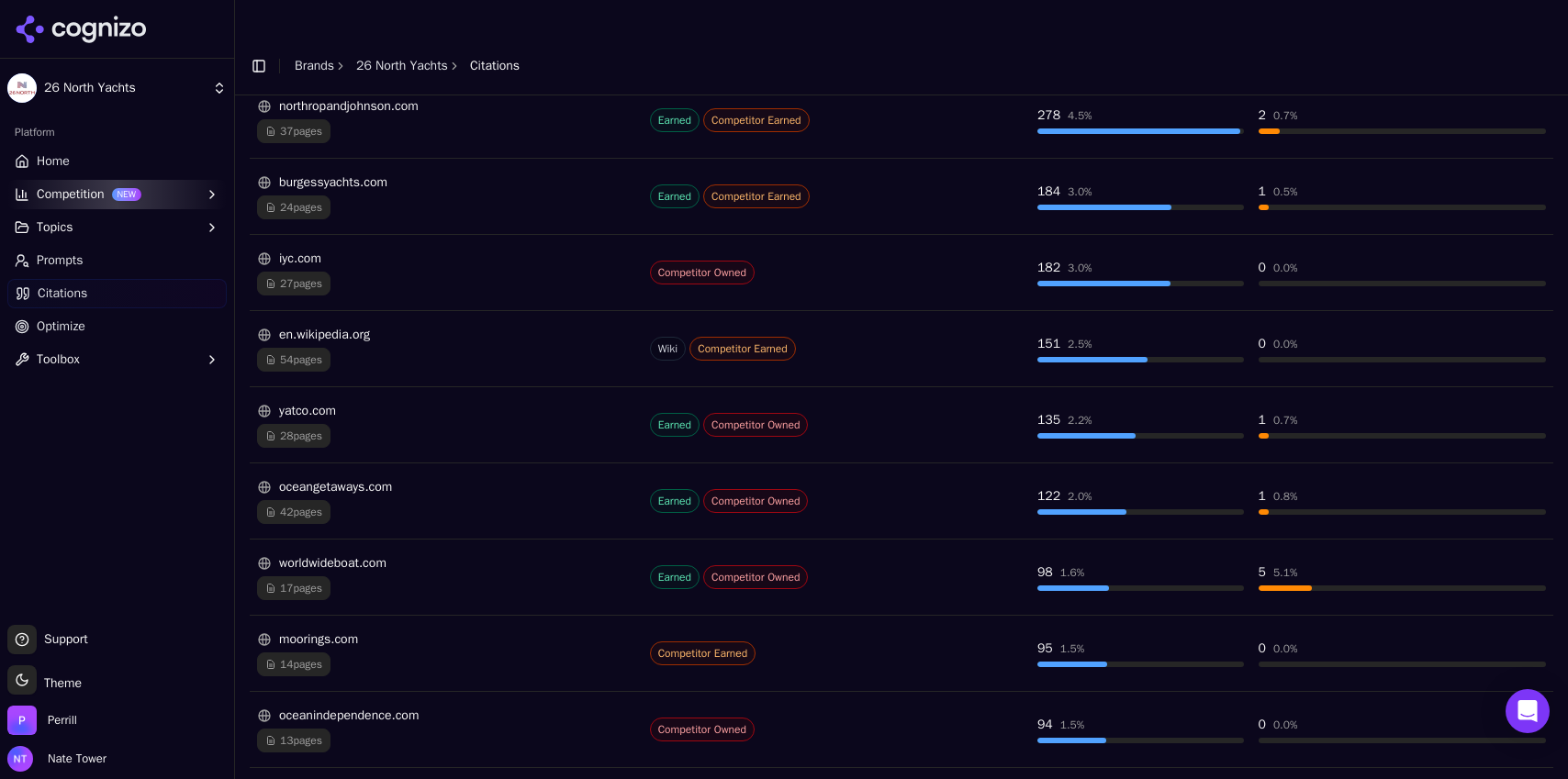 click on "Go to next page" at bounding box center [1502, 797] 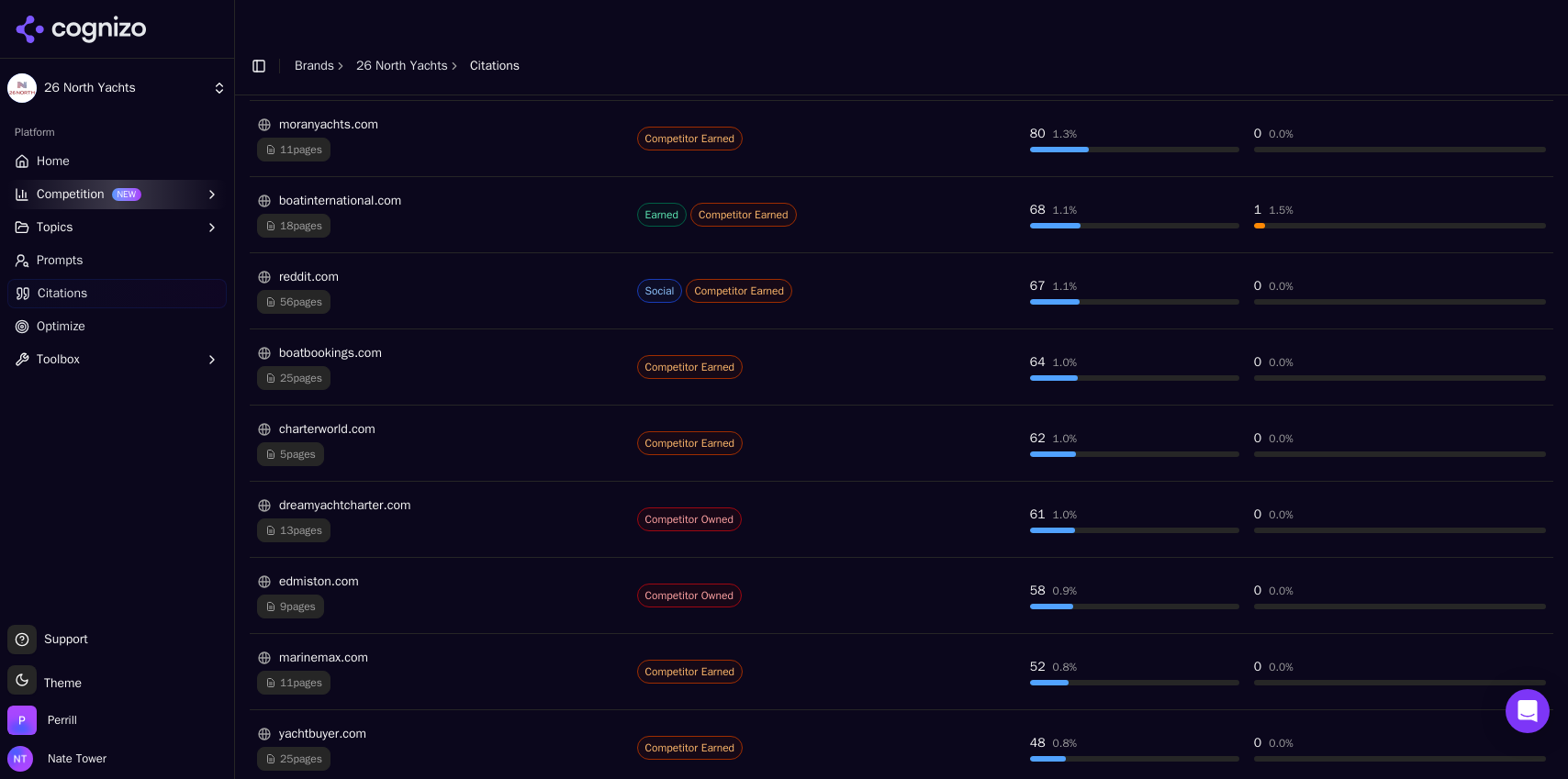 scroll, scrollTop: 448, scrollLeft: 0, axis: vertical 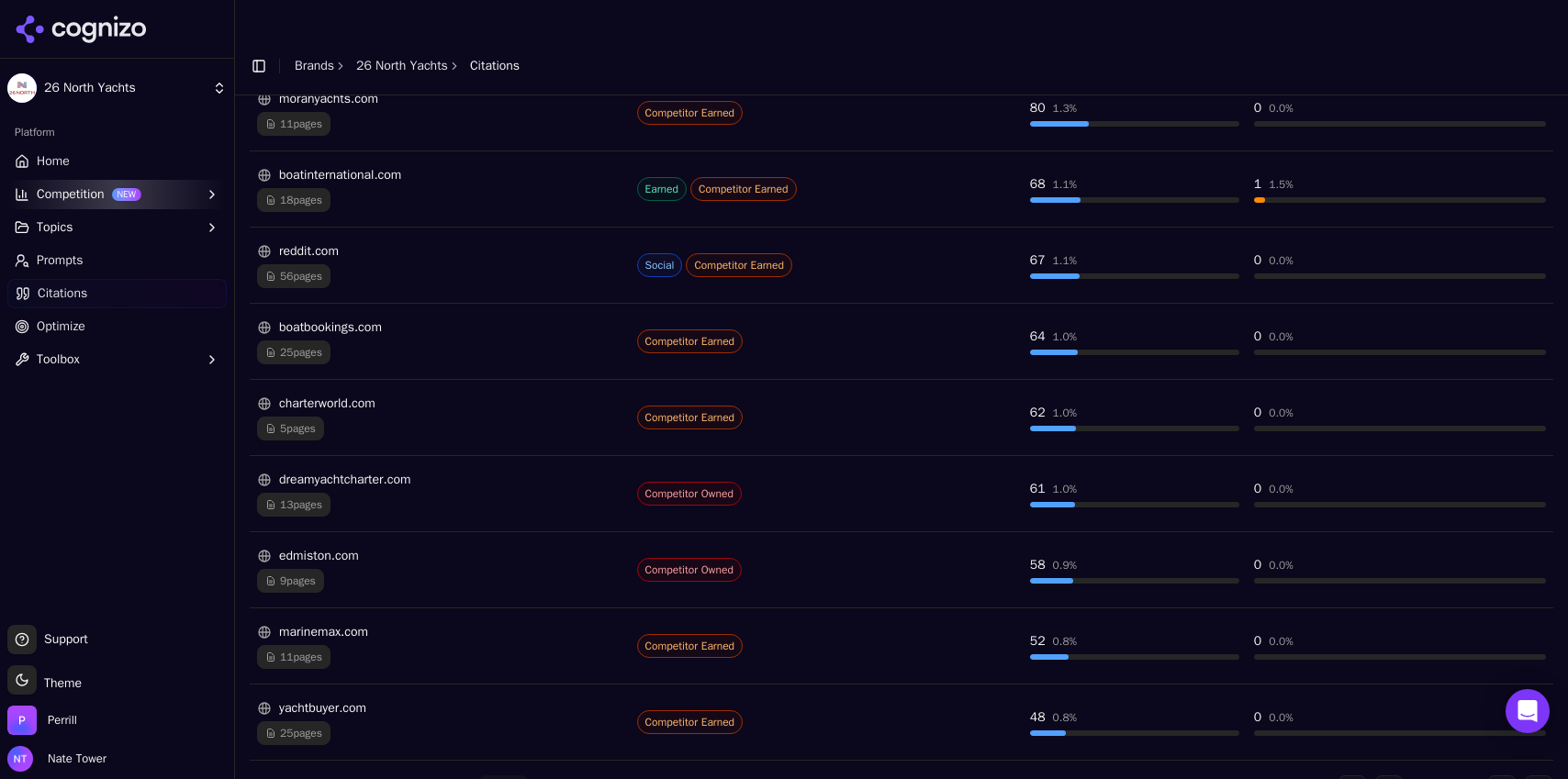 click on "Go to previous page" at bounding box center [1389, 790] 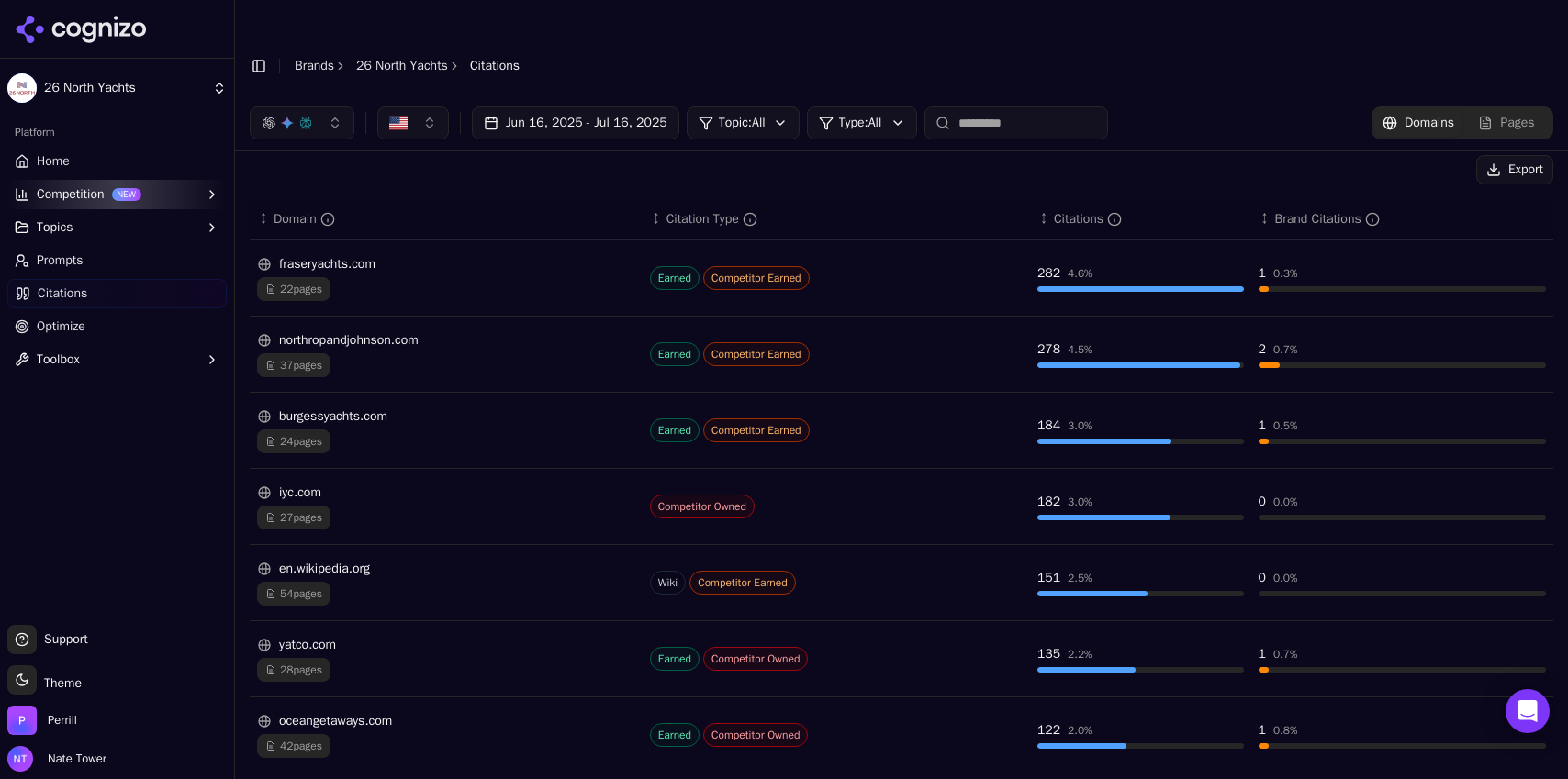 scroll, scrollTop: 166, scrollLeft: 0, axis: vertical 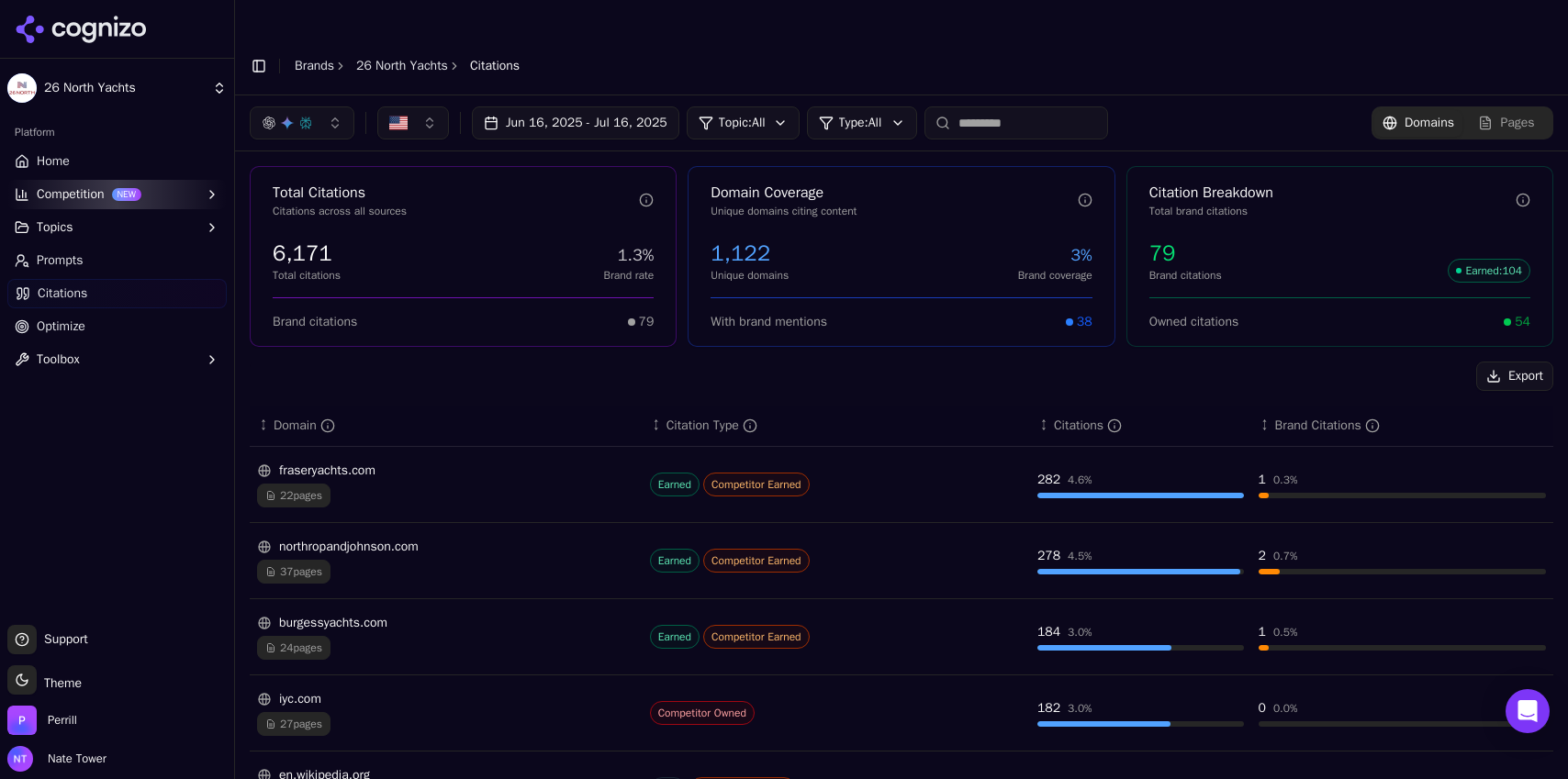 click on "Export" at bounding box center (1515, 376) 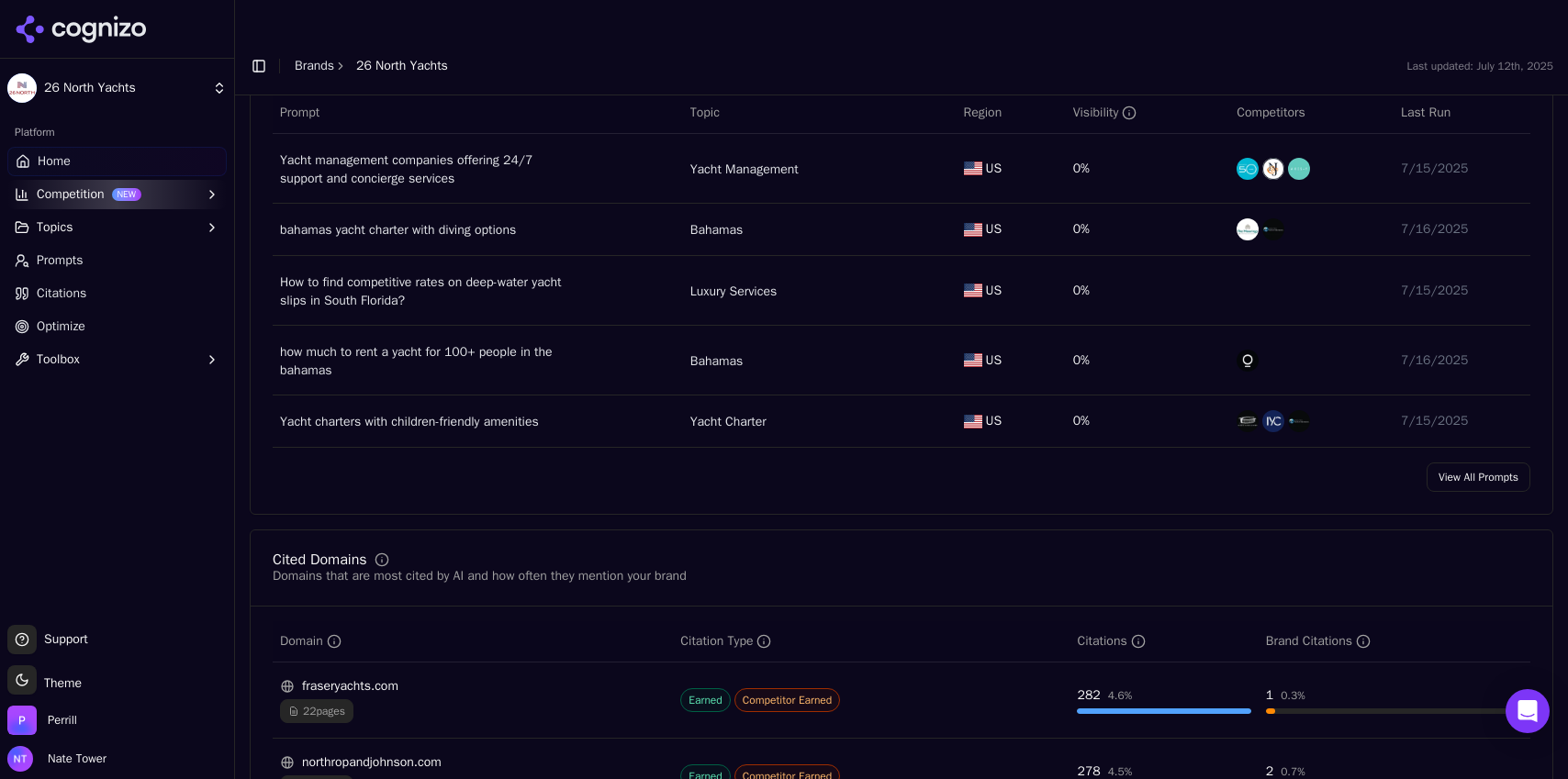 click on "View All Prompts" at bounding box center [1478, 477] 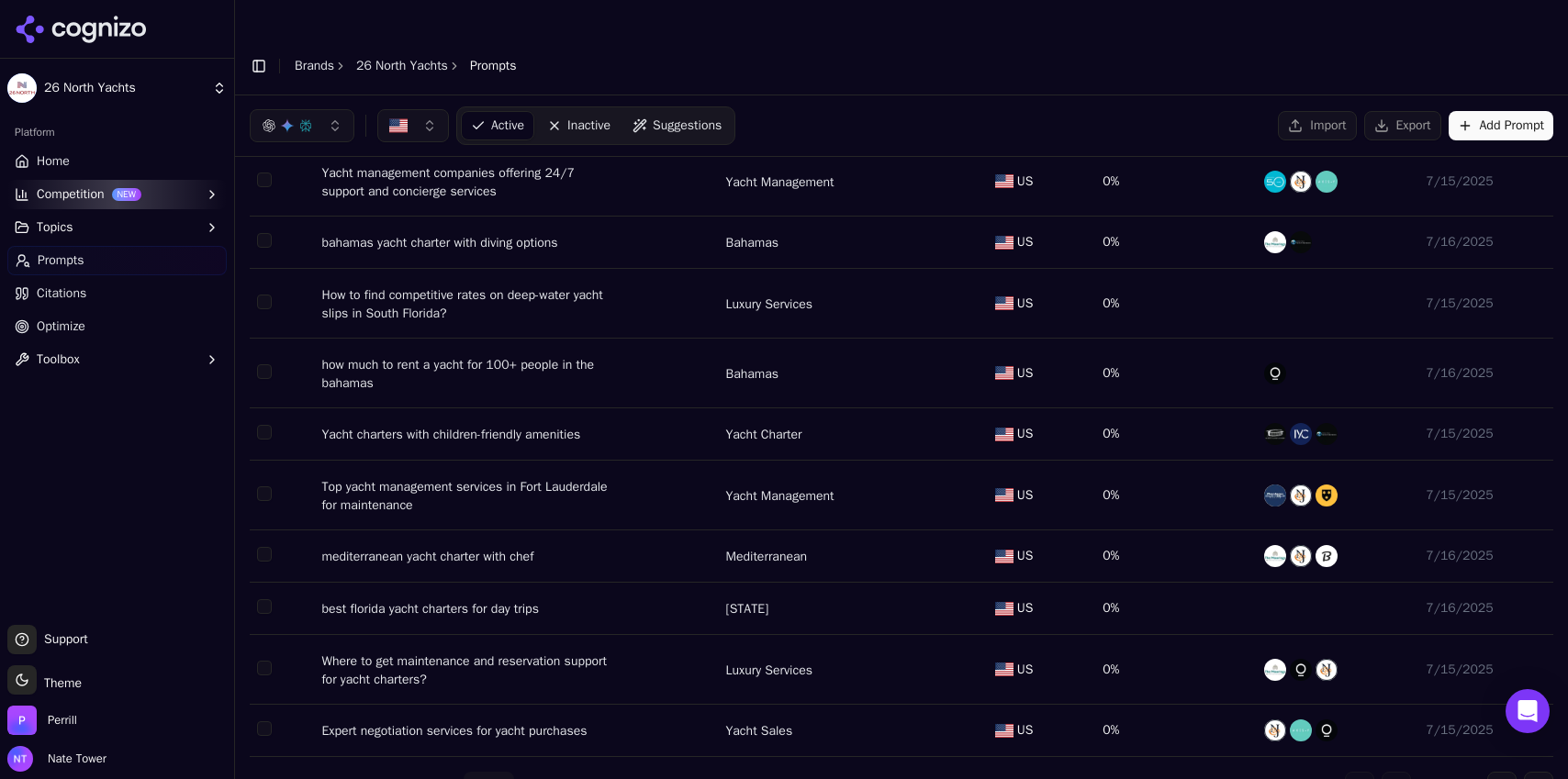 scroll, scrollTop: 99, scrollLeft: 0, axis: vertical 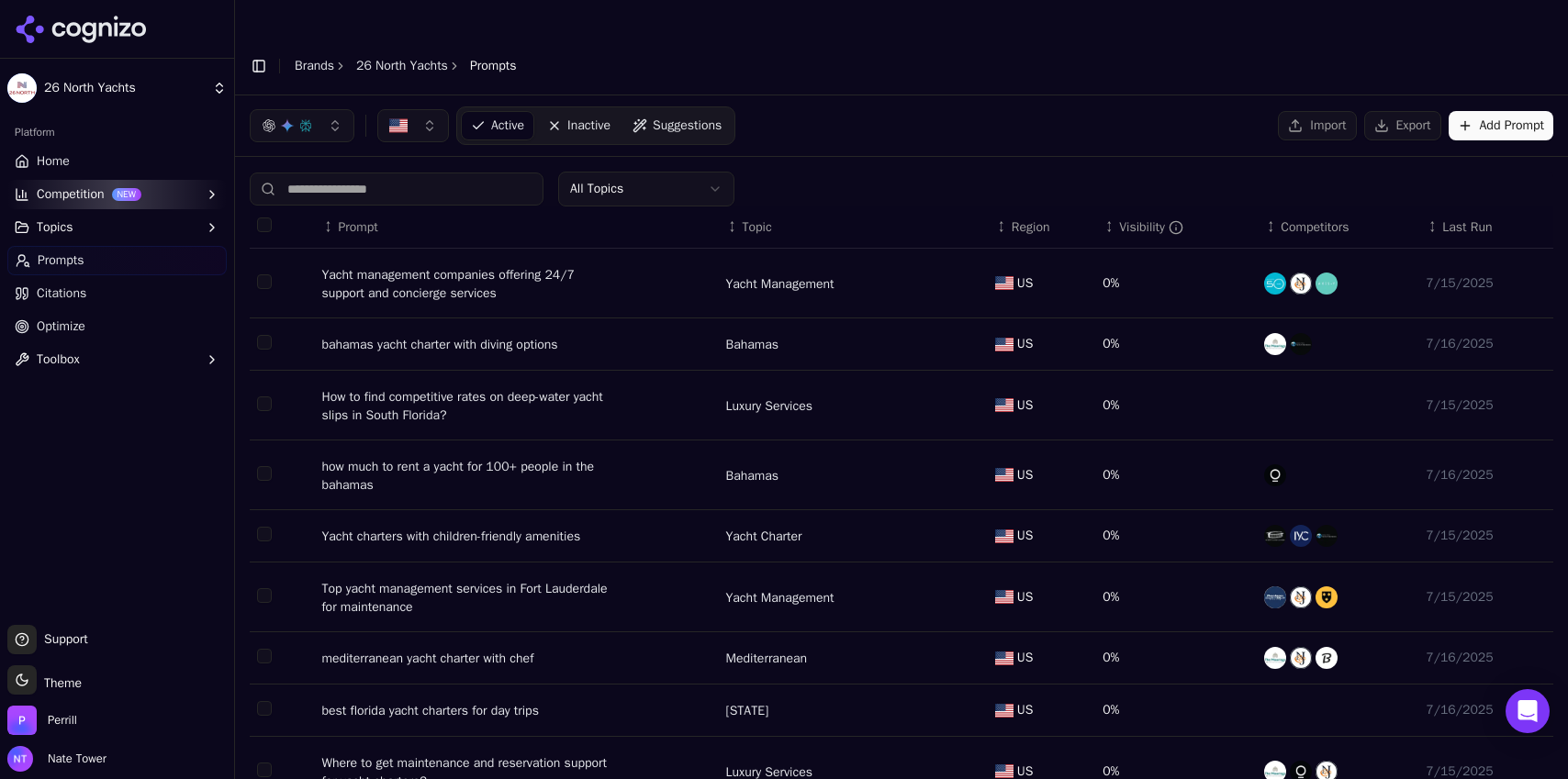 click on "Export" at bounding box center (1403, 126) 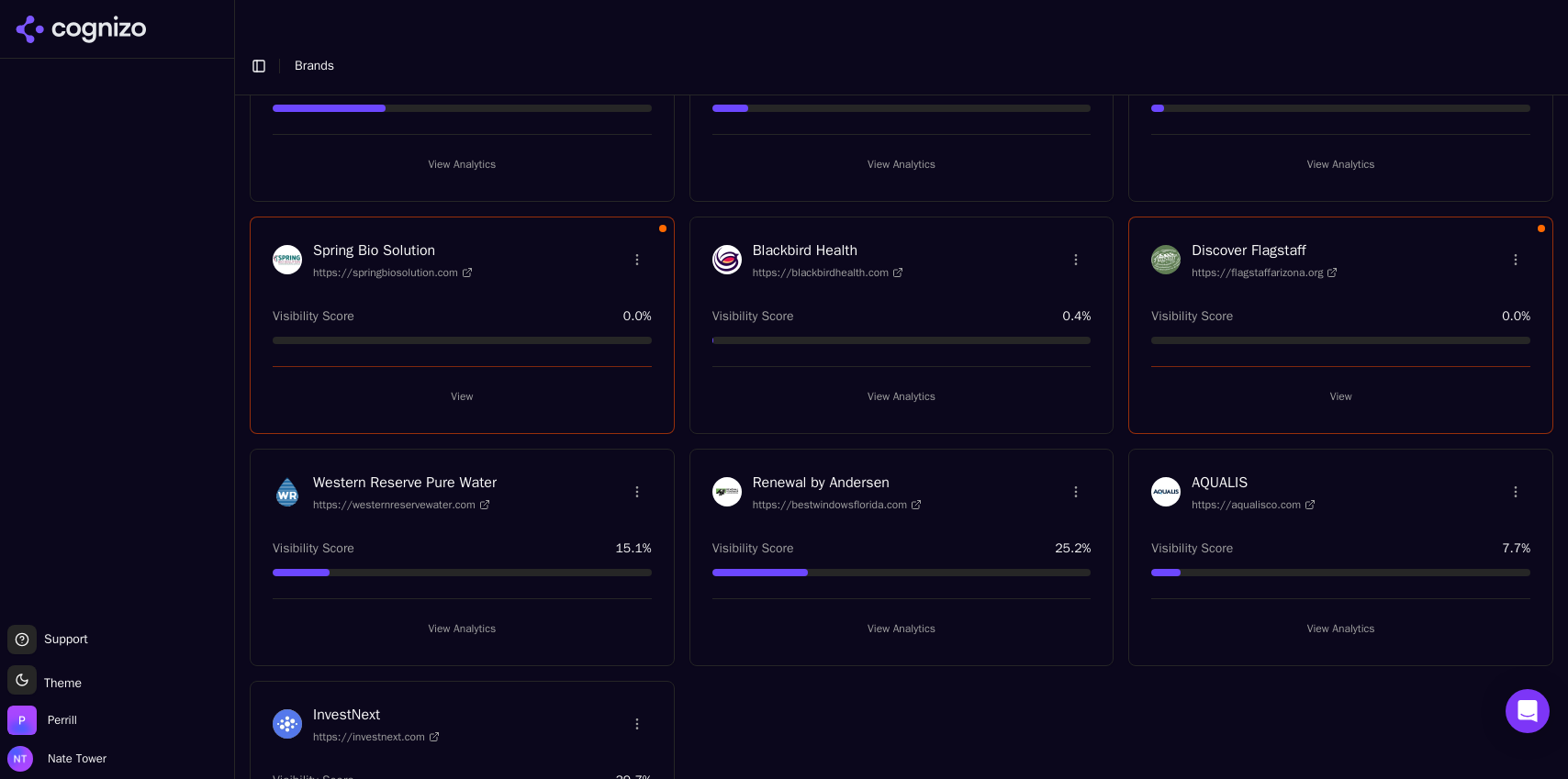 scroll, scrollTop: 216, scrollLeft: 0, axis: vertical 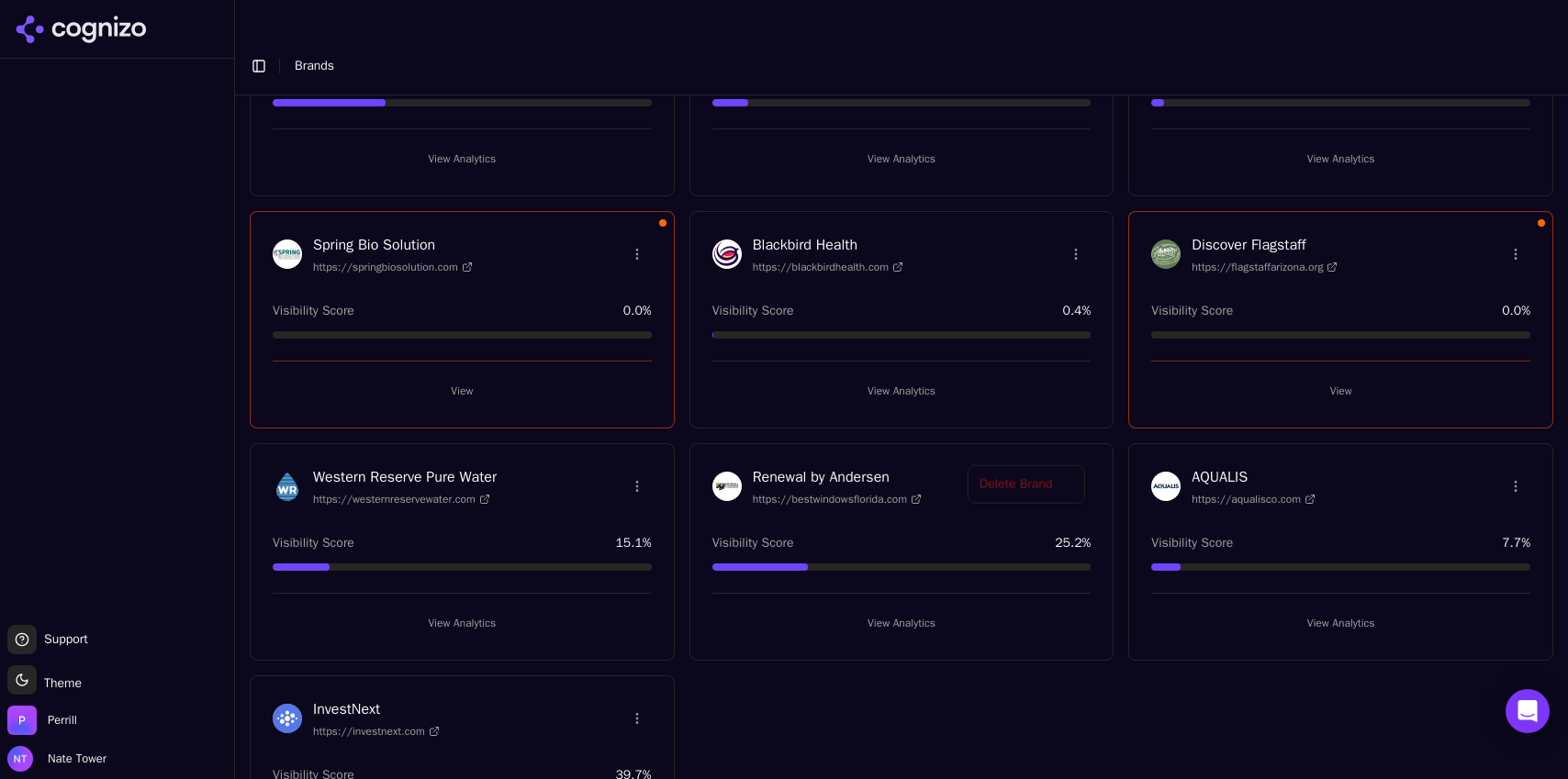click on "Support Support Toggle theme  Theme Perrill   Nate Tower Toggle Sidebar Brands Brand Analytics Track and analyze your brand performance across different metrics Create New Brand BestRx https://bestrx.com Visibility Score 29.8 % View Analytics Scottsdale Veterinary Clinic https://scottsdaleveterinaryclinic.com Visibility Score 9.5 % View Analytics 26 North Yachts https://26northyachts.com Visibility Score 3.3 % View Analytics Spring Bio Solution https://springbiosolution.com Visibility Score 0.0 % View Blackbird Health https://blackbirdhealth.com Visibility Score 0.4 % View Analytics Discover Flagstaff https://flagstaffarizona.org Visibility Score 0.0 % View Western Reserve Pure Water https://westernreservewater.com Visibility Score 15.1 % View Analytics Renewal by Andersen https://bestwindowsflorida.com Visibility Score 25.2 % View Analytics AQUALIS https://aqualisco.com Visibility Score 7.7 % View Analytics InvestNext https://investnext.com Visibility Score 39.7 % View Analytics
7" at bounding box center (784, 407) 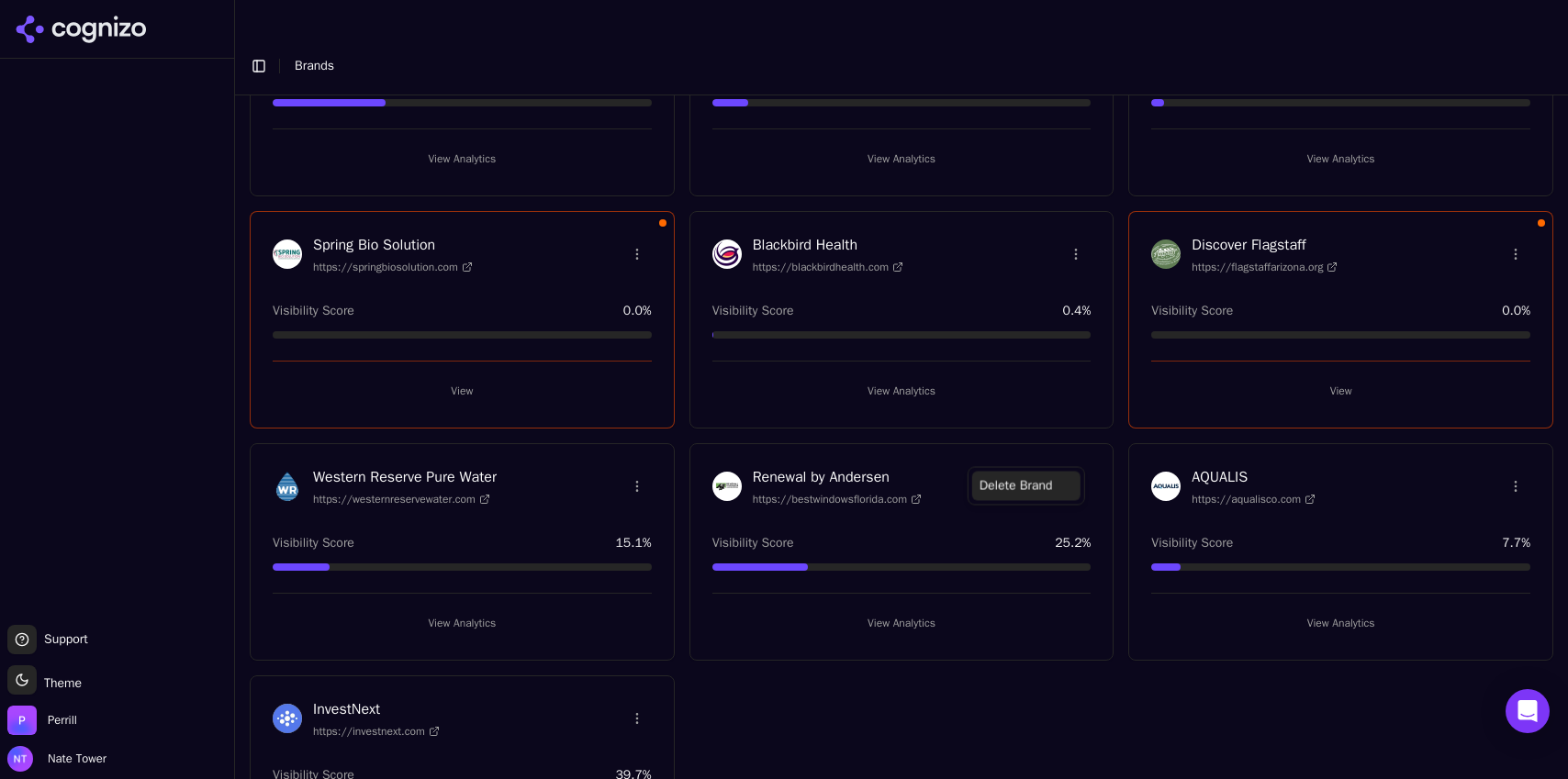 click on "Delete Brand" at bounding box center [1026, 485] 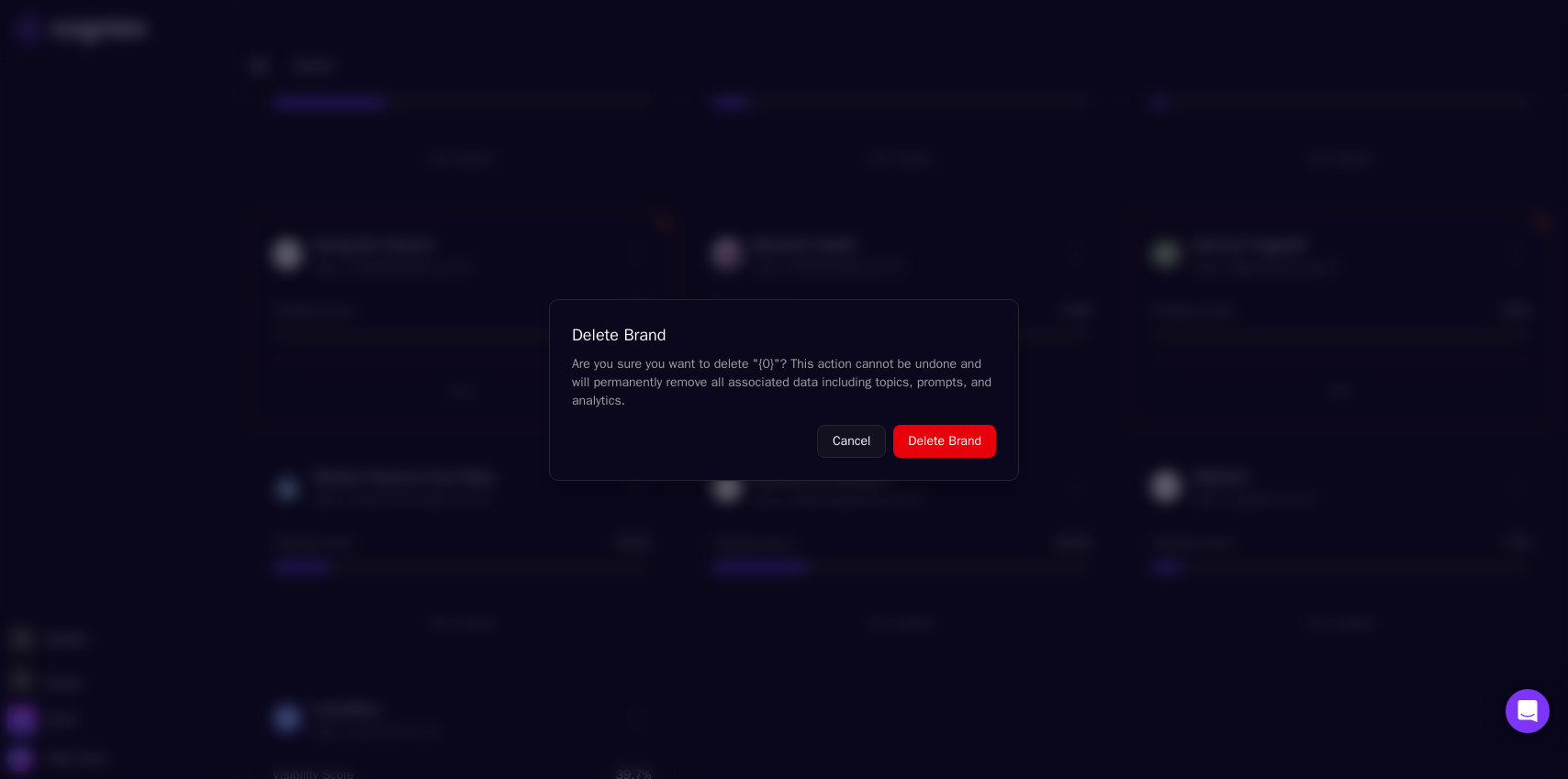 click on "Delete Brand" at bounding box center (945, 441) 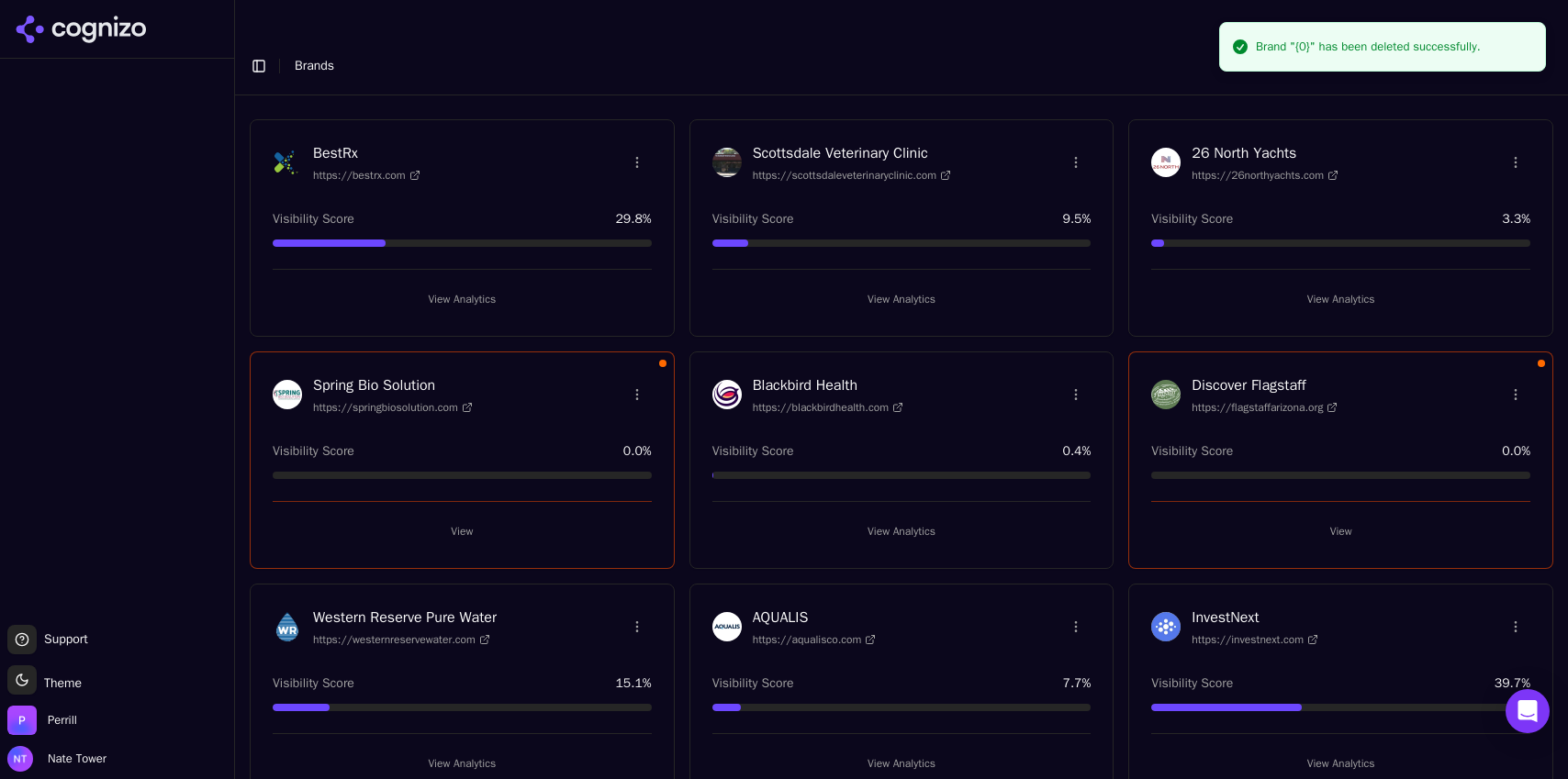 scroll, scrollTop: 73, scrollLeft: 0, axis: vertical 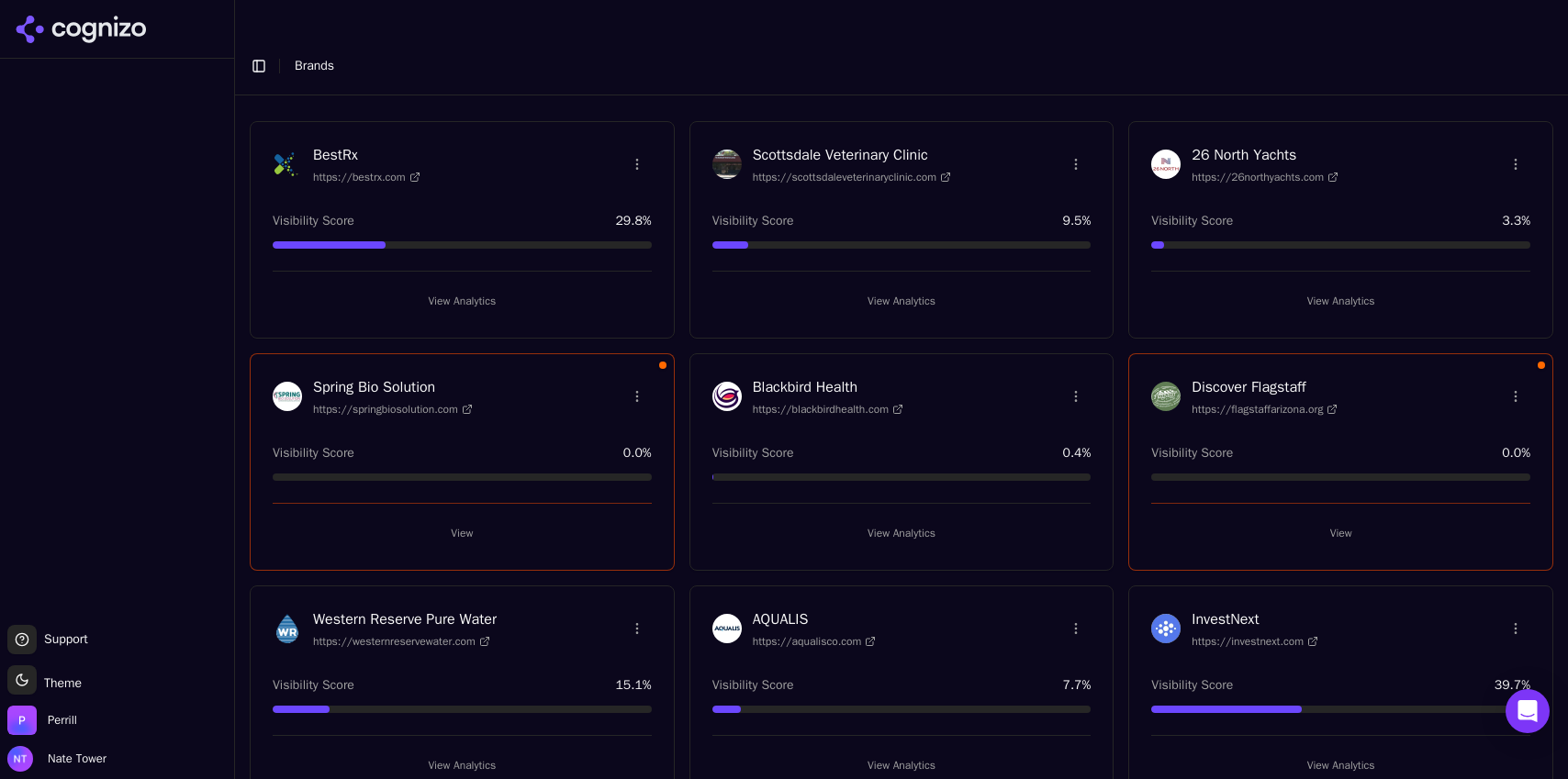 click on "View Analytics" at bounding box center [902, 533] 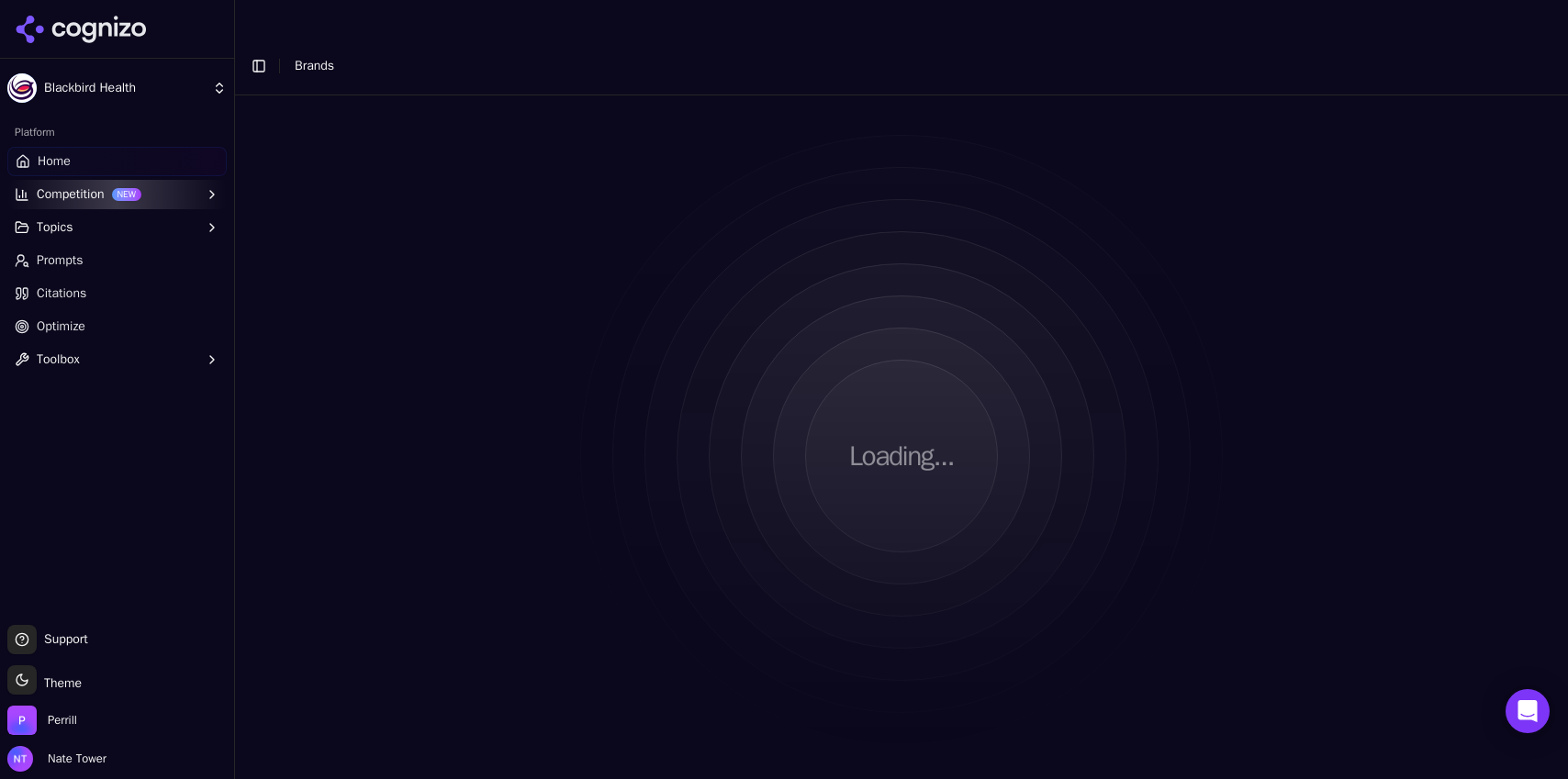 scroll, scrollTop: 0, scrollLeft: 0, axis: both 